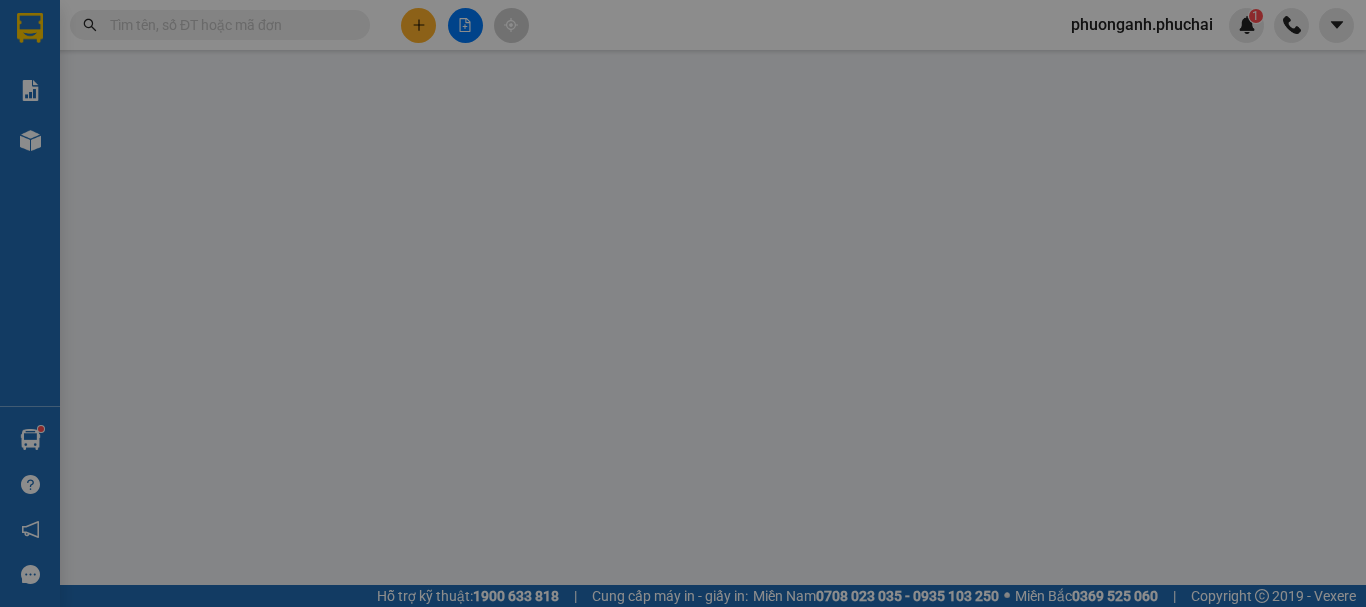 scroll, scrollTop: 0, scrollLeft: 0, axis: both 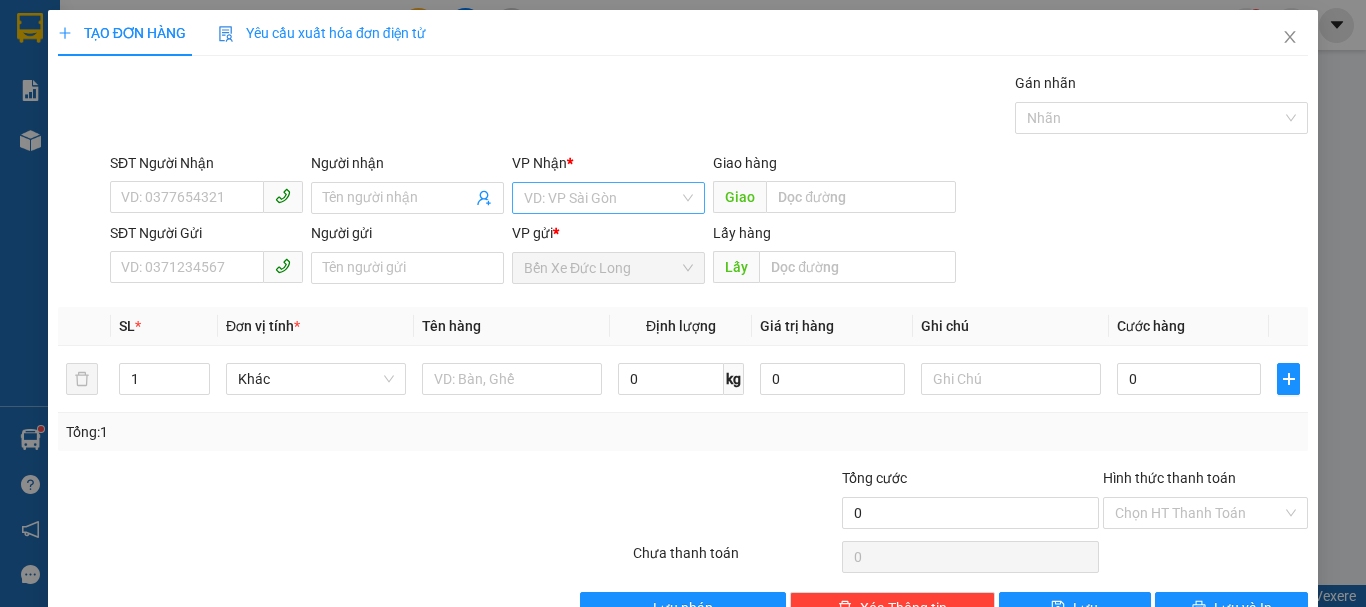 drag, startPoint x: 625, startPoint y: 185, endPoint x: 622, endPoint y: 200, distance: 15.297058 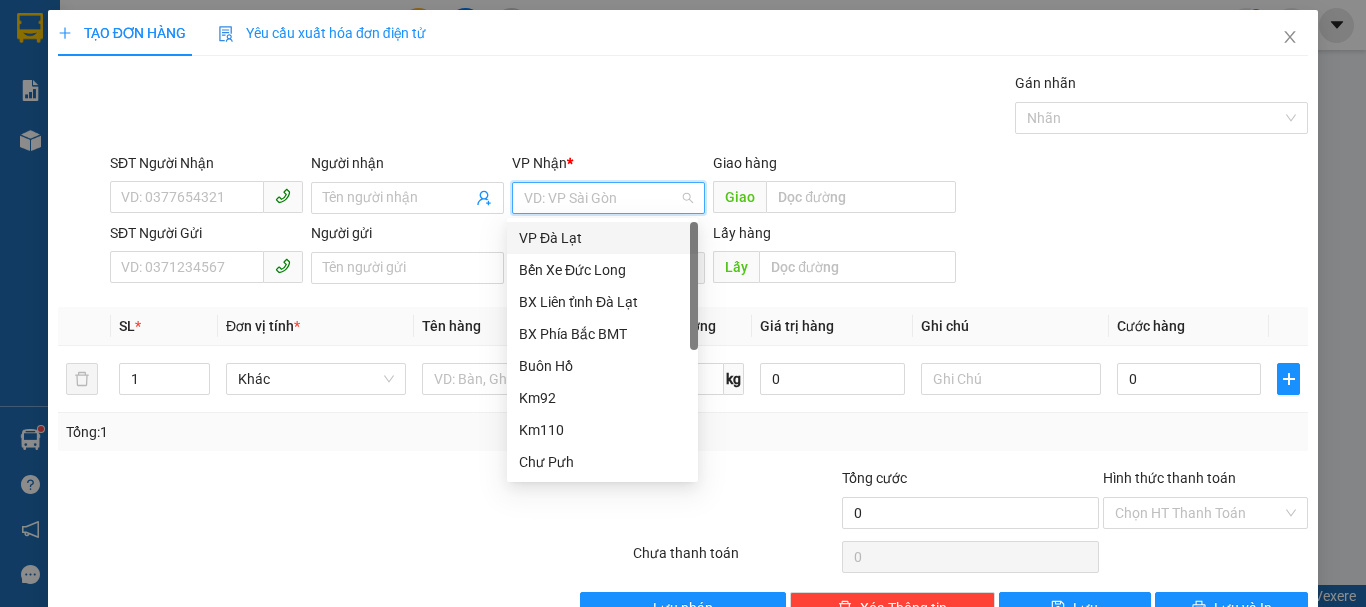 drag, startPoint x: 552, startPoint y: 238, endPoint x: 519, endPoint y: 235, distance: 33.13608 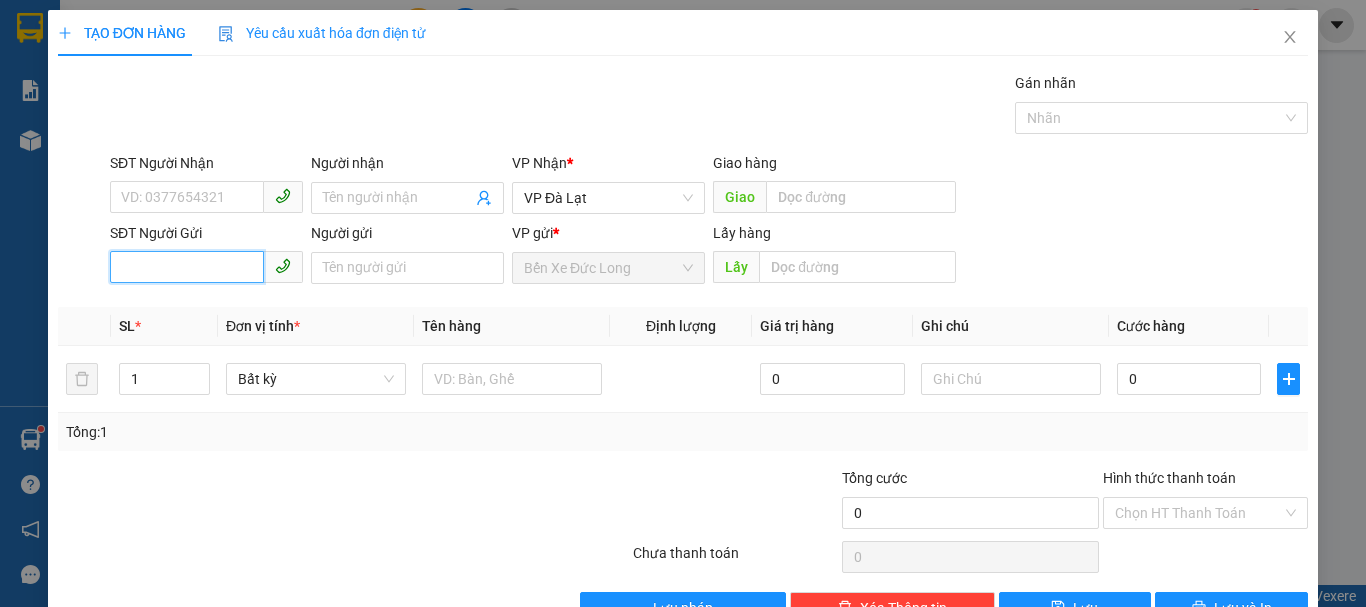 paste on "0327934763" 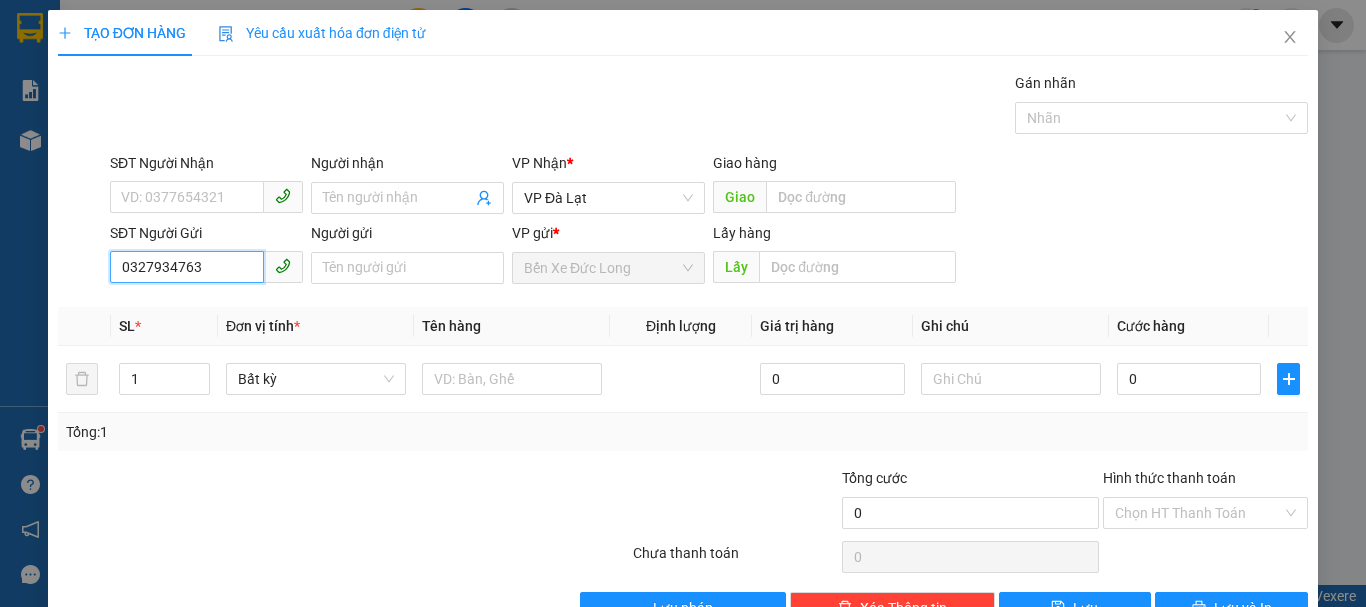 click on "0327934763" at bounding box center (187, 267) 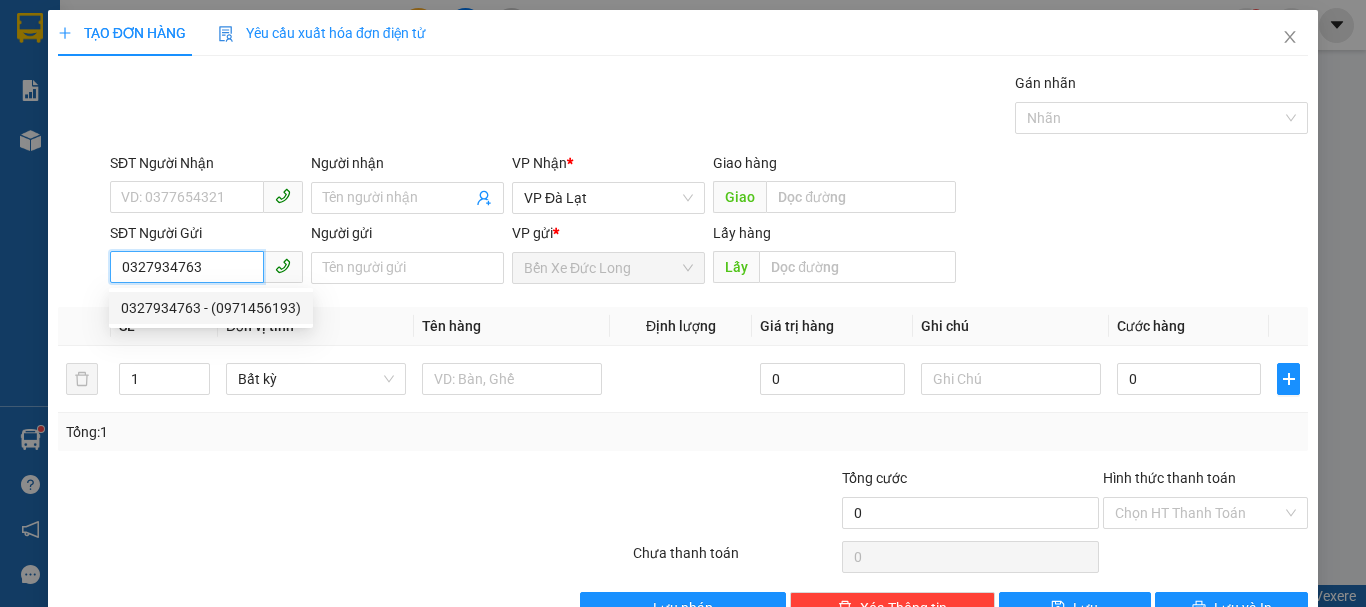 click on "0327934763 - (0971456193)" at bounding box center (211, 308) 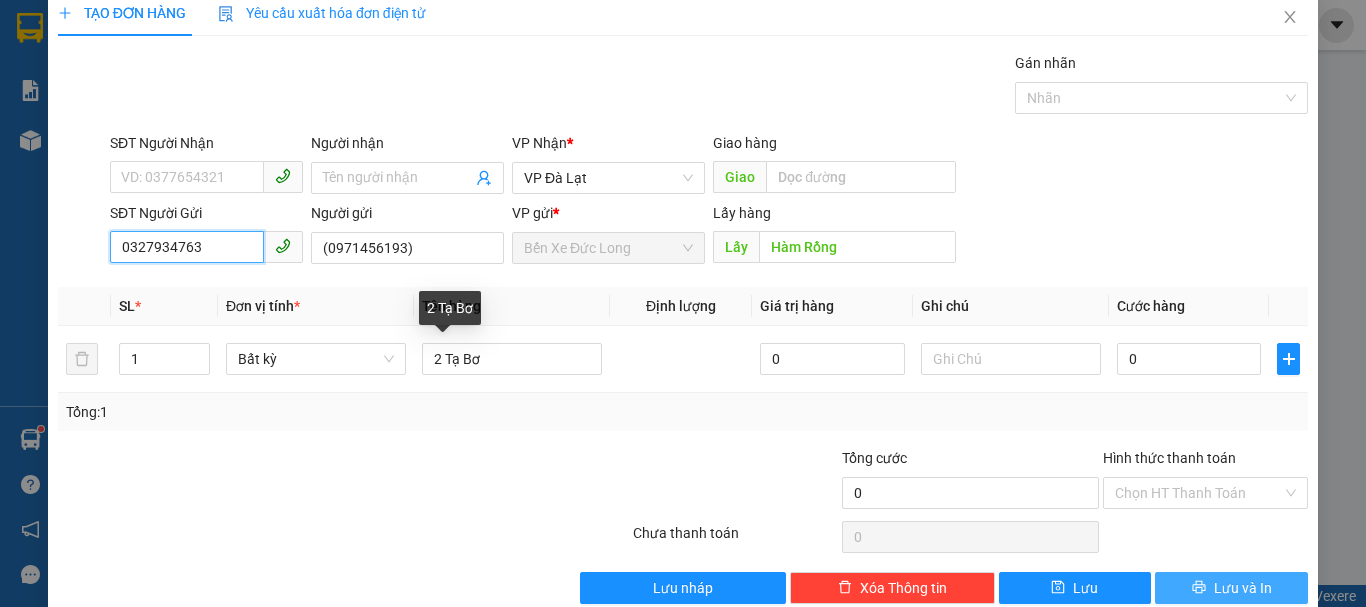 scroll, scrollTop: 56, scrollLeft: 0, axis: vertical 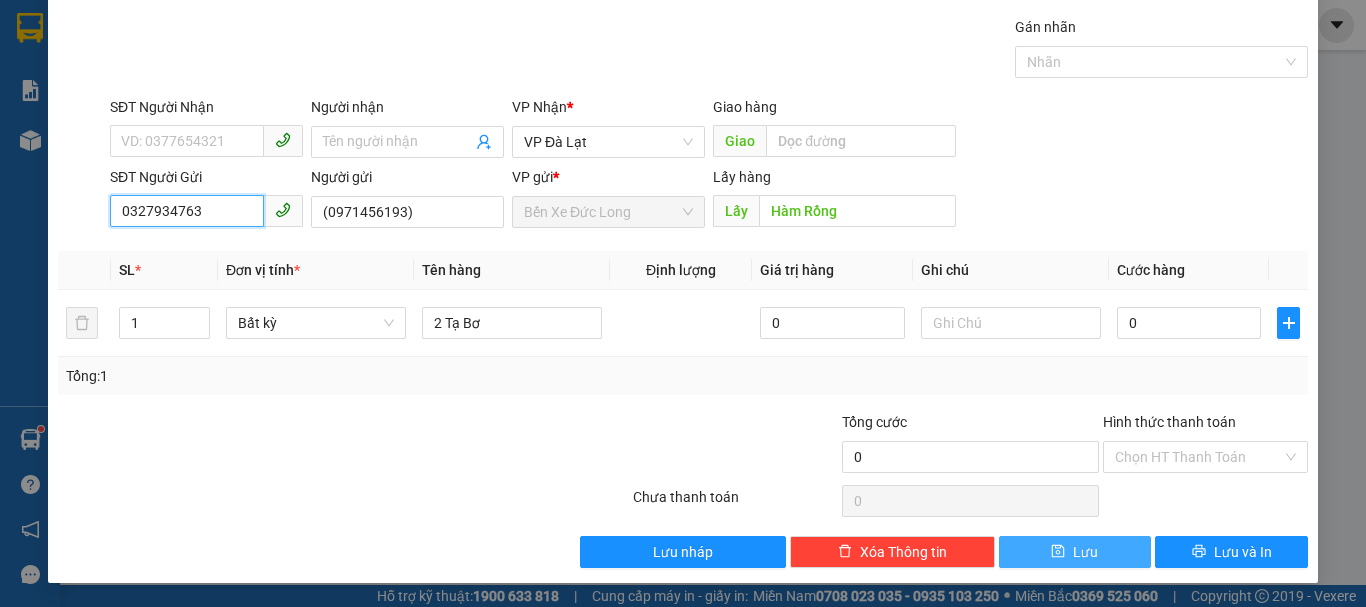 type on "0327934763" 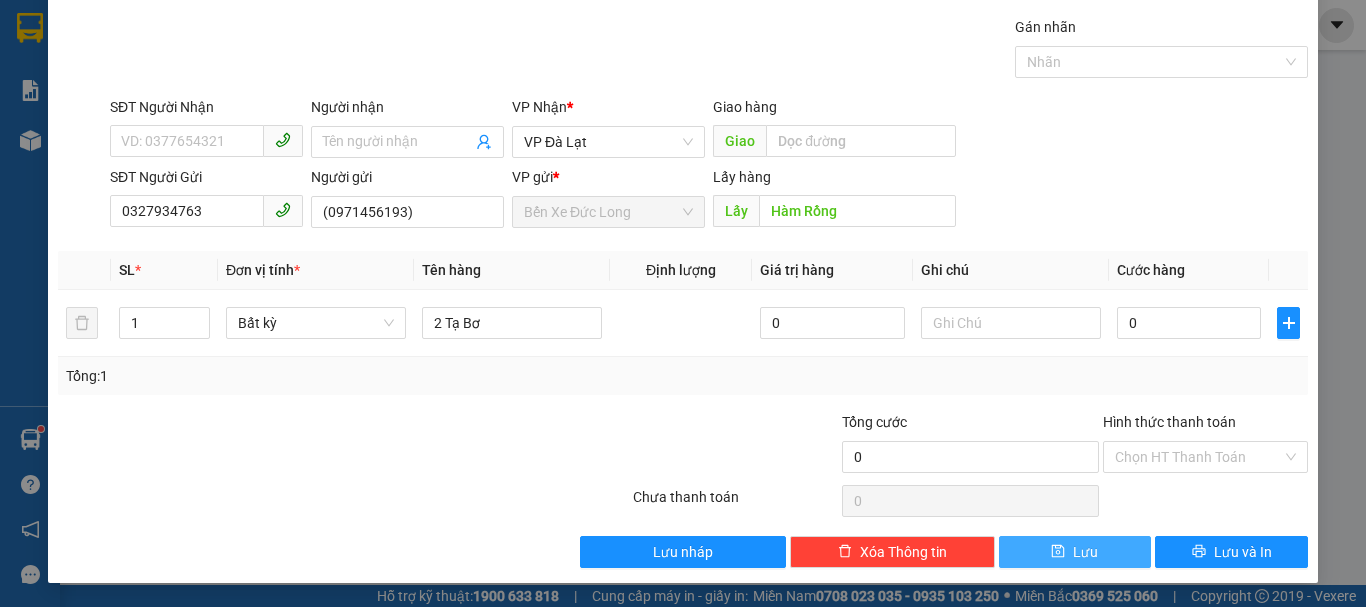 click on "Lưu" at bounding box center [1075, 552] 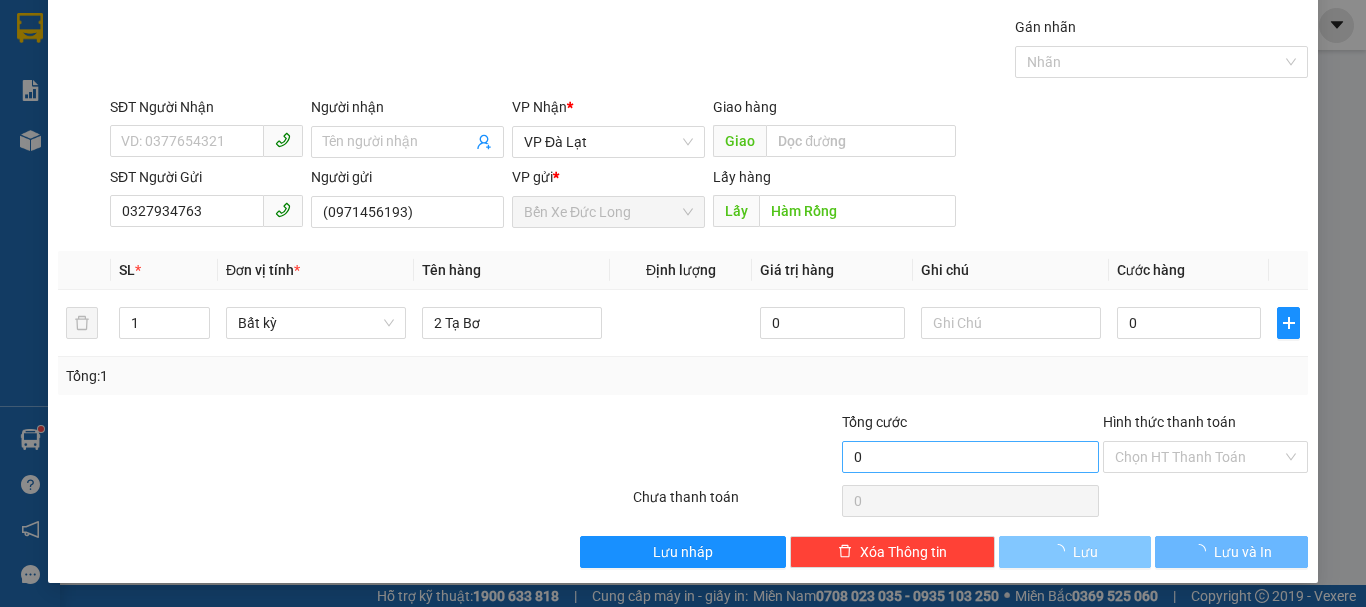 type 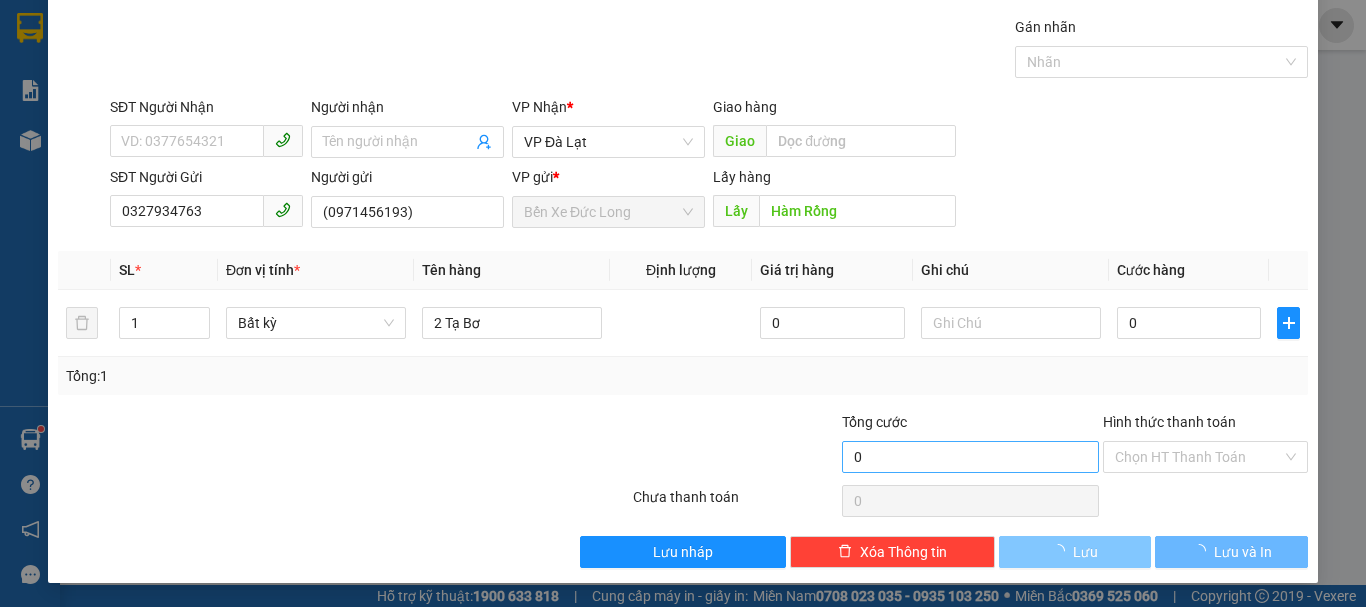 type 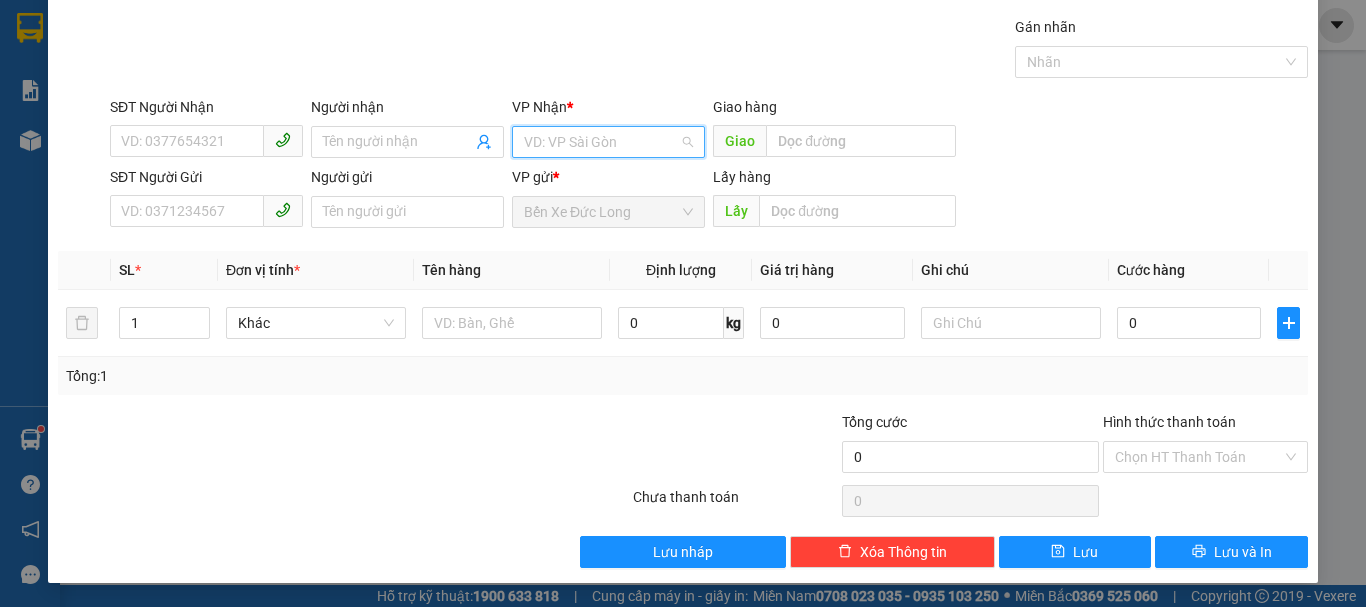 drag, startPoint x: 598, startPoint y: 140, endPoint x: 575, endPoint y: 169, distance: 37.01351 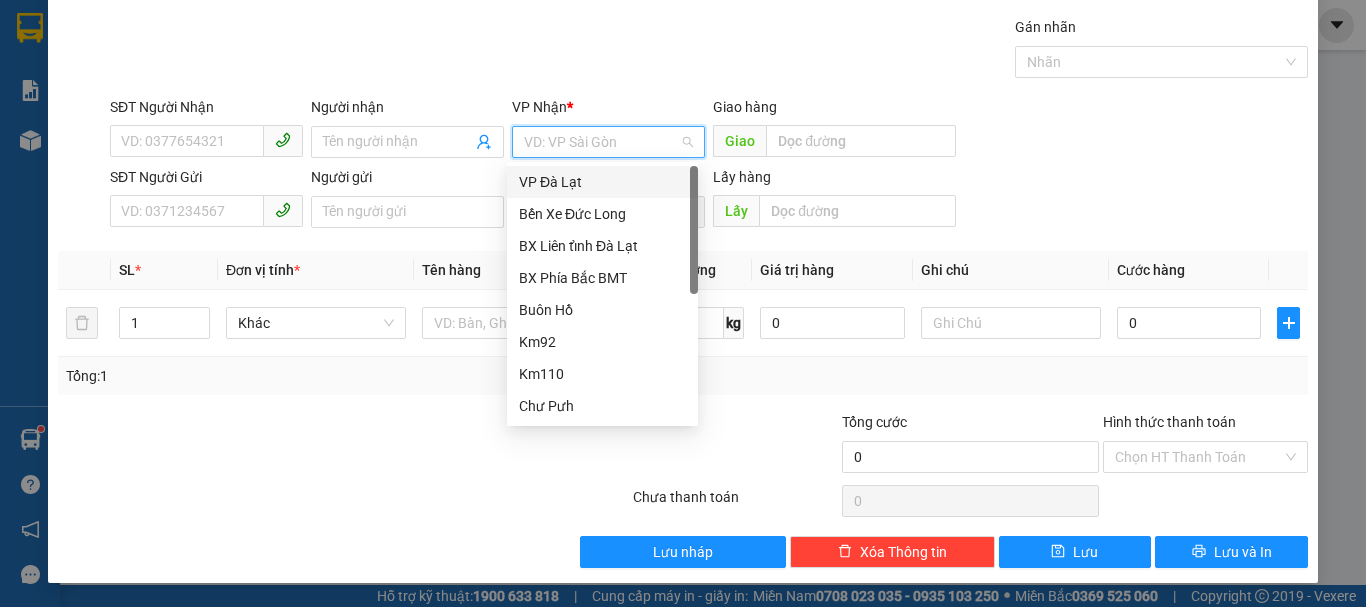 drag, startPoint x: 552, startPoint y: 184, endPoint x: 249, endPoint y: 185, distance: 303.00165 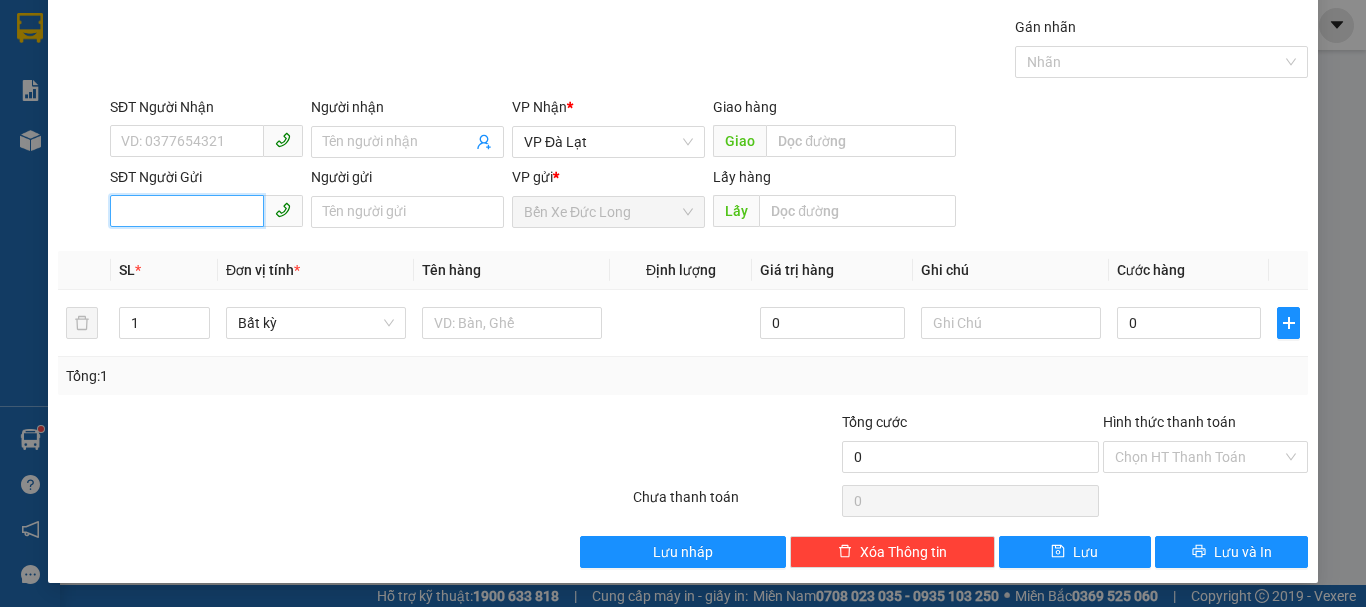 paste on "[PHONE]" 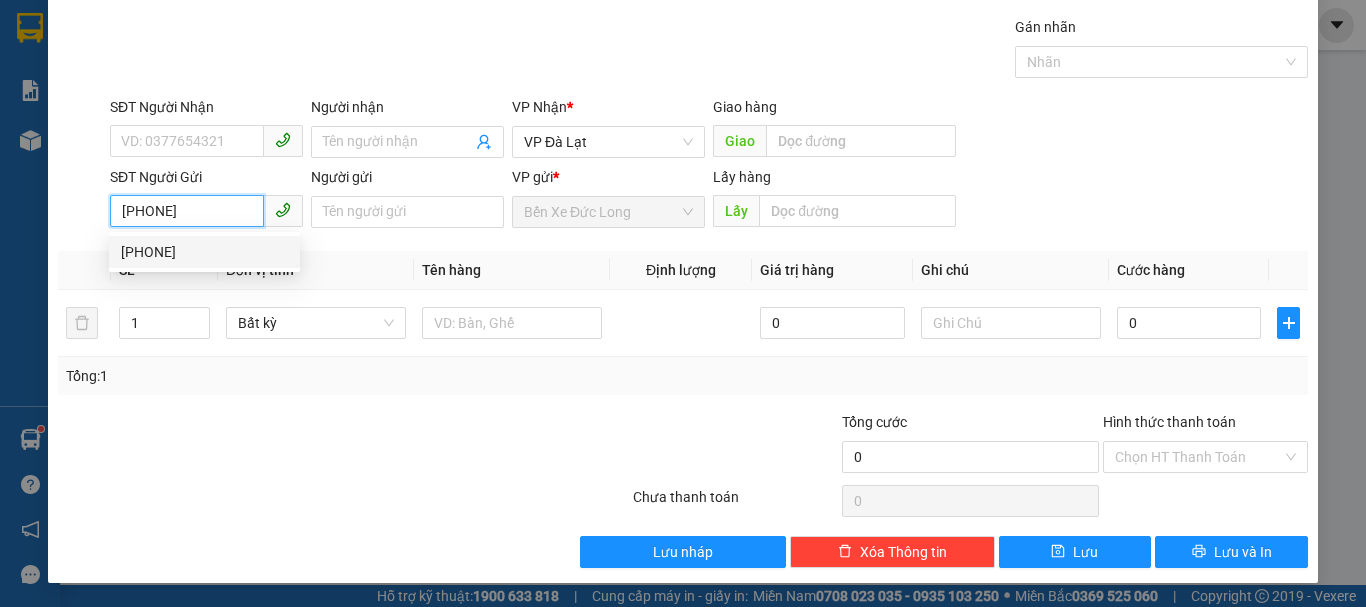 click on "[PHONE]" at bounding box center [187, 211] 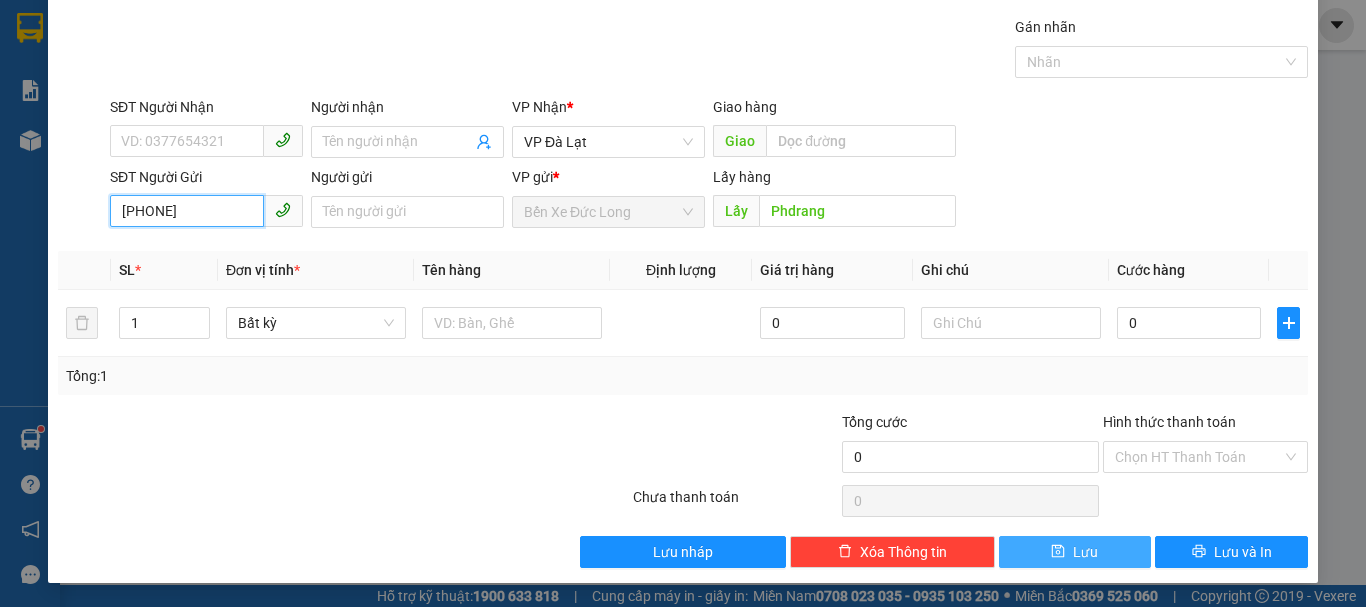 type on "[PHONE]" 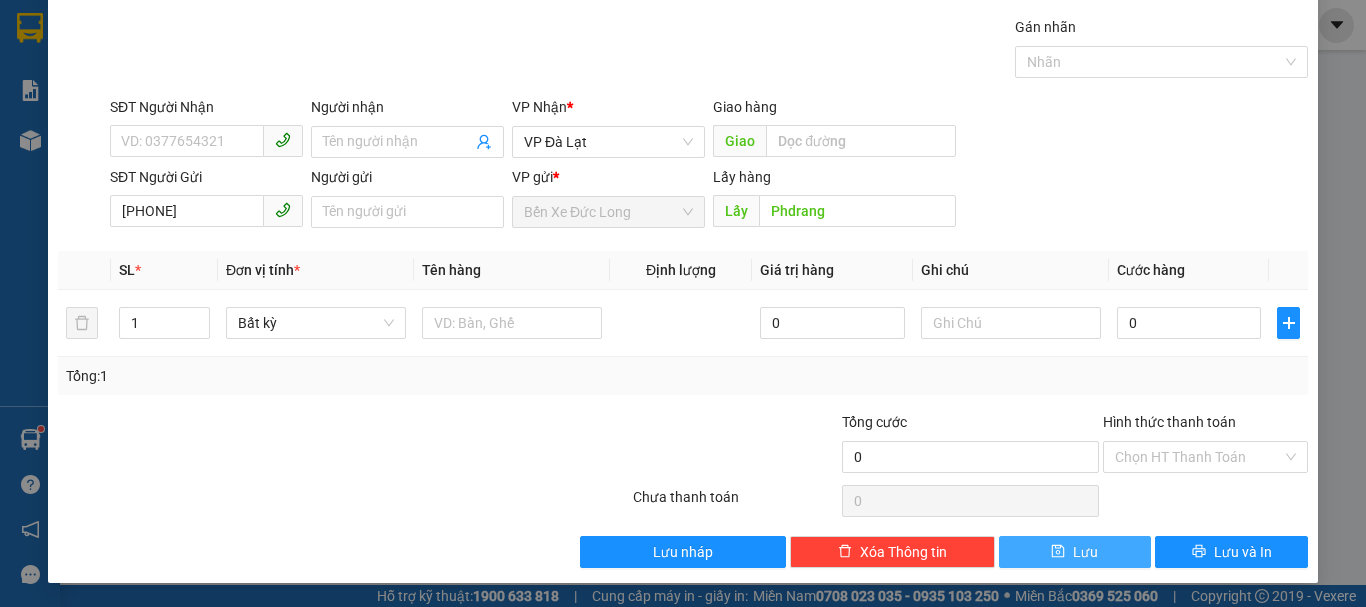 click on "Lưu" at bounding box center [1085, 552] 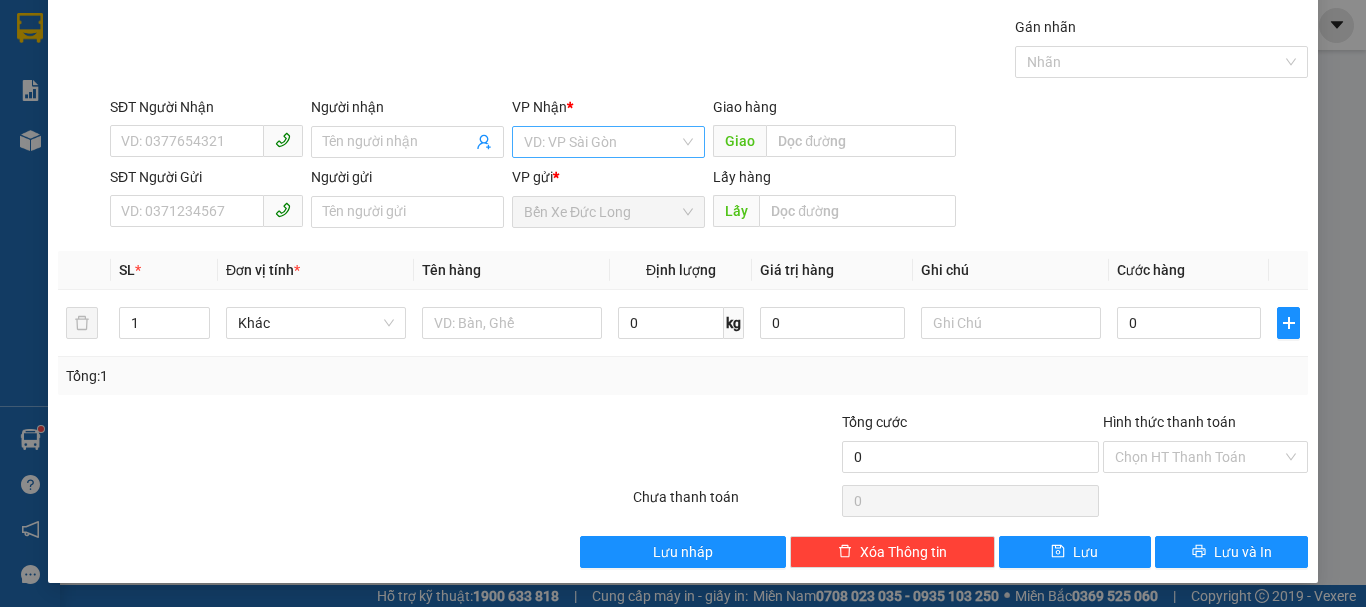 drag, startPoint x: 581, startPoint y: 117, endPoint x: 587, endPoint y: 136, distance: 19.924858 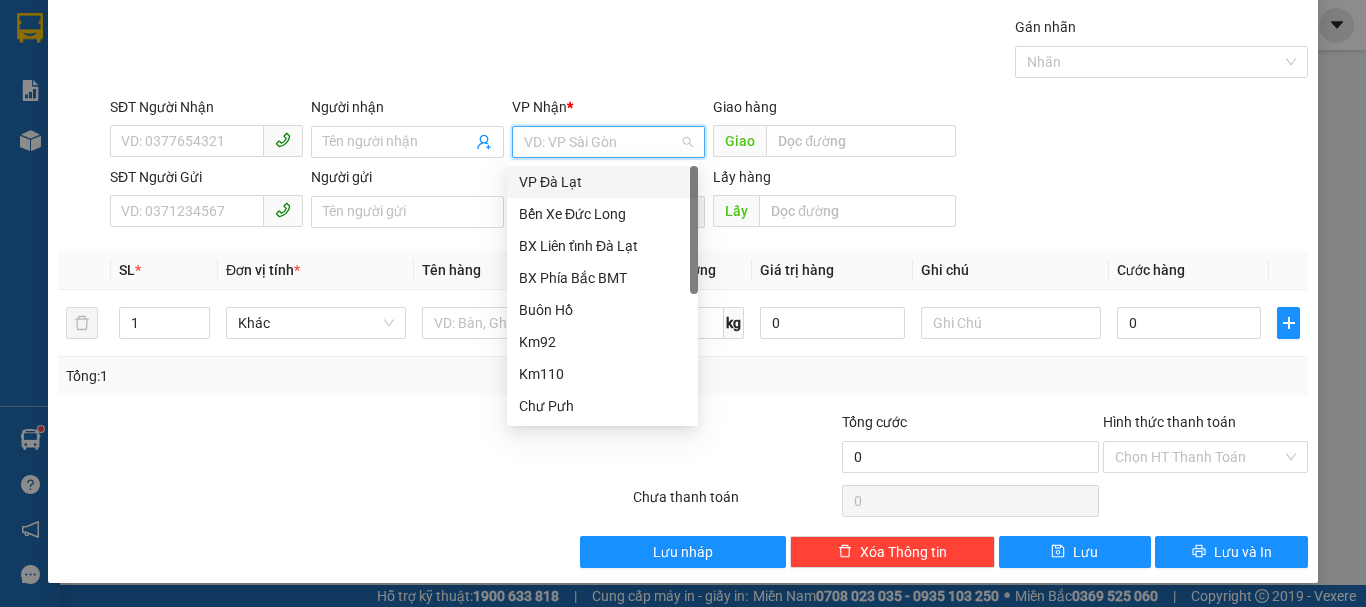 drag, startPoint x: 548, startPoint y: 183, endPoint x: 272, endPoint y: 206, distance: 276.95667 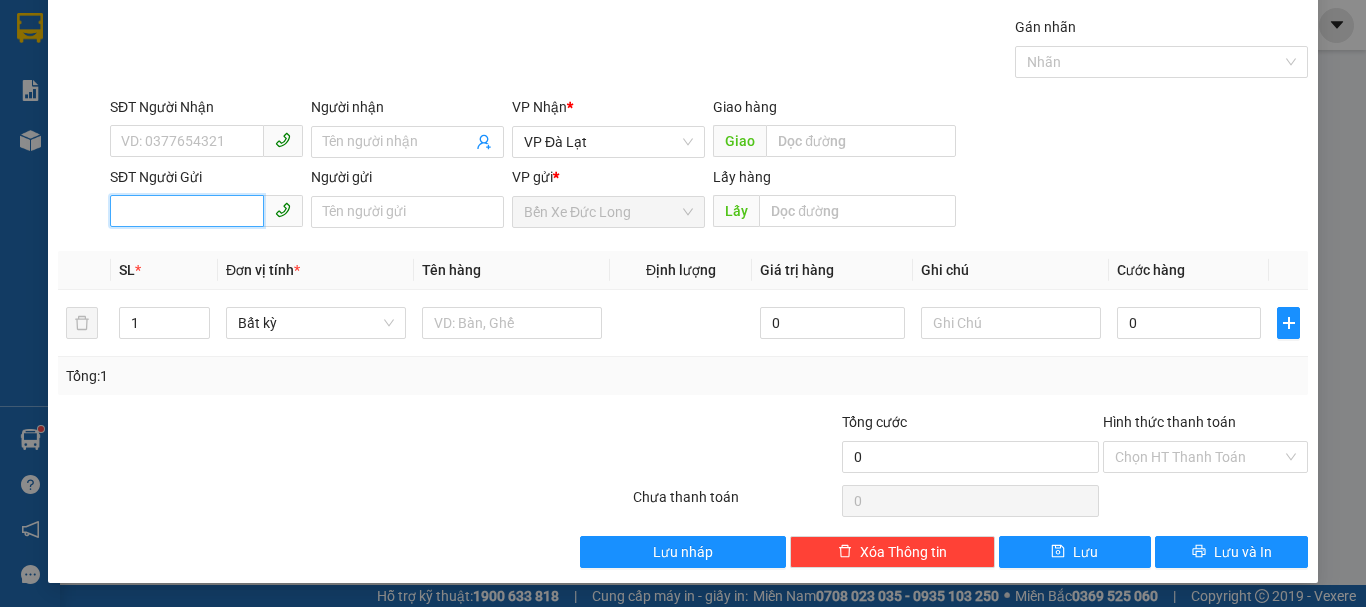 paste on "[PHONE]" 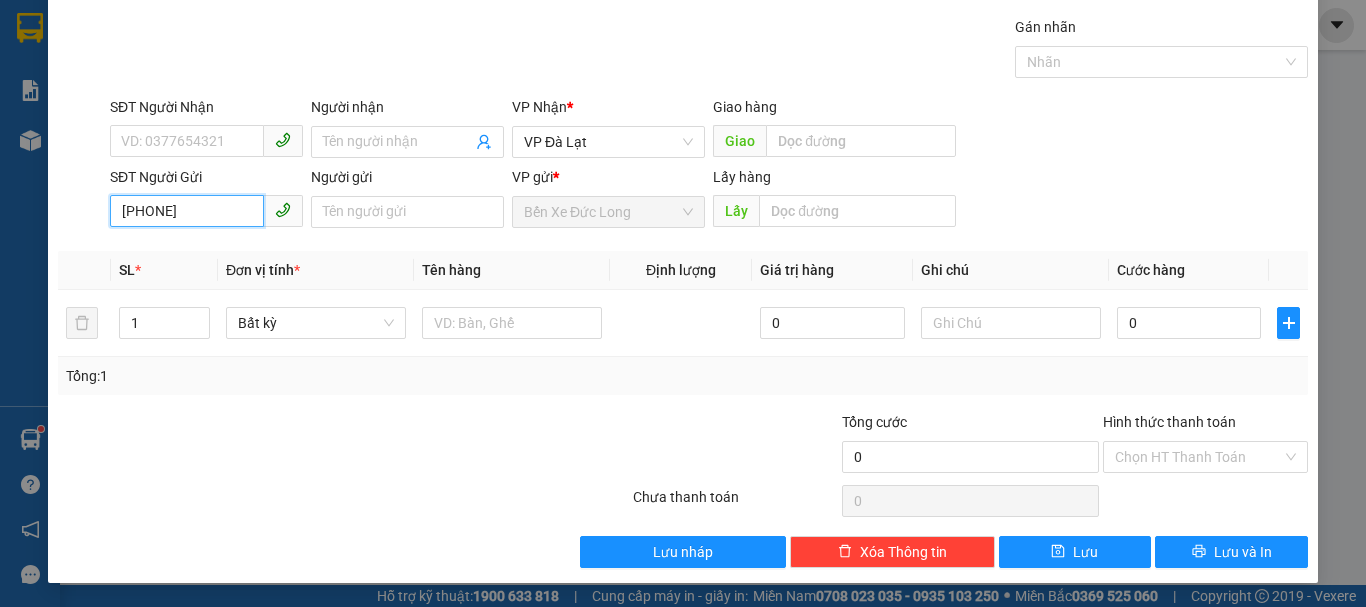 click on "[PHONE]" at bounding box center [187, 211] 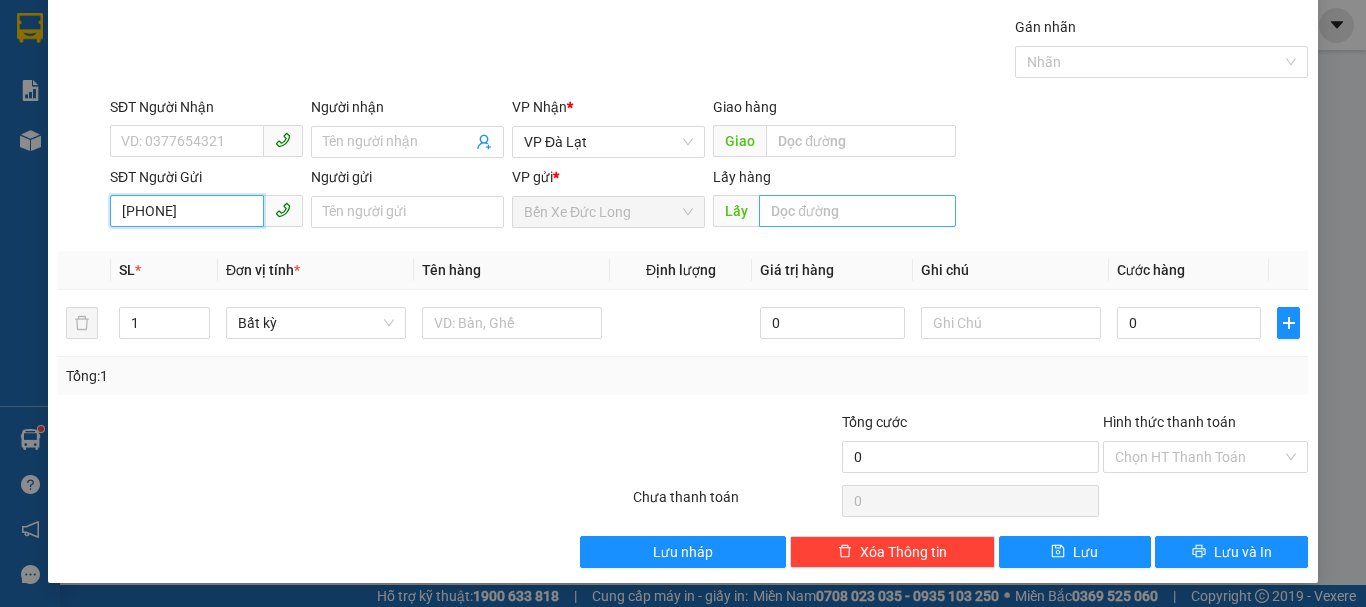 type on "[PHONE]" 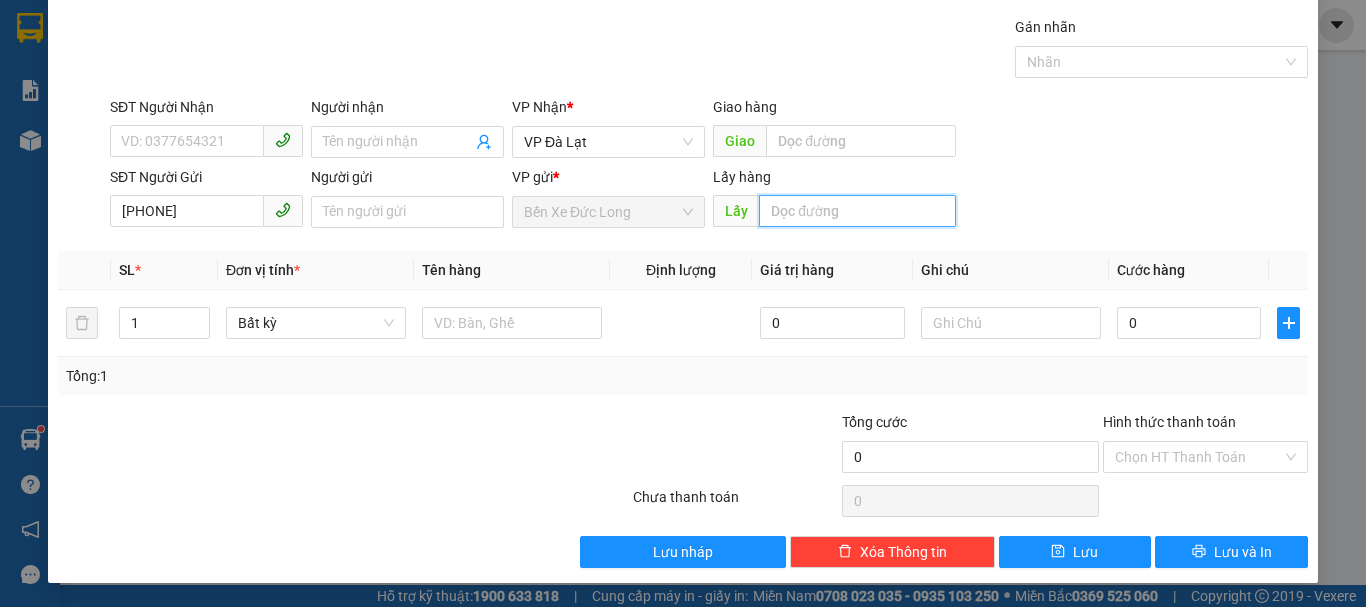 click at bounding box center [857, 211] 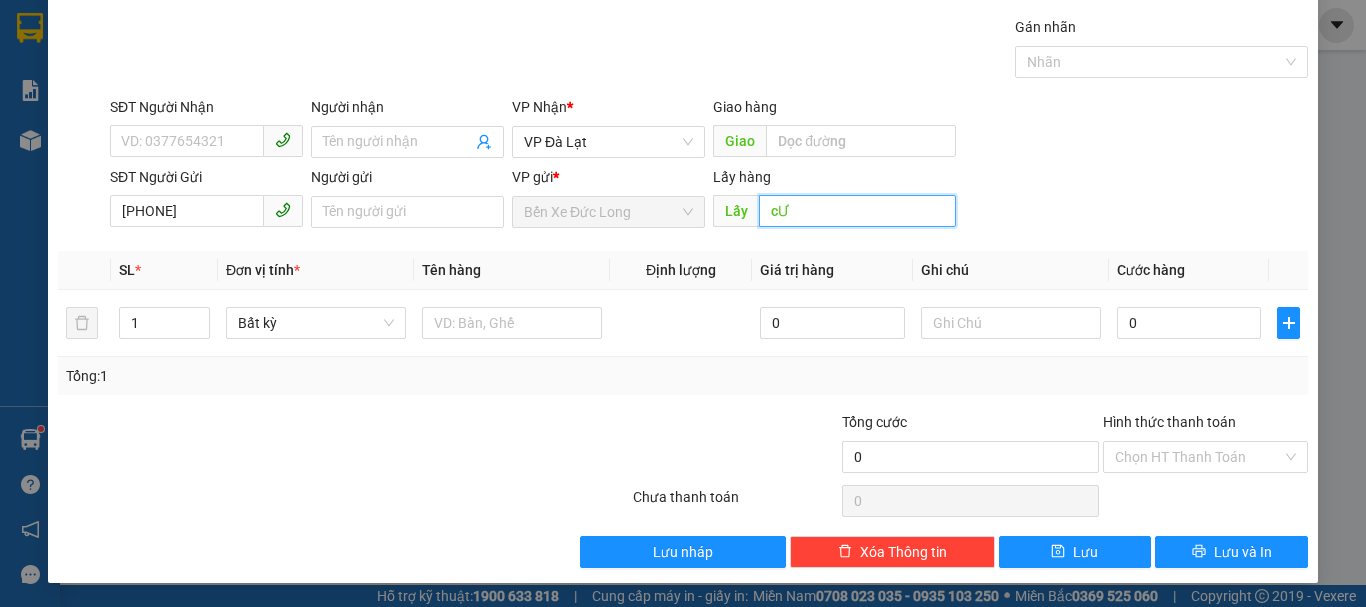 type on "c" 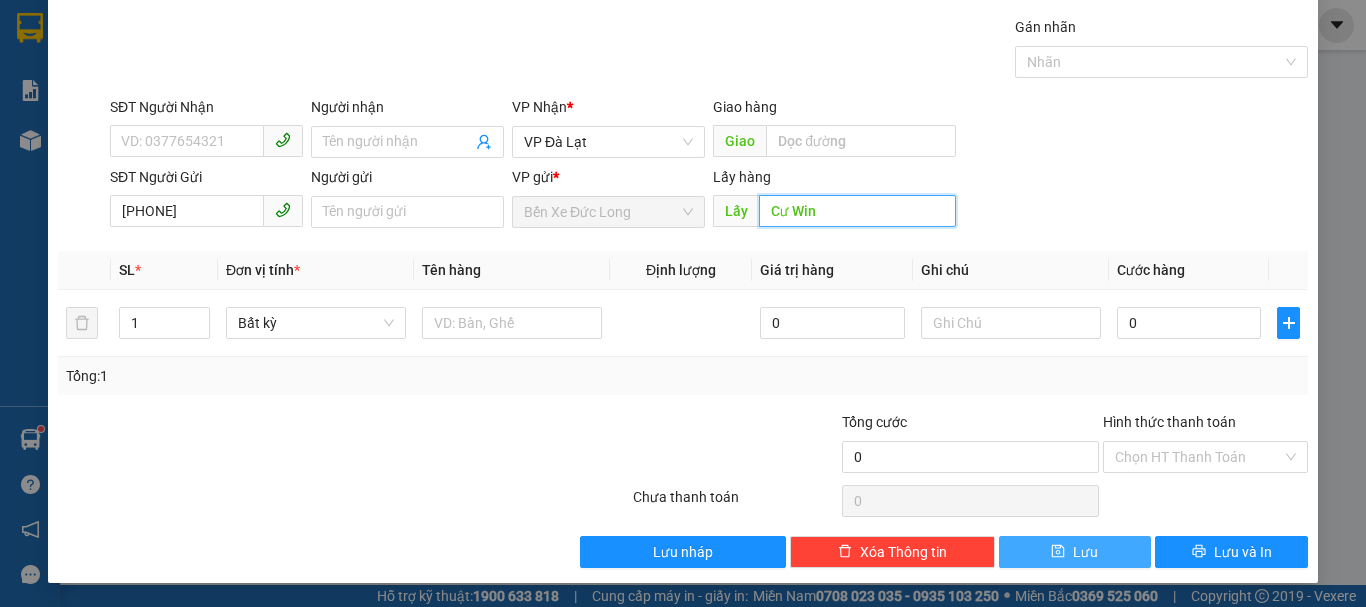 type on "Cư Win" 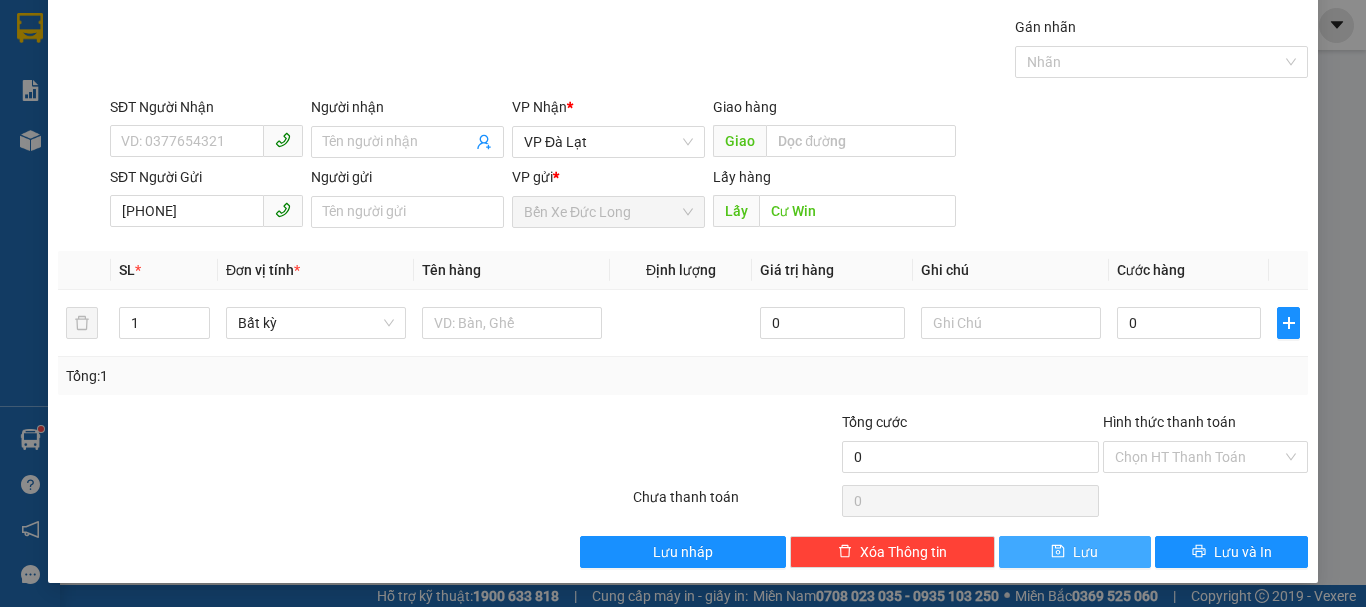 click on "Lưu" at bounding box center (1075, 552) 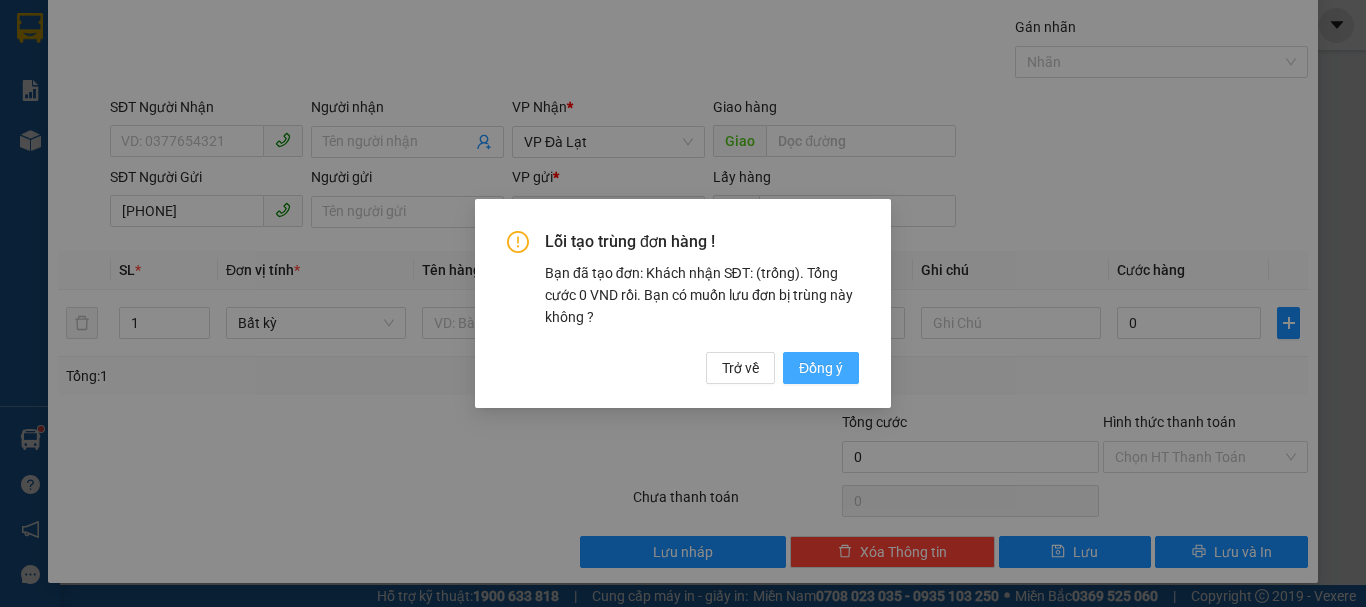 click on "Đồng ý" at bounding box center [821, 368] 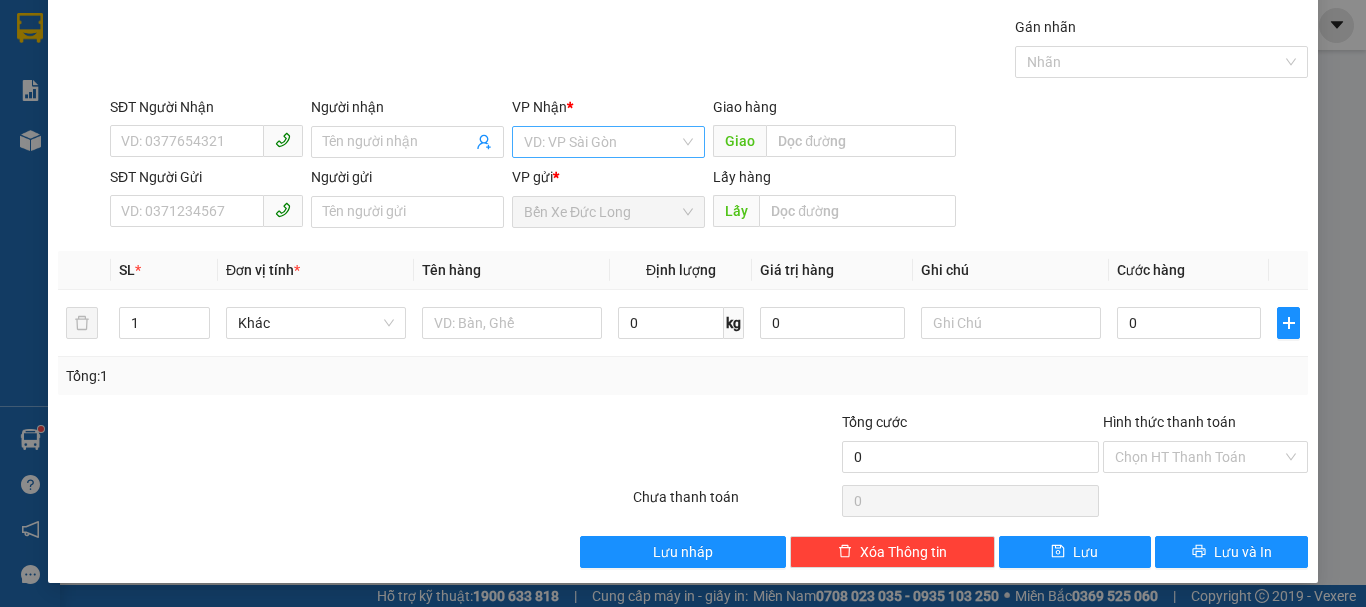 click at bounding box center [601, 142] 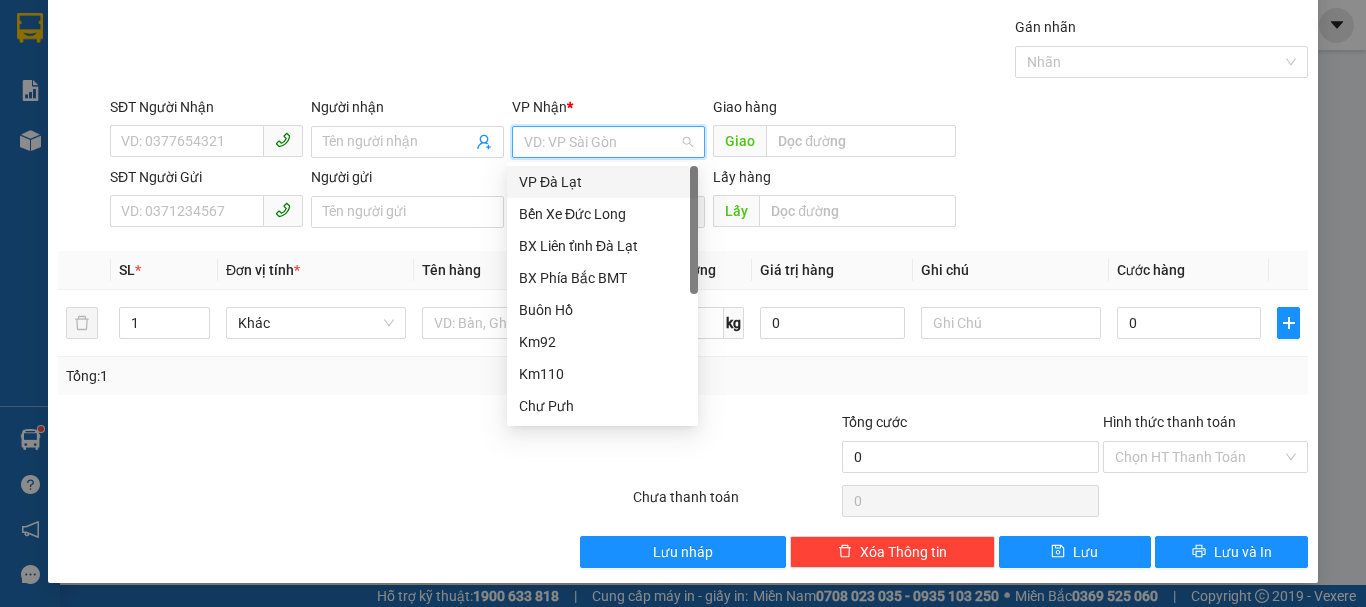 drag, startPoint x: 550, startPoint y: 183, endPoint x: 513, endPoint y: 190, distance: 37.65634 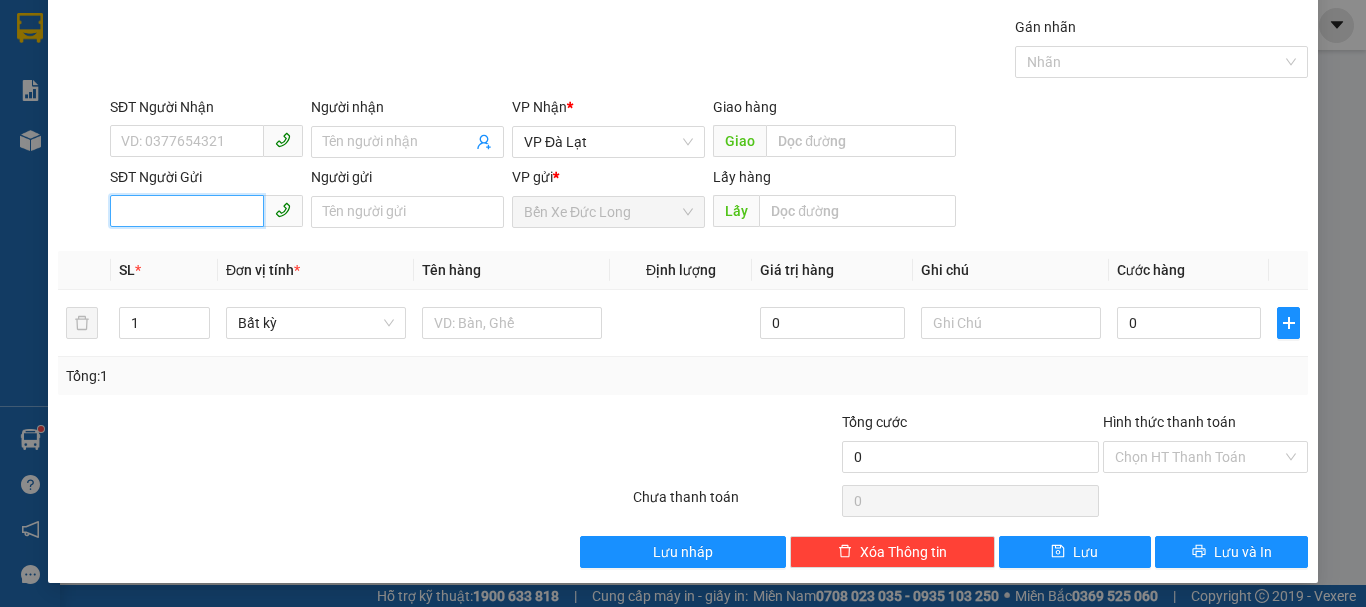 paste on "[PHONE]" 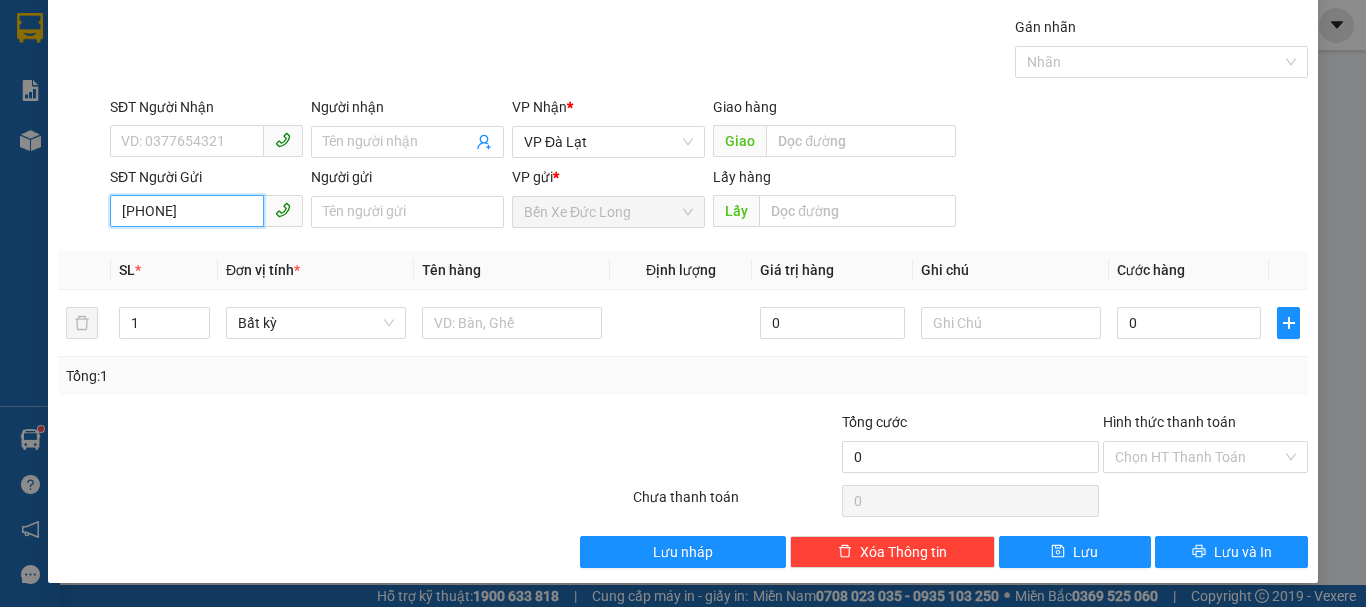click on "[PHONE]" at bounding box center (187, 211) 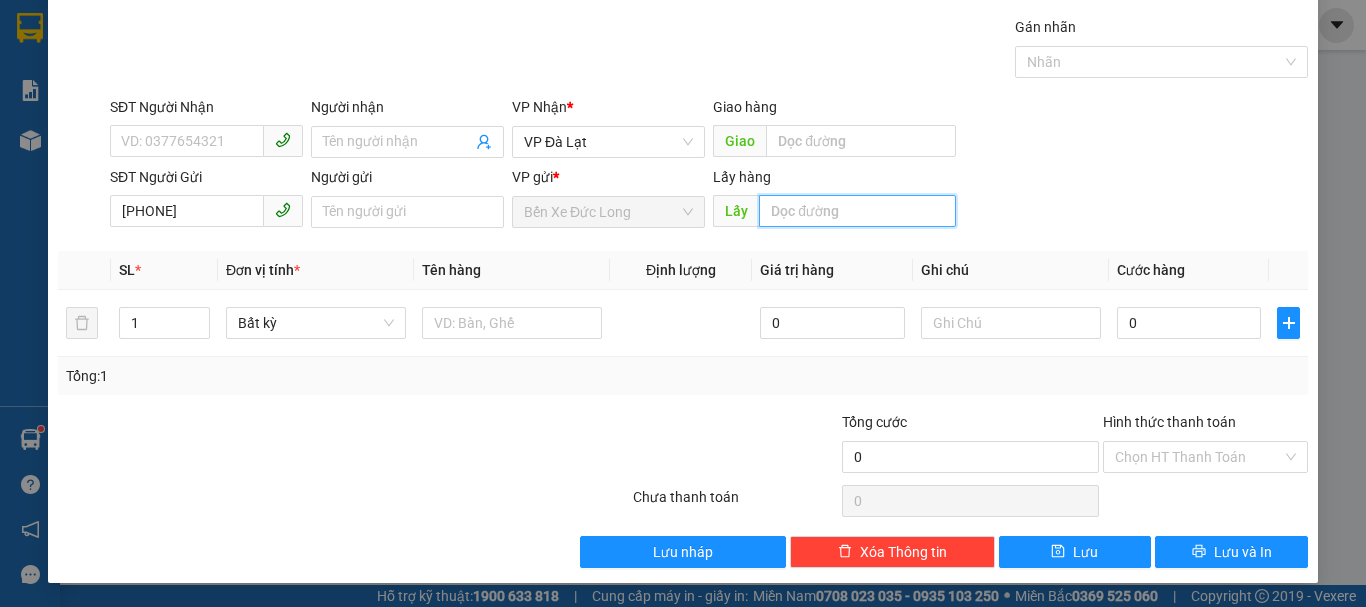 click at bounding box center [857, 211] 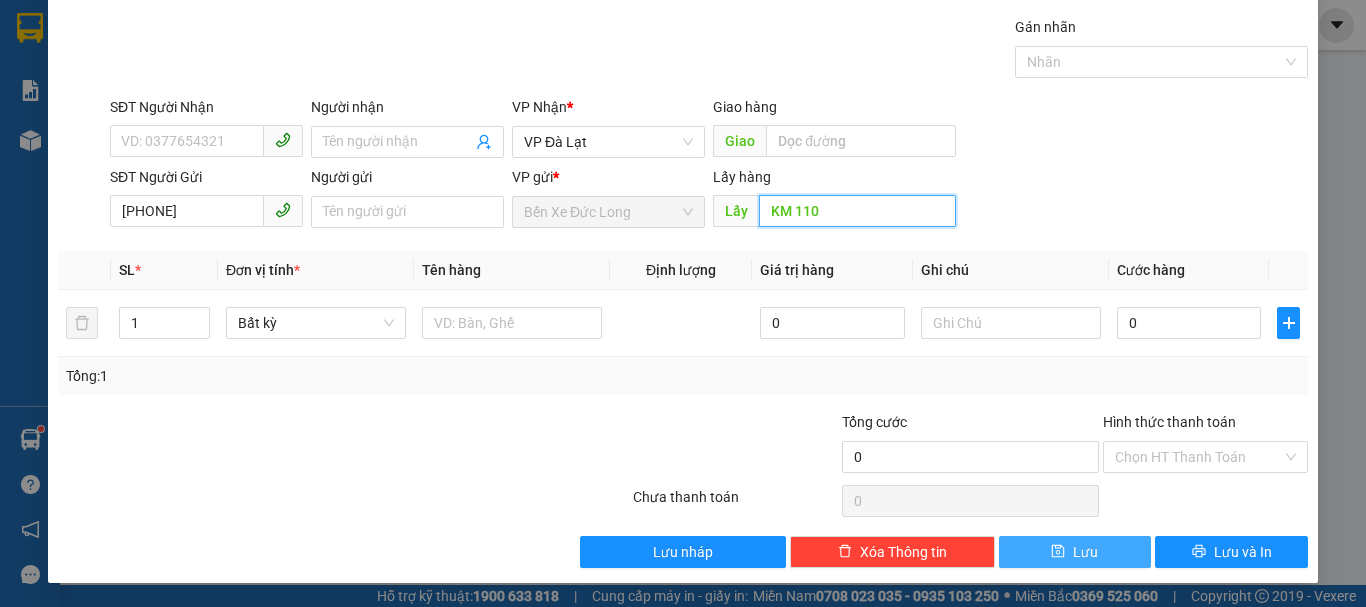 type on "KM 110" 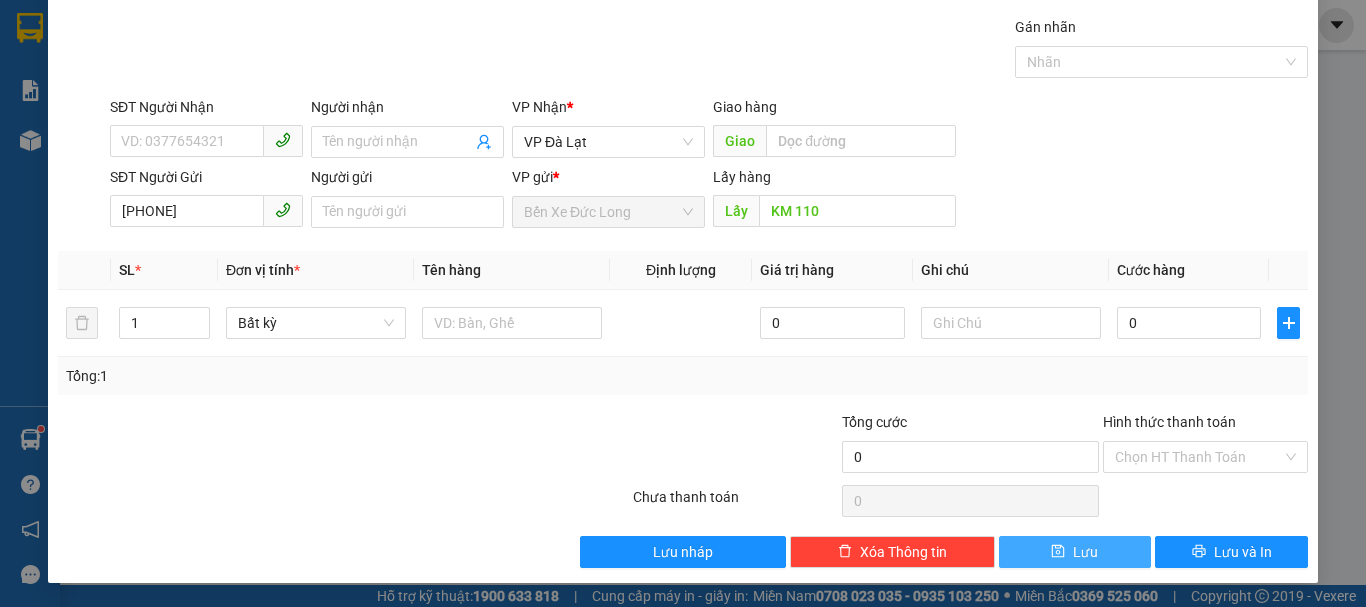 click on "Lưu" at bounding box center (1075, 552) 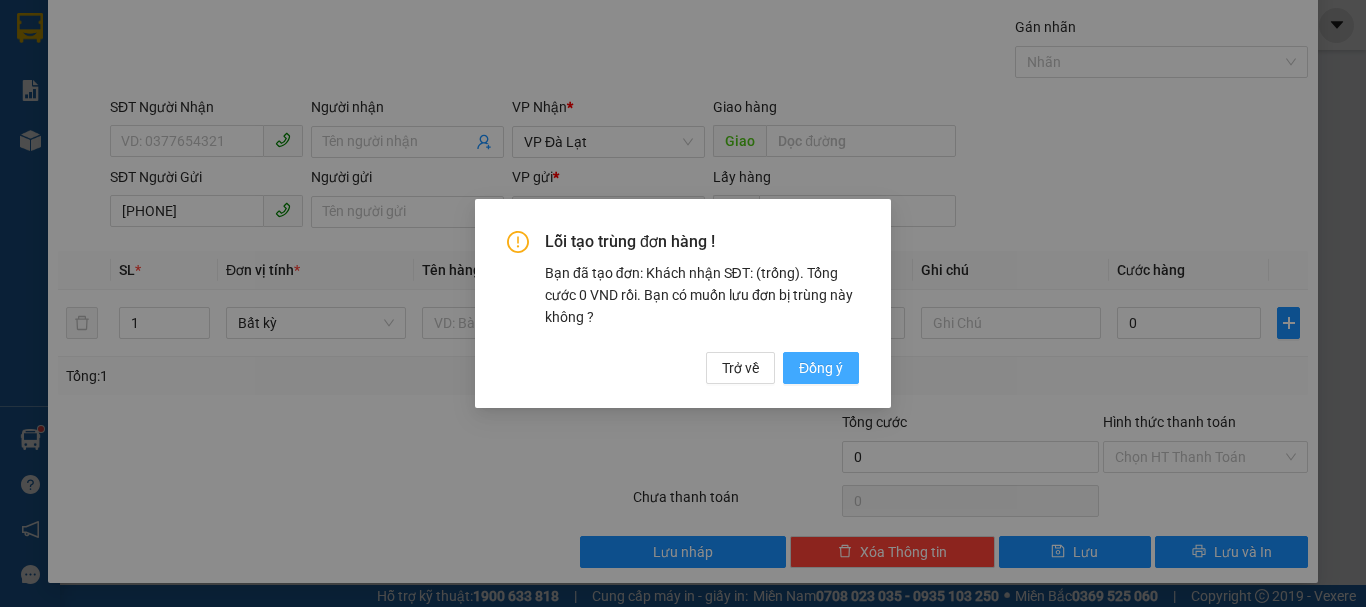 click on "Đồng ý" at bounding box center [821, 368] 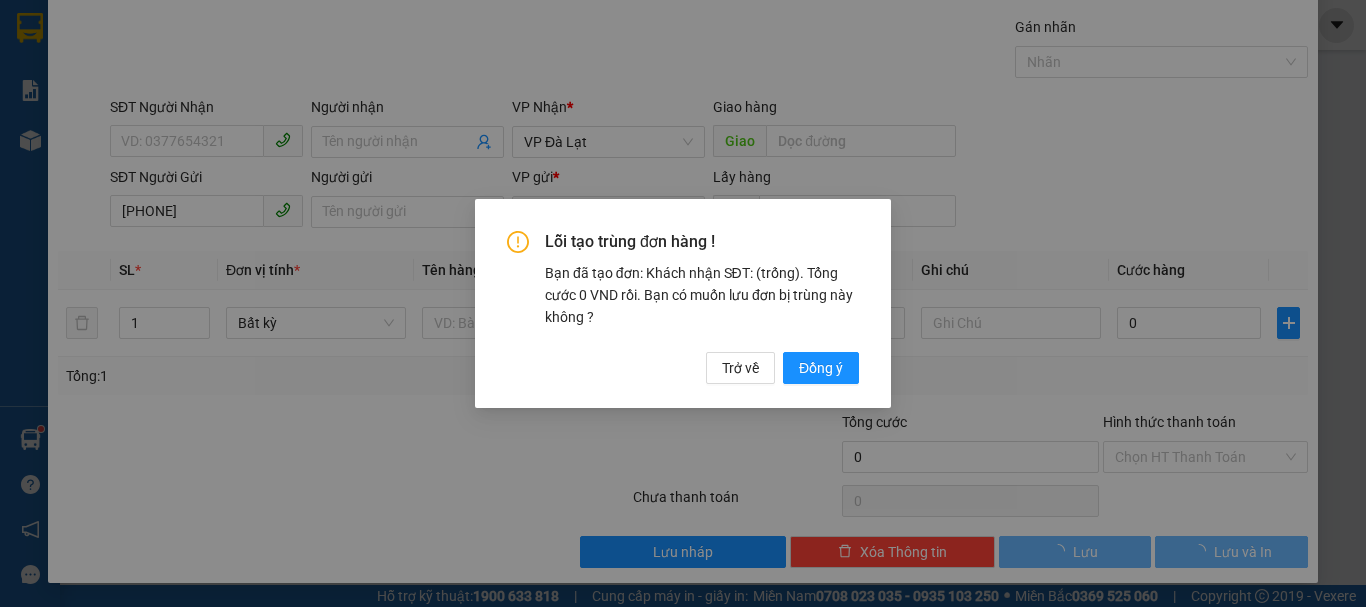 type 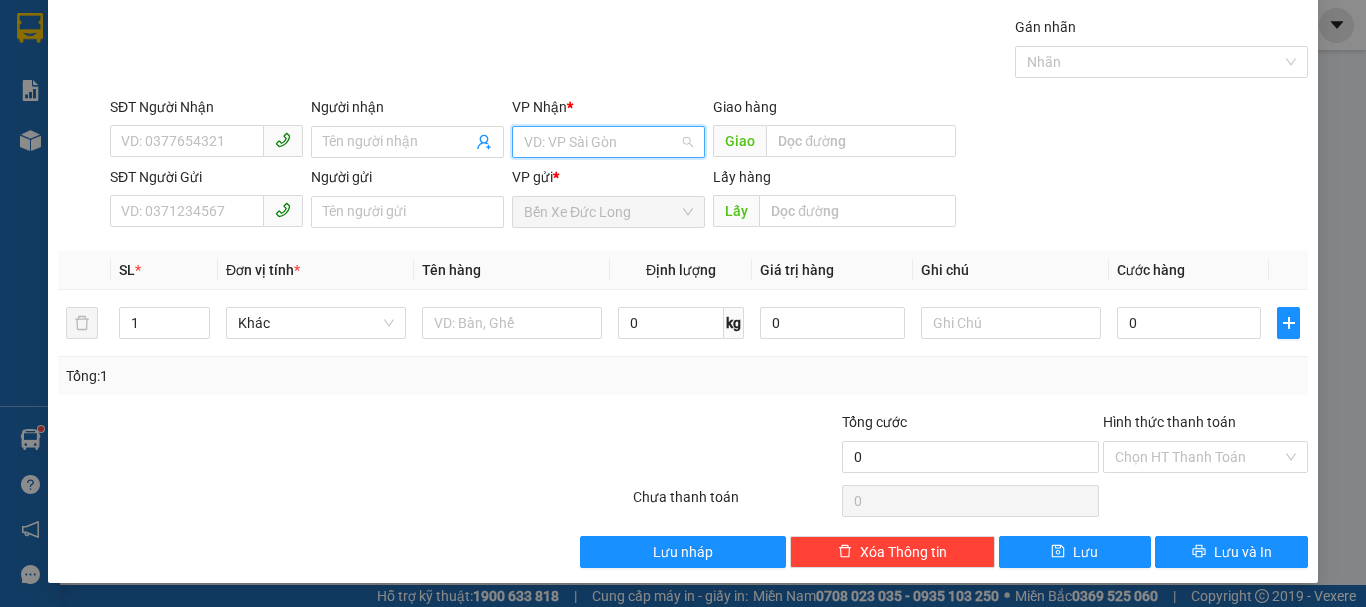click at bounding box center [601, 142] 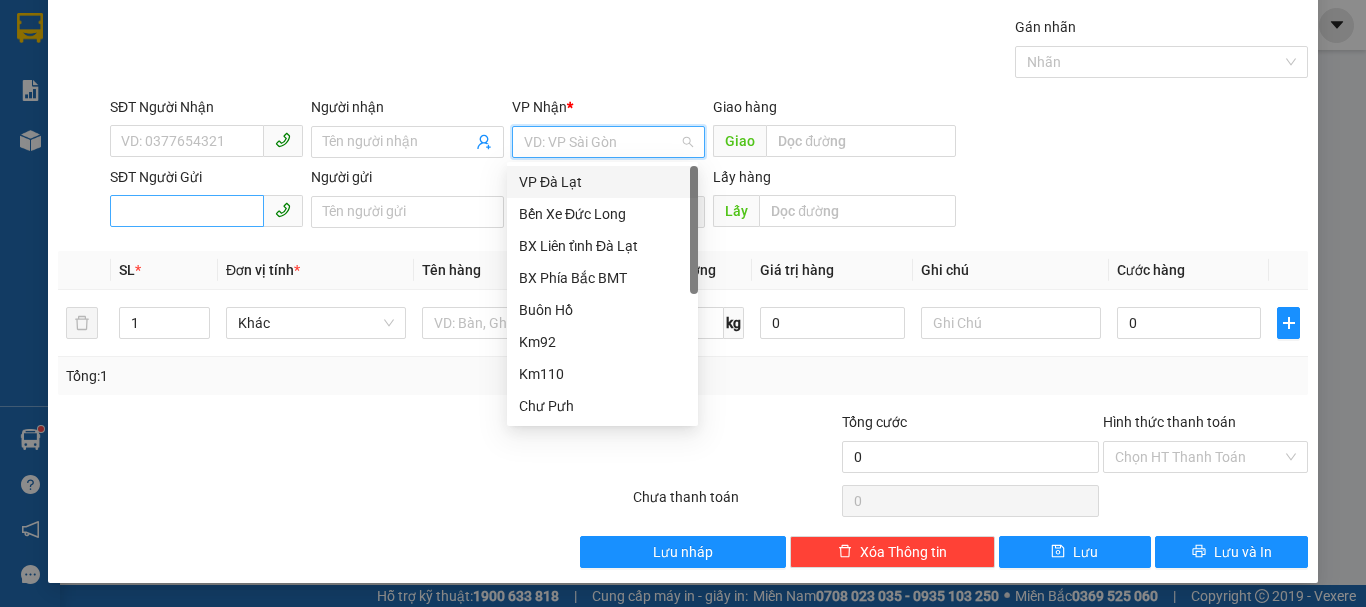 drag, startPoint x: 555, startPoint y: 174, endPoint x: 225, endPoint y: 201, distance: 331.1027 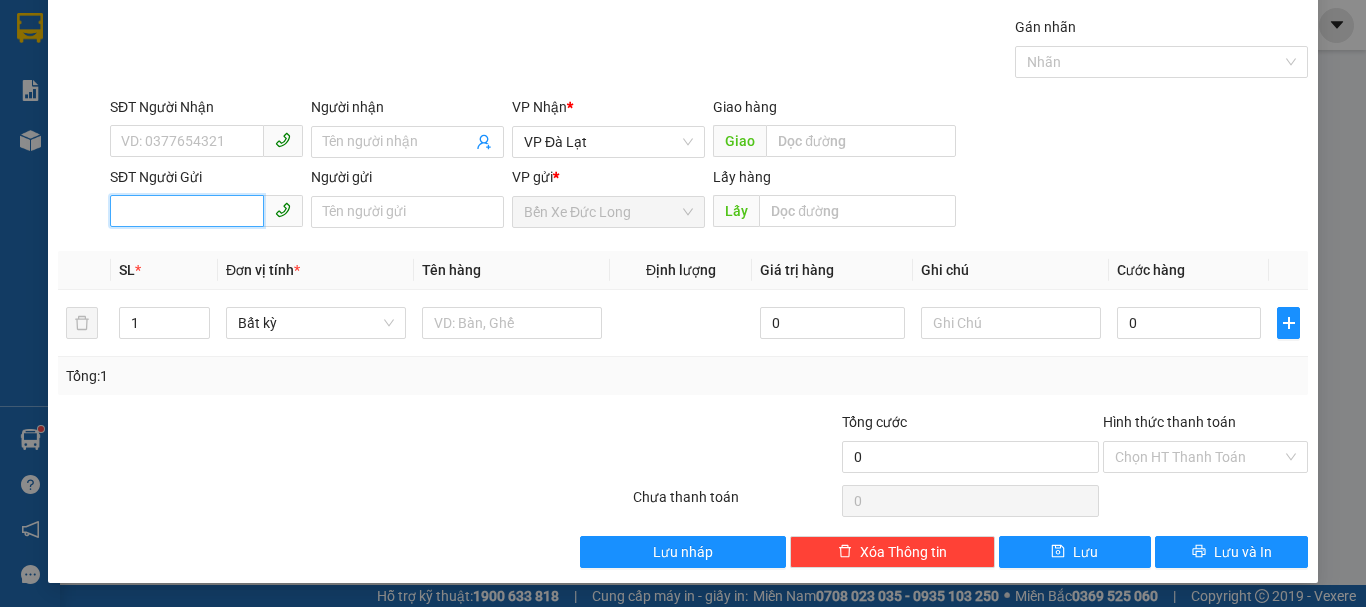 paste on "[PHONE]" 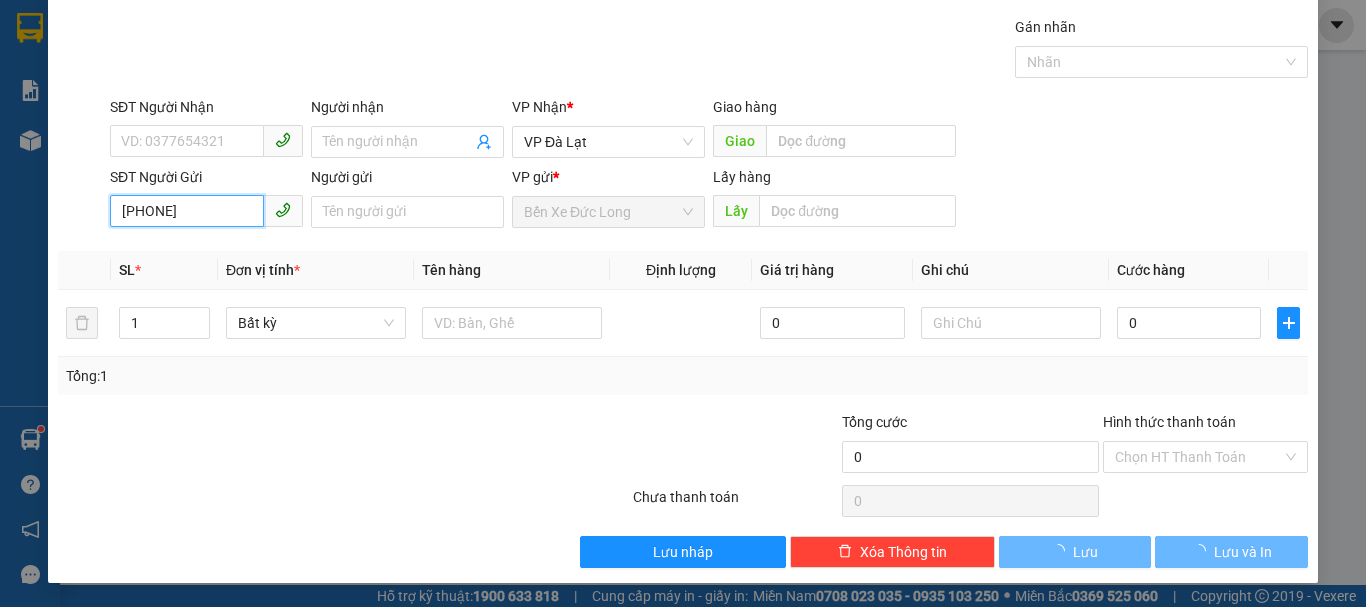 click on "[PHONE]" at bounding box center [187, 211] 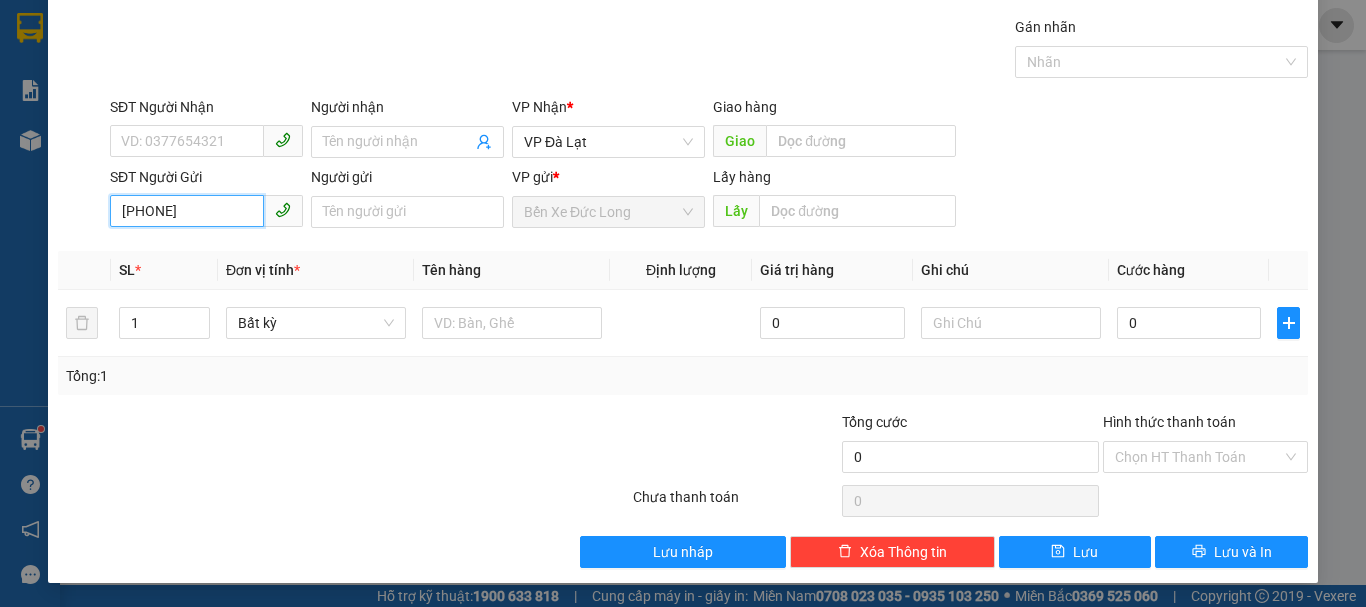 click on "[PHONE]" at bounding box center (187, 211) 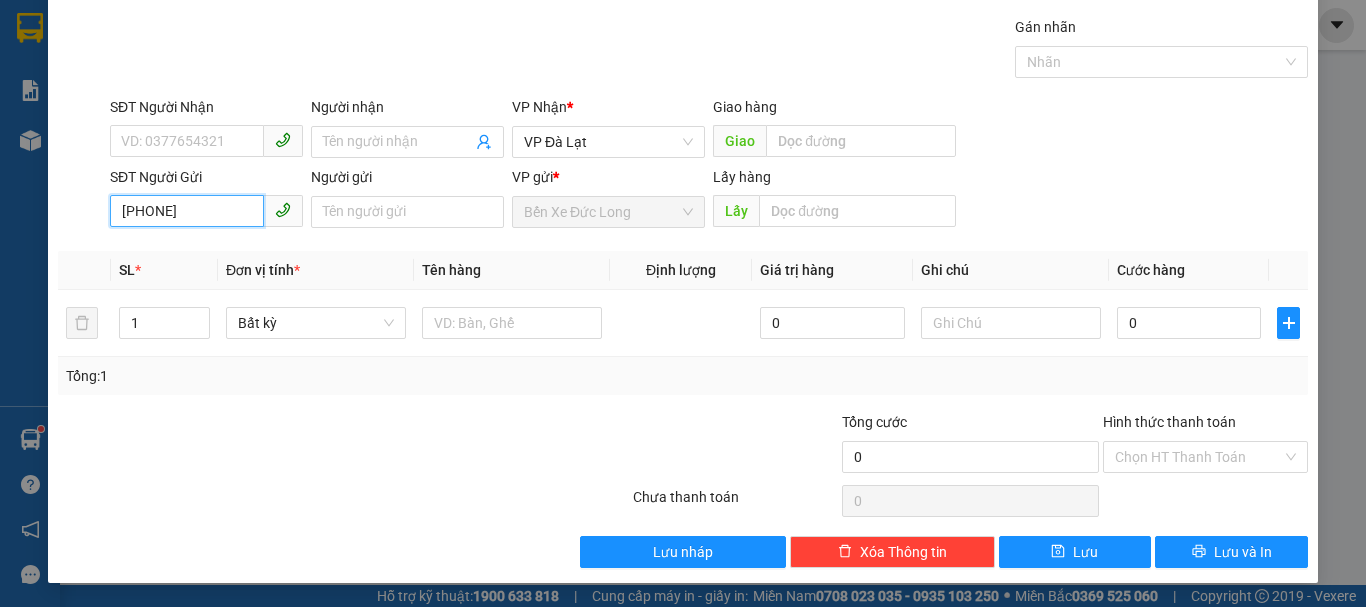 click on "[PHONE]" at bounding box center [187, 211] 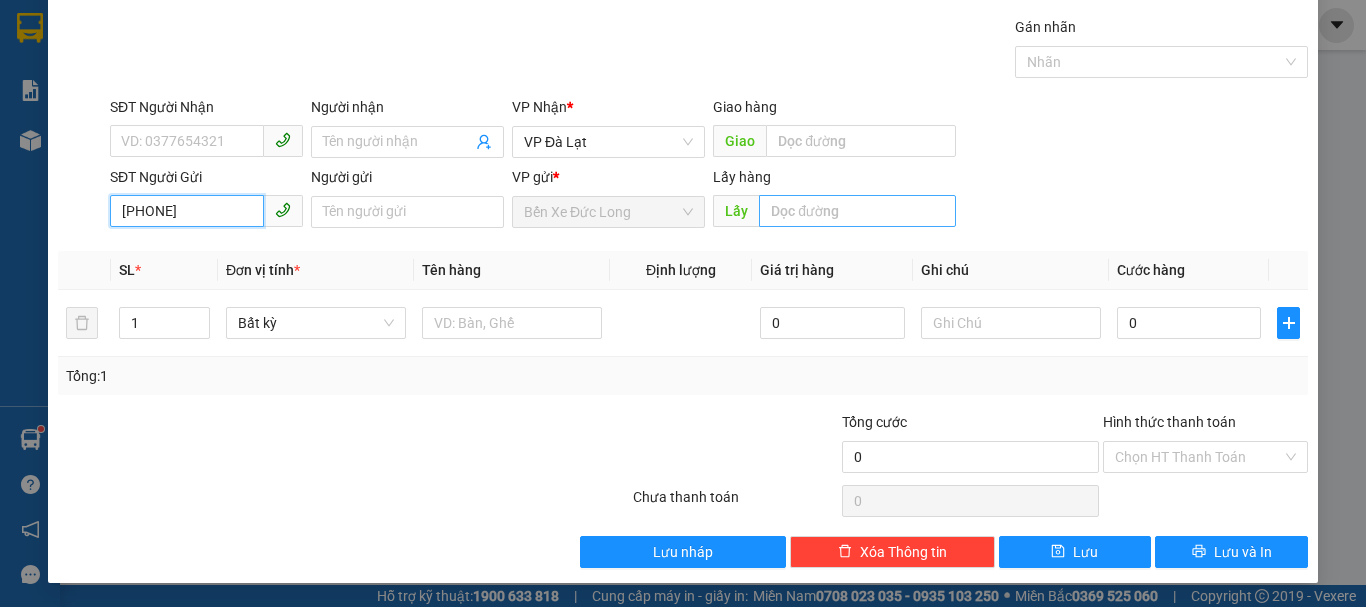 type on "[PHONE]" 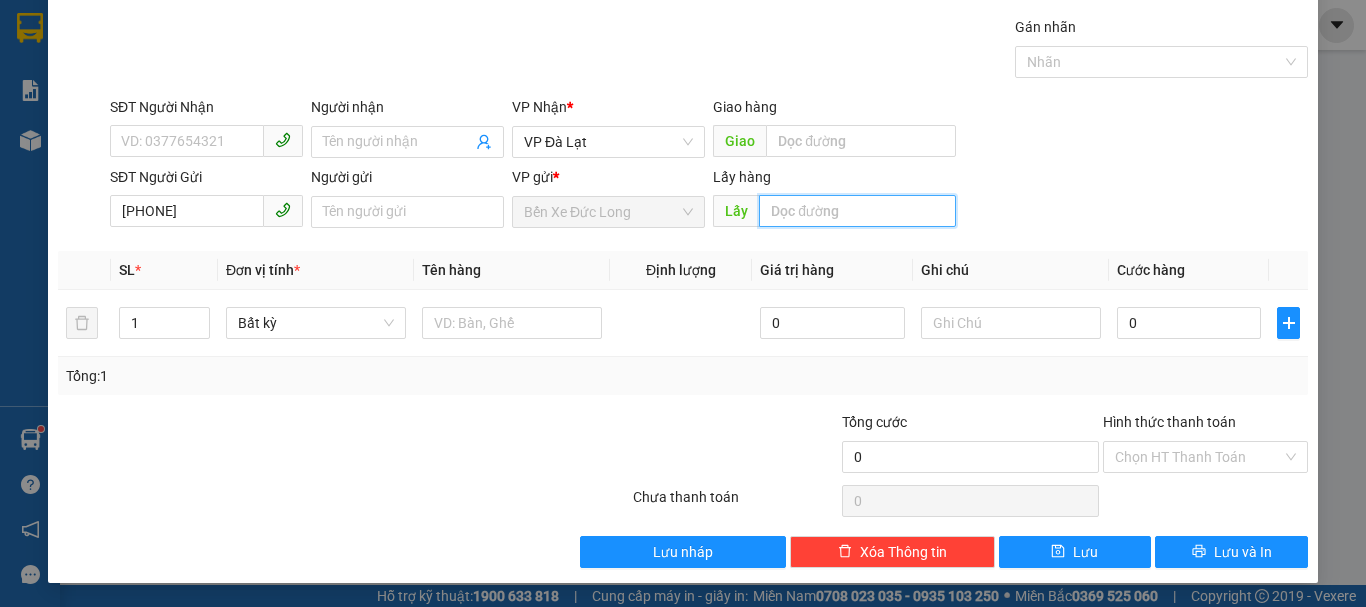 click at bounding box center (857, 211) 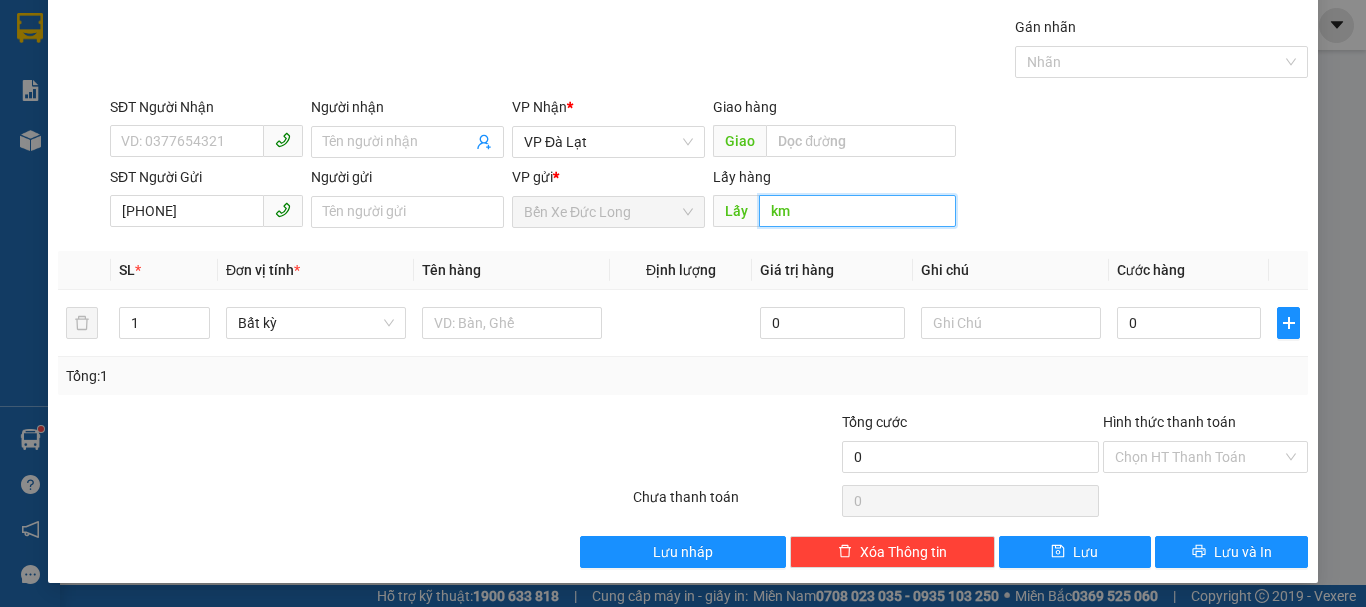 type on "k" 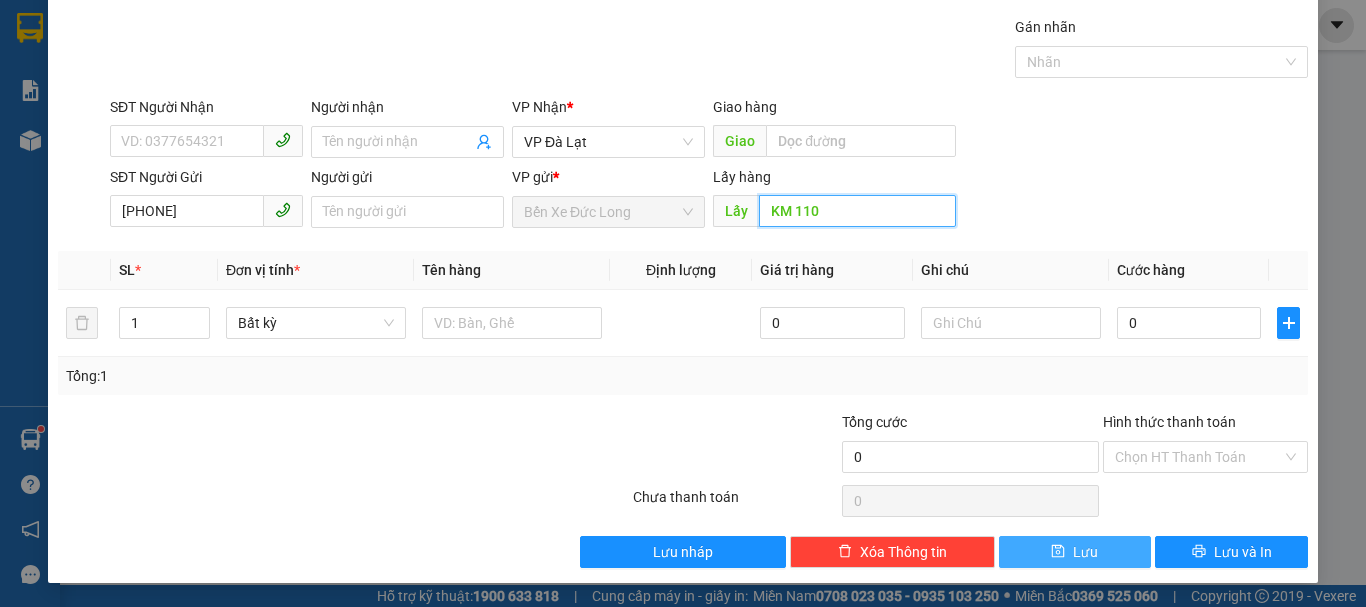 type on "KM 110" 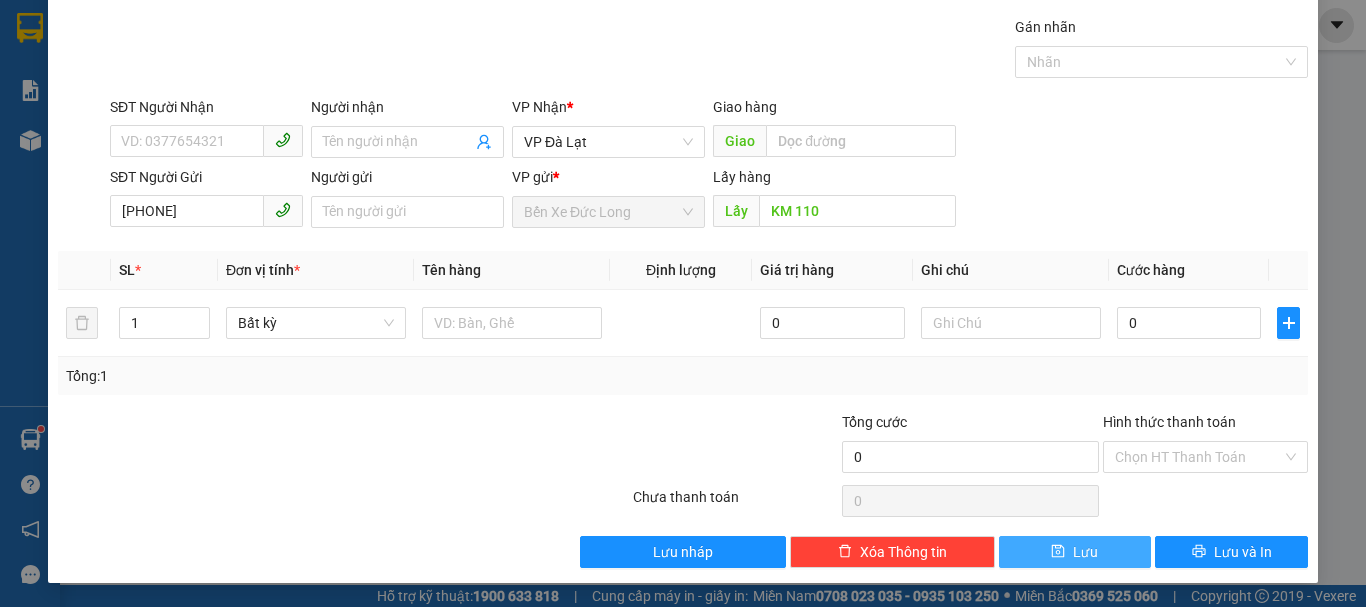 click on "Lưu" at bounding box center (1085, 552) 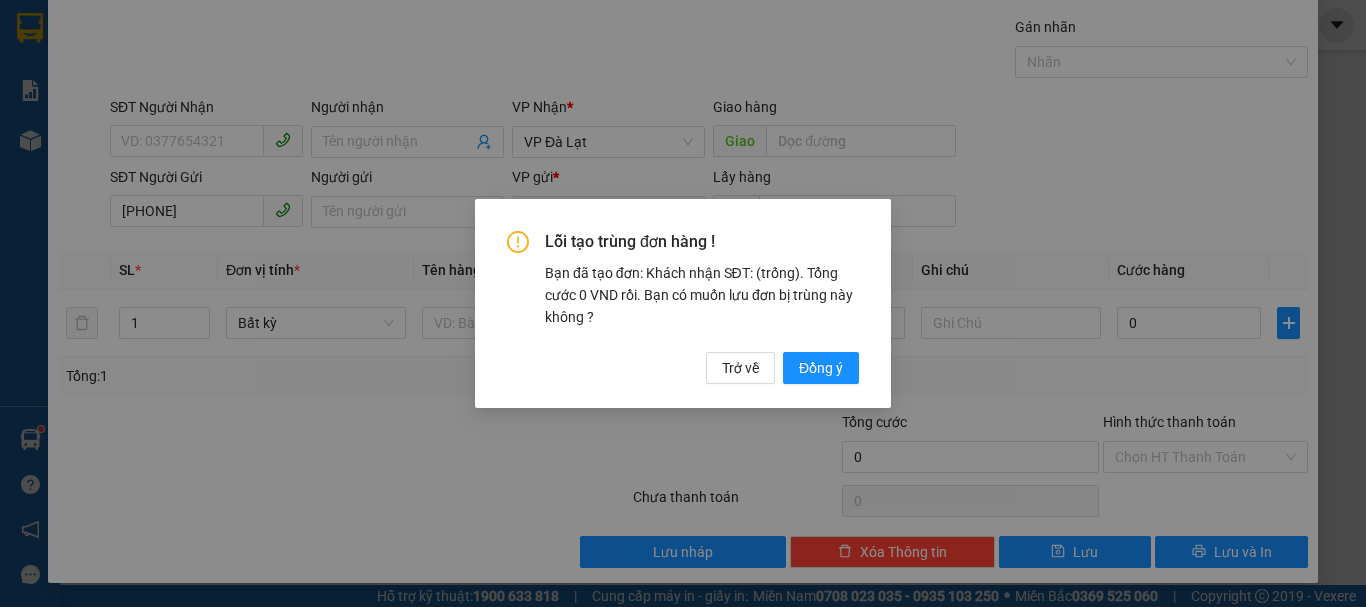 click on "Đồng ý" at bounding box center (821, 368) 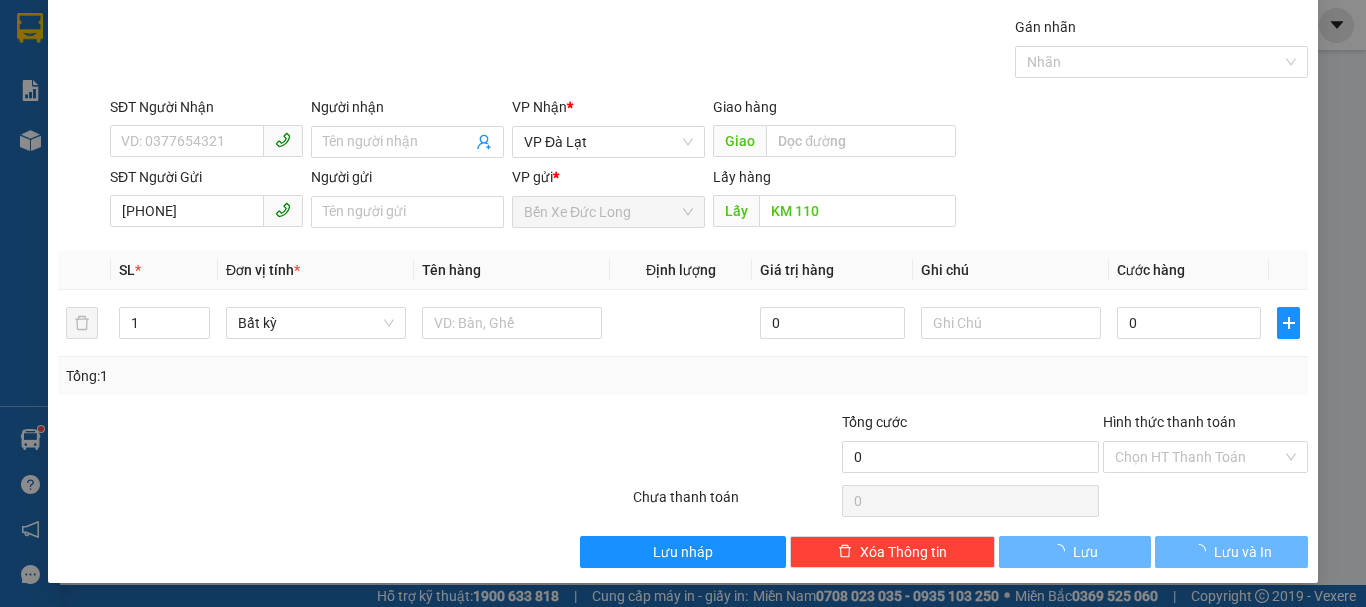 type 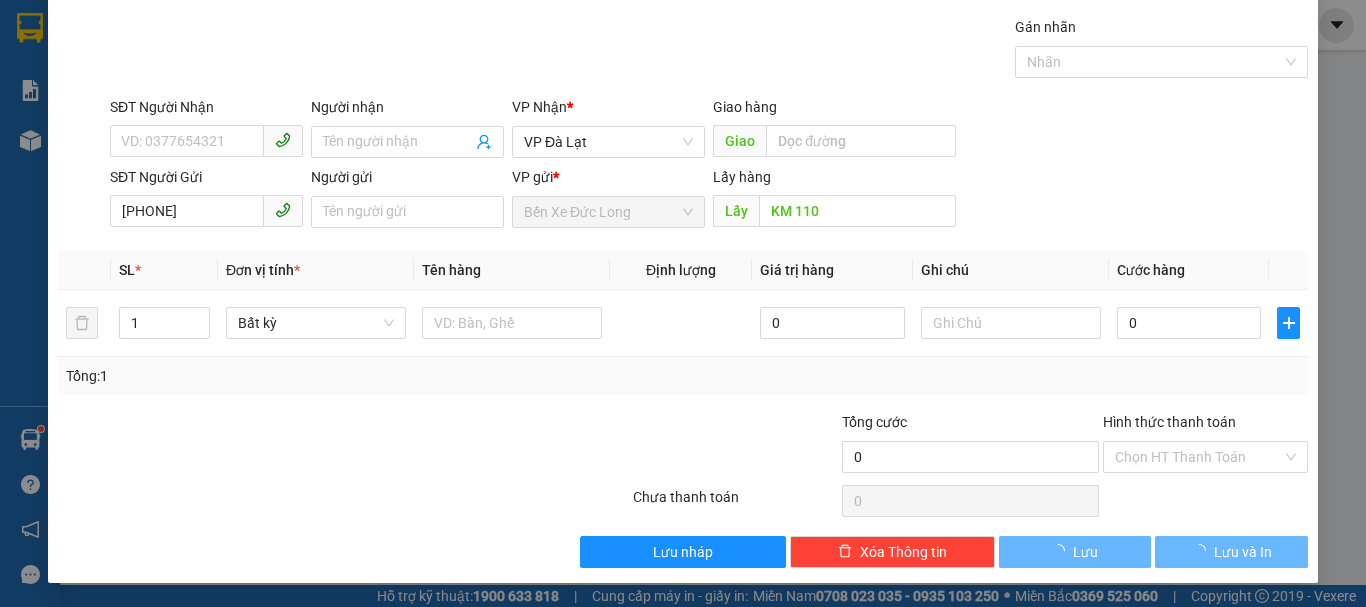 type 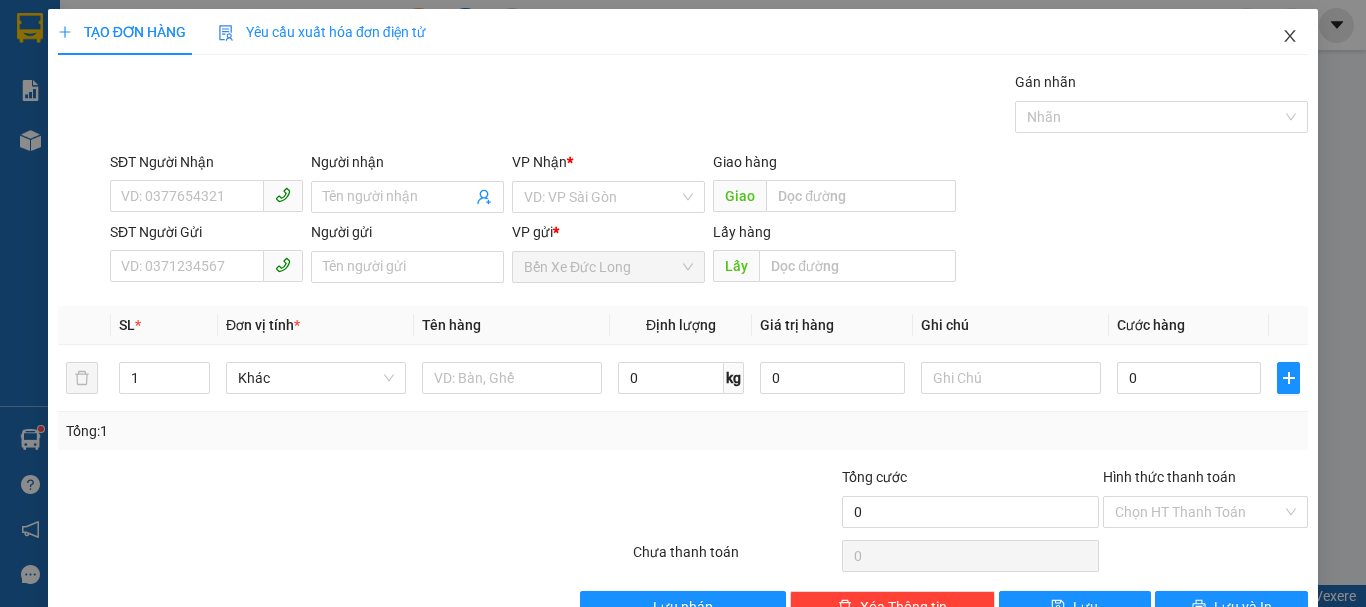 scroll, scrollTop: 0, scrollLeft: 0, axis: both 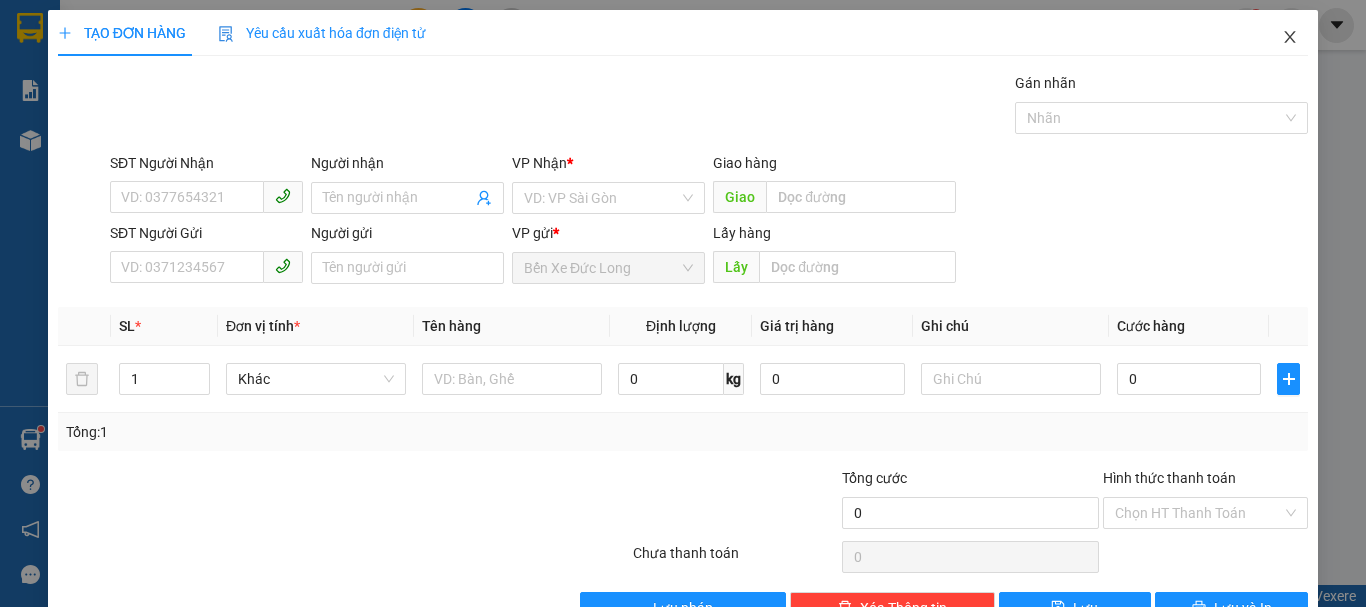 click 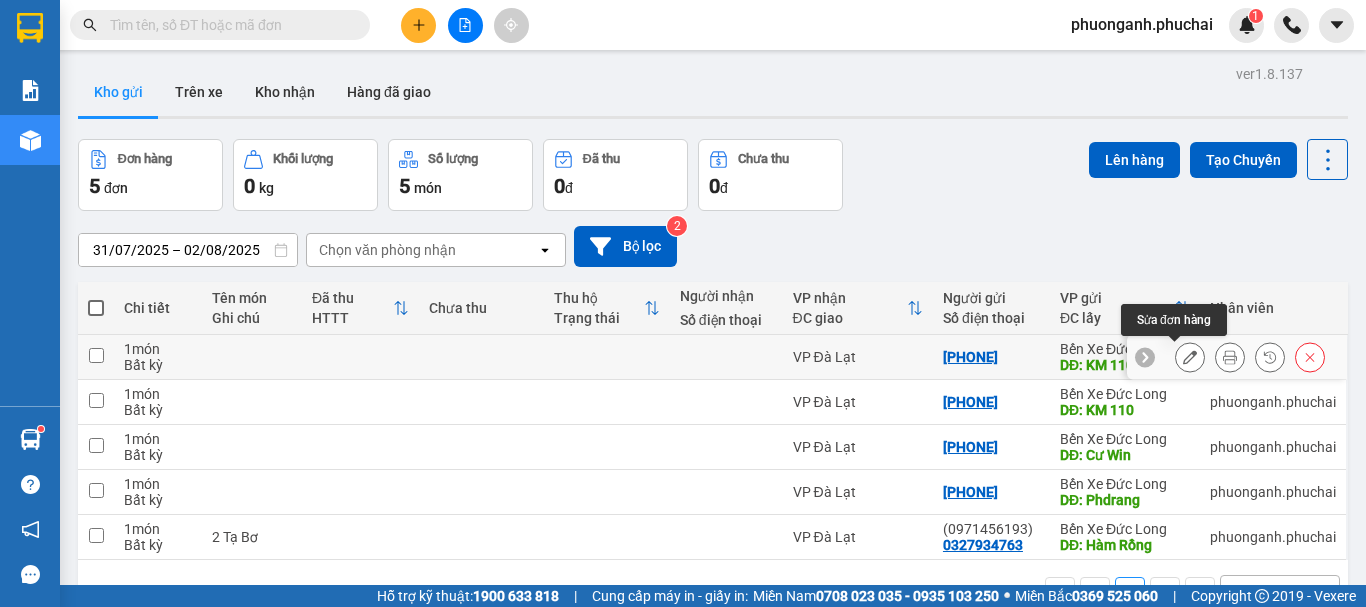 click 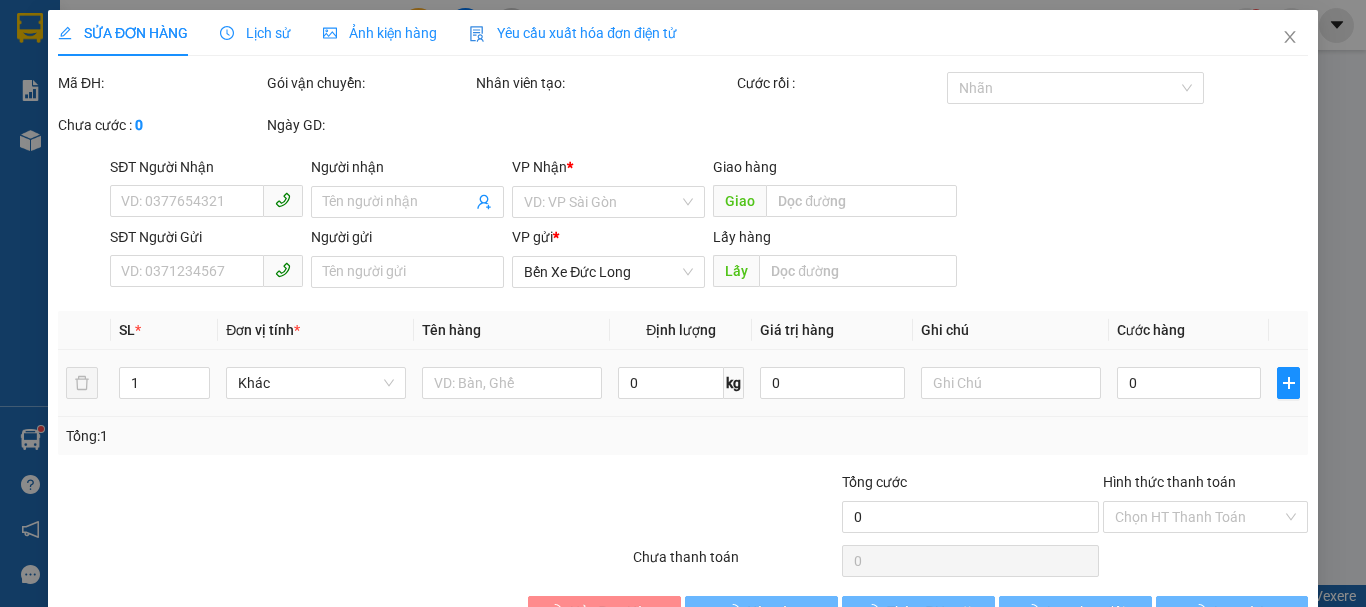 type on "[PHONE]" 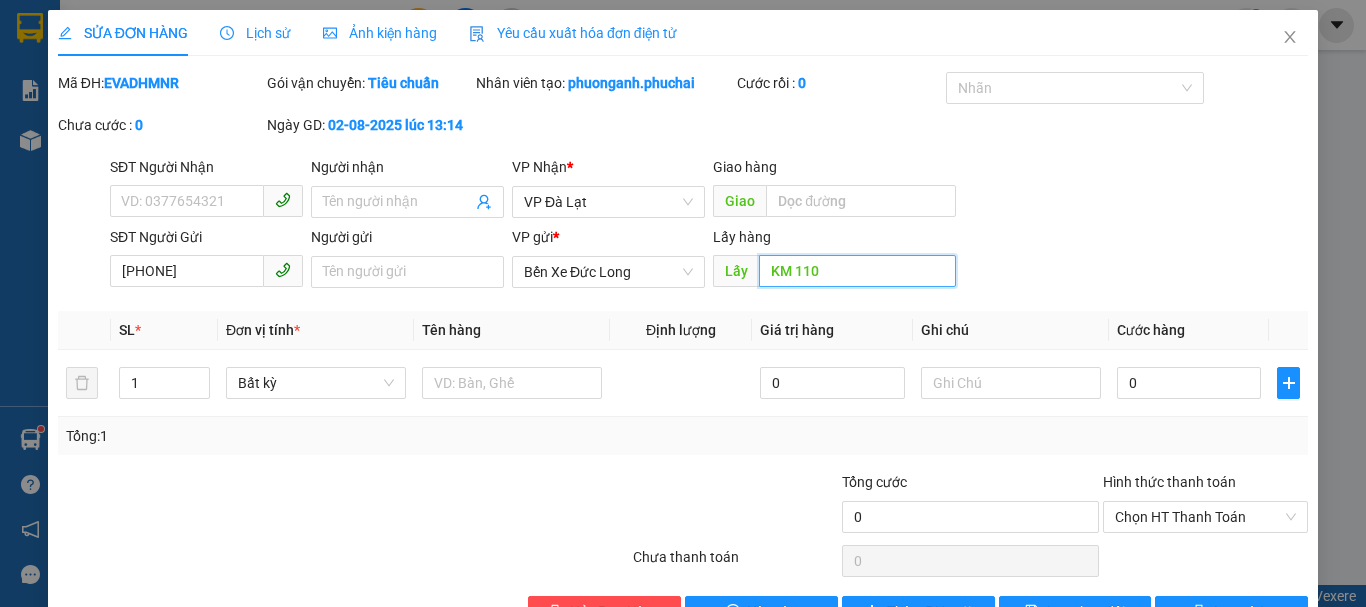 click on "KM 110" at bounding box center [857, 271] 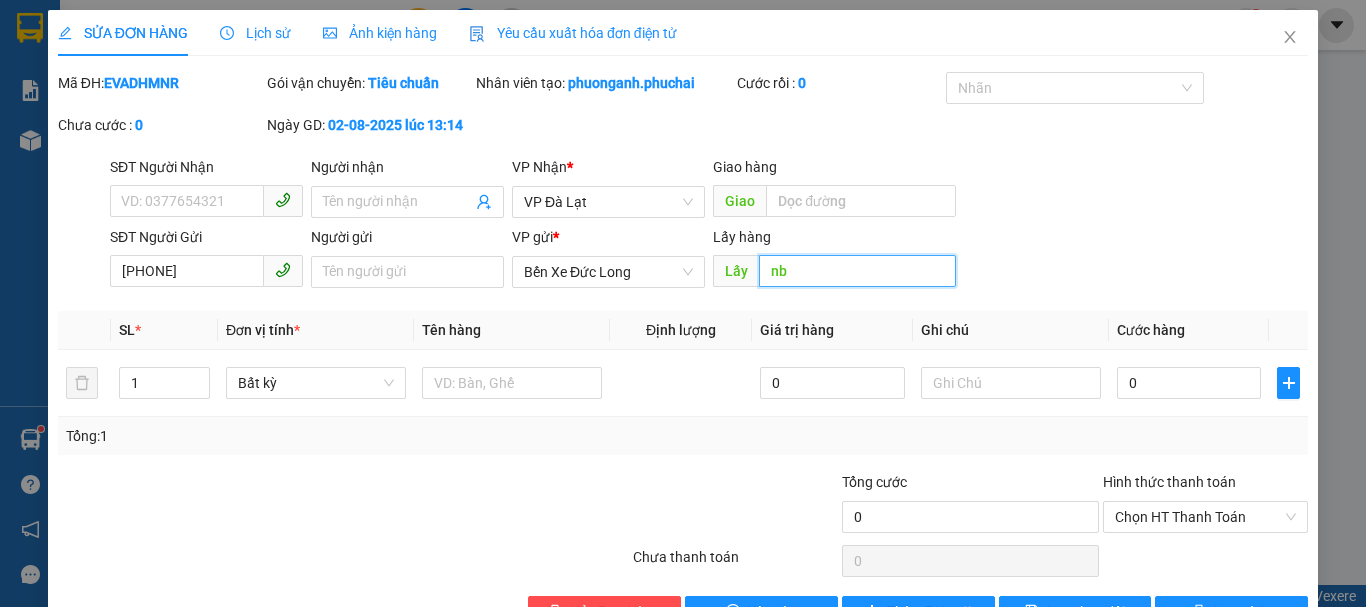 type on "n" 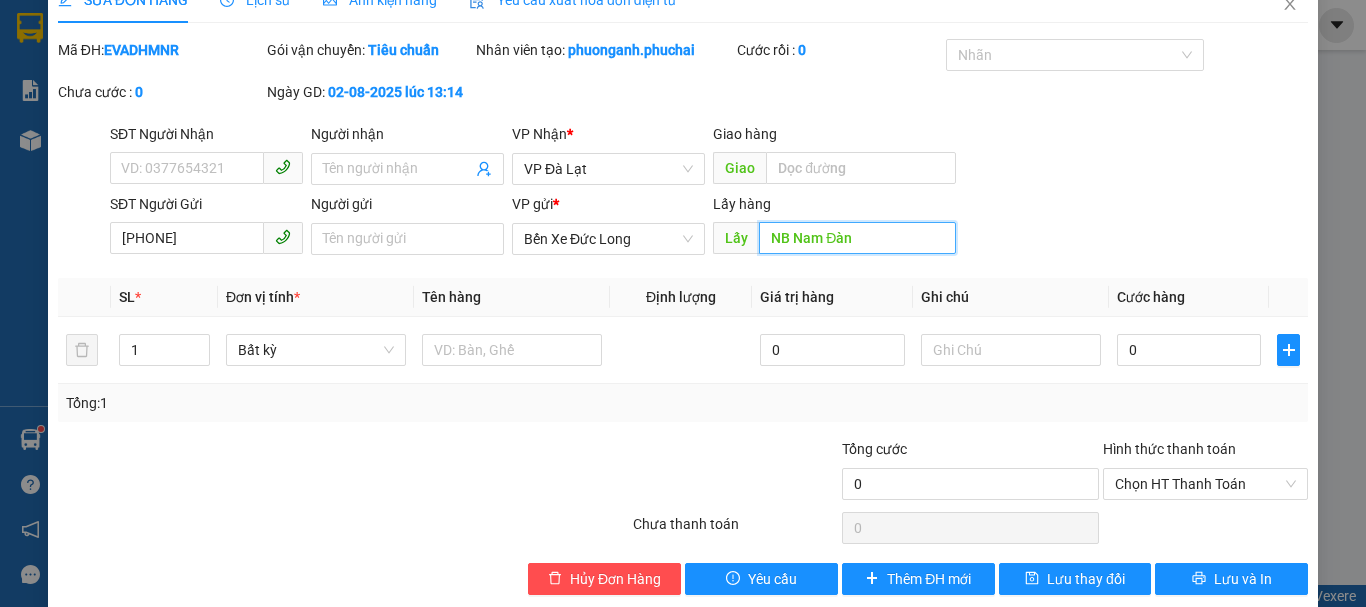 scroll, scrollTop: 60, scrollLeft: 0, axis: vertical 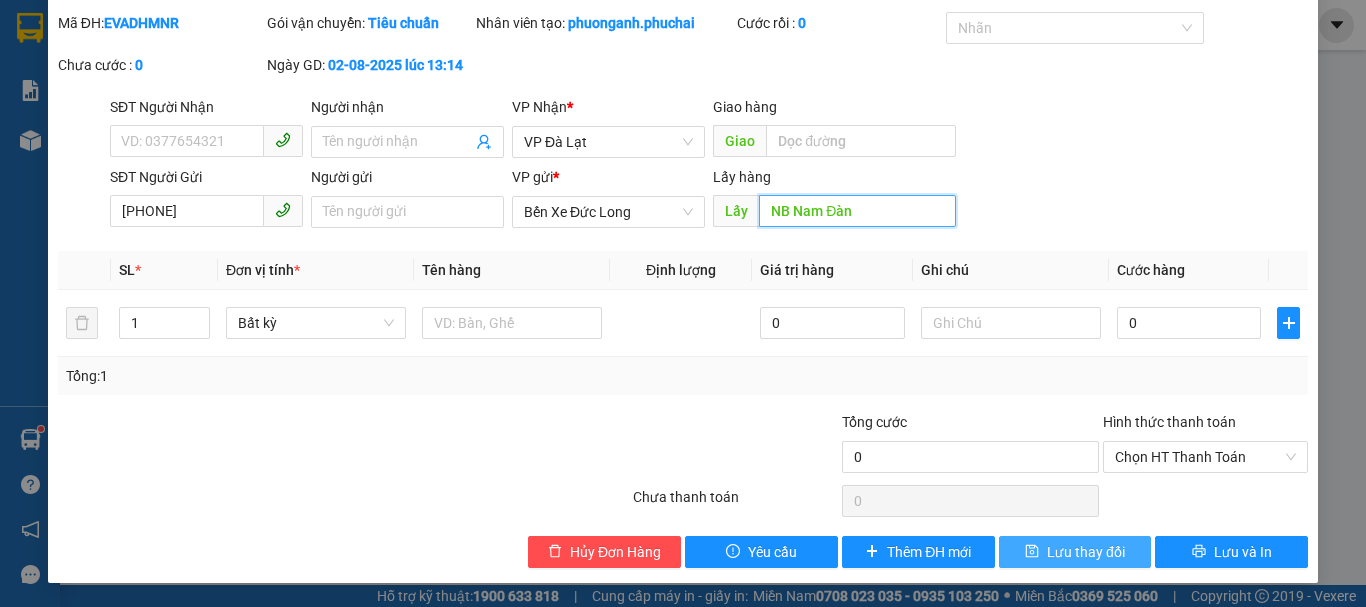 type on "NB Nam Đàn" 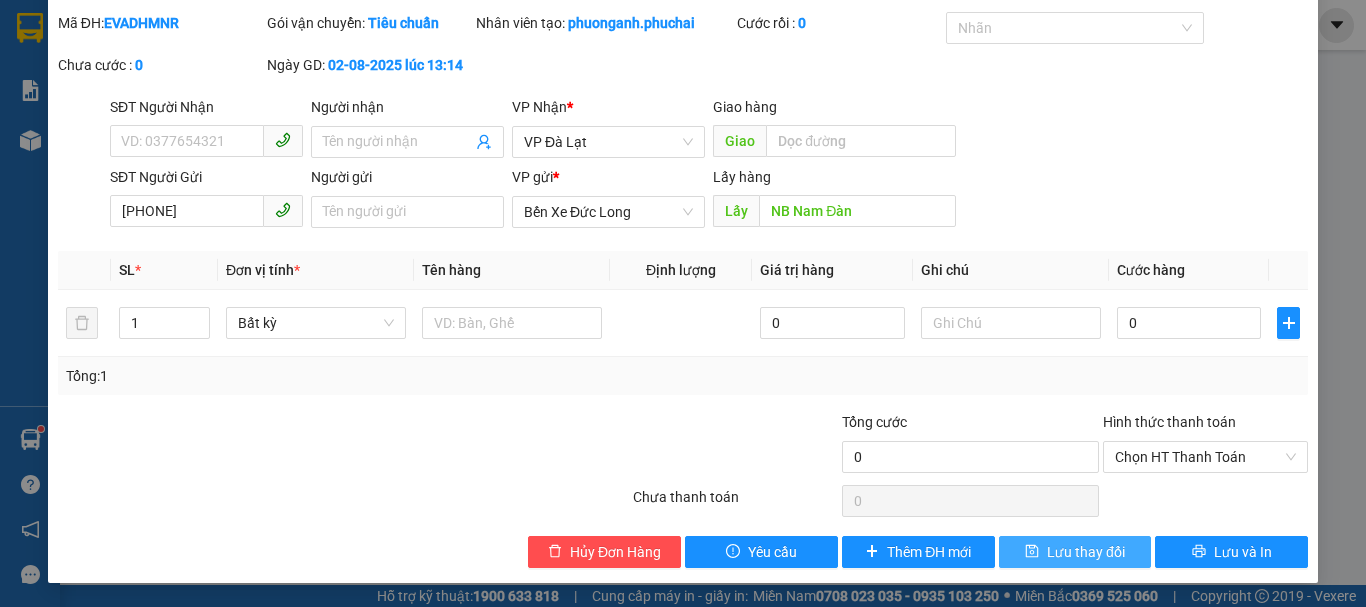 click on "Lưu thay đổi" at bounding box center [1086, 552] 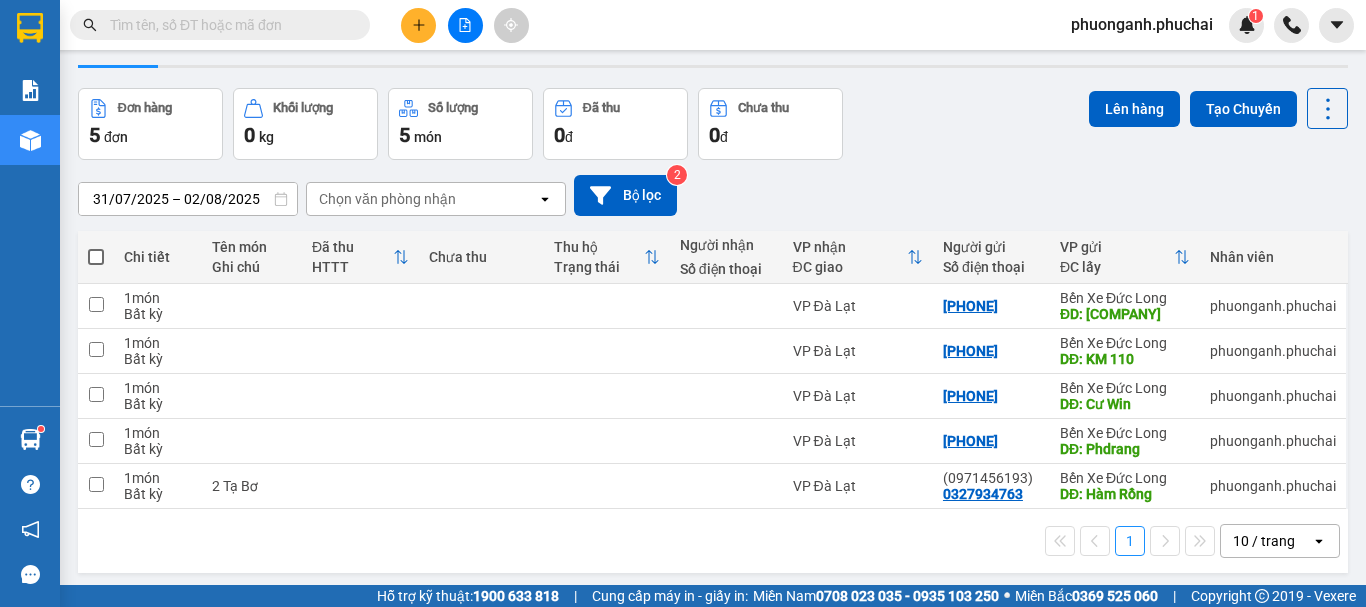 scroll, scrollTop: 92, scrollLeft: 0, axis: vertical 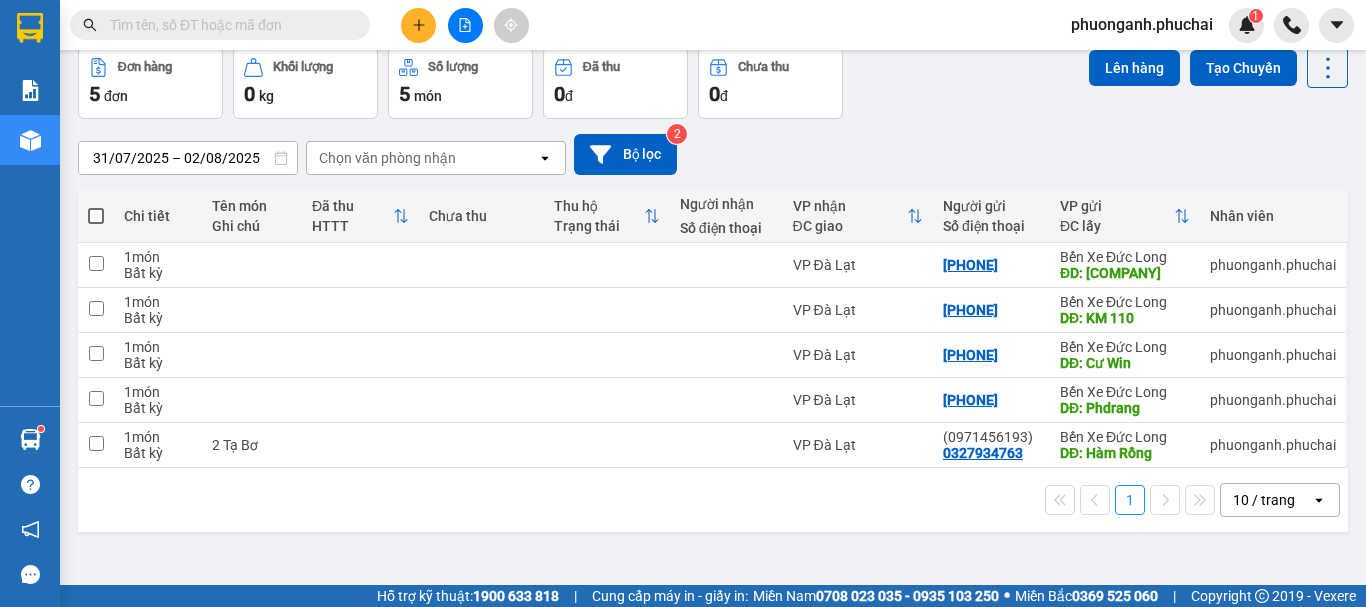 click at bounding box center [96, 216] 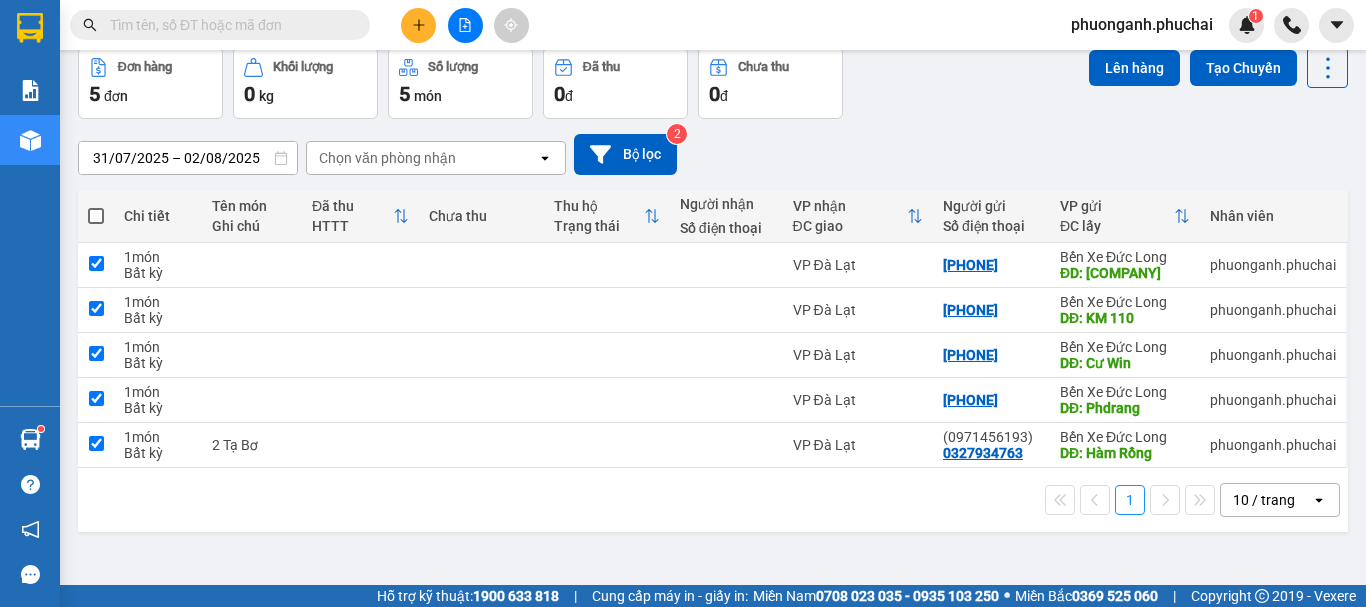 checkbox on "true" 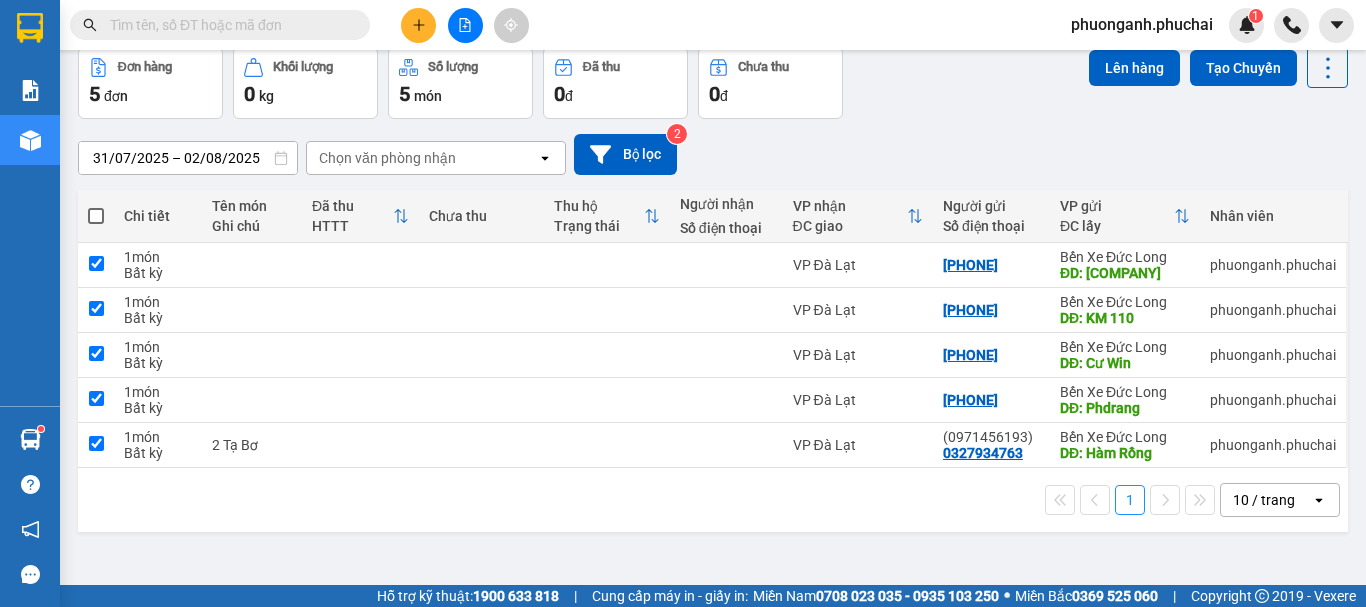 checkbox on "true" 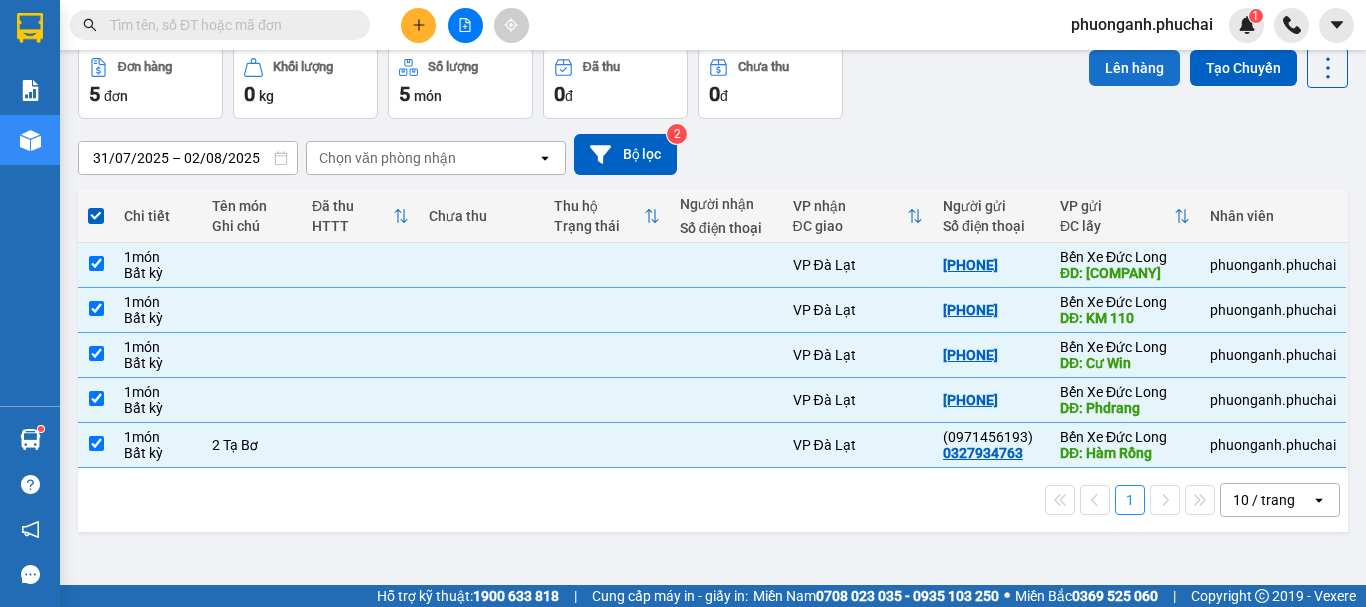 click on "Lên hàng" at bounding box center (1134, 68) 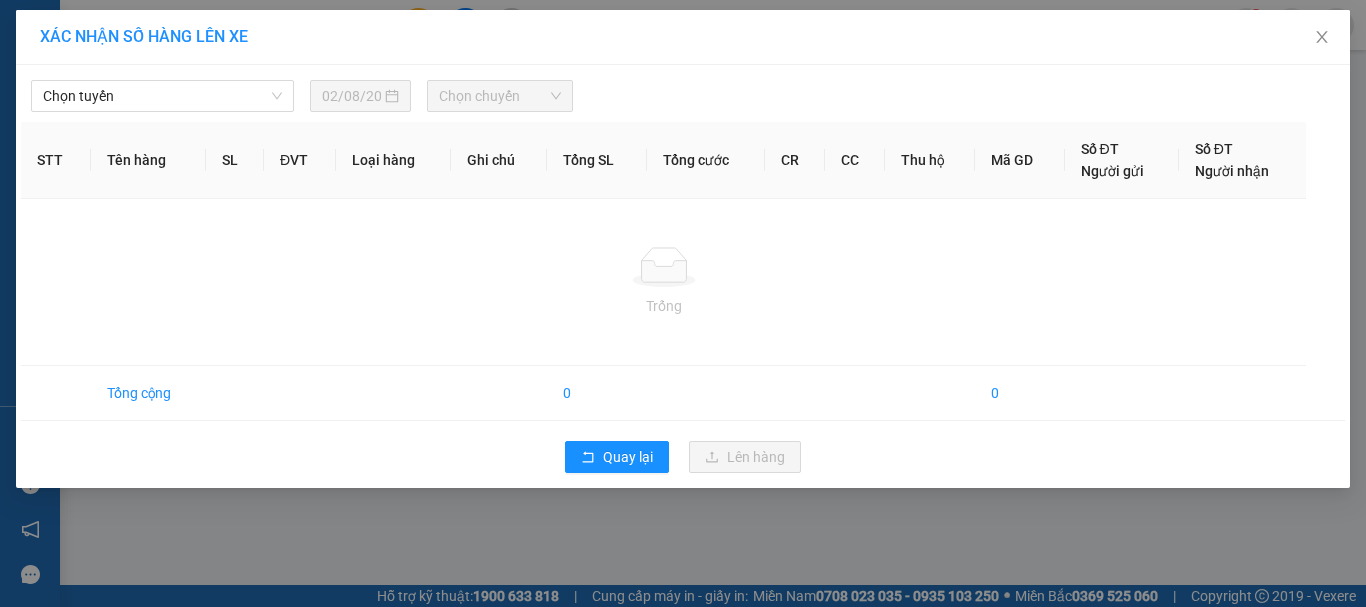 scroll, scrollTop: 0, scrollLeft: 0, axis: both 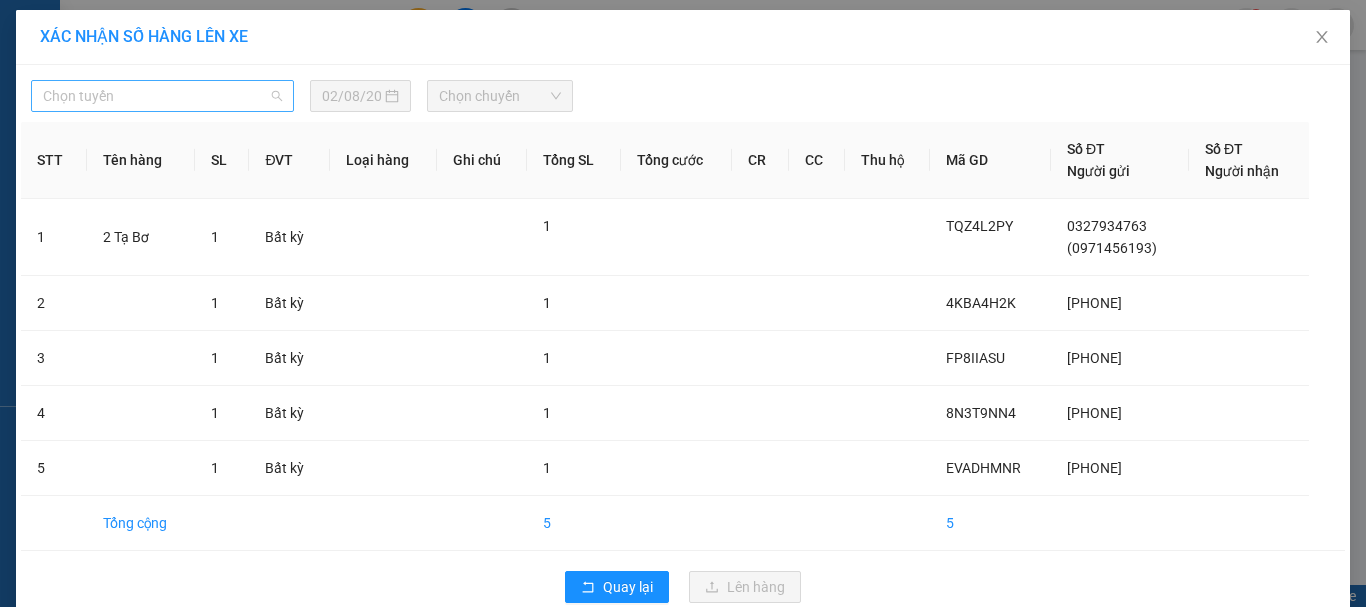 click on "Chọn tuyến" at bounding box center (162, 96) 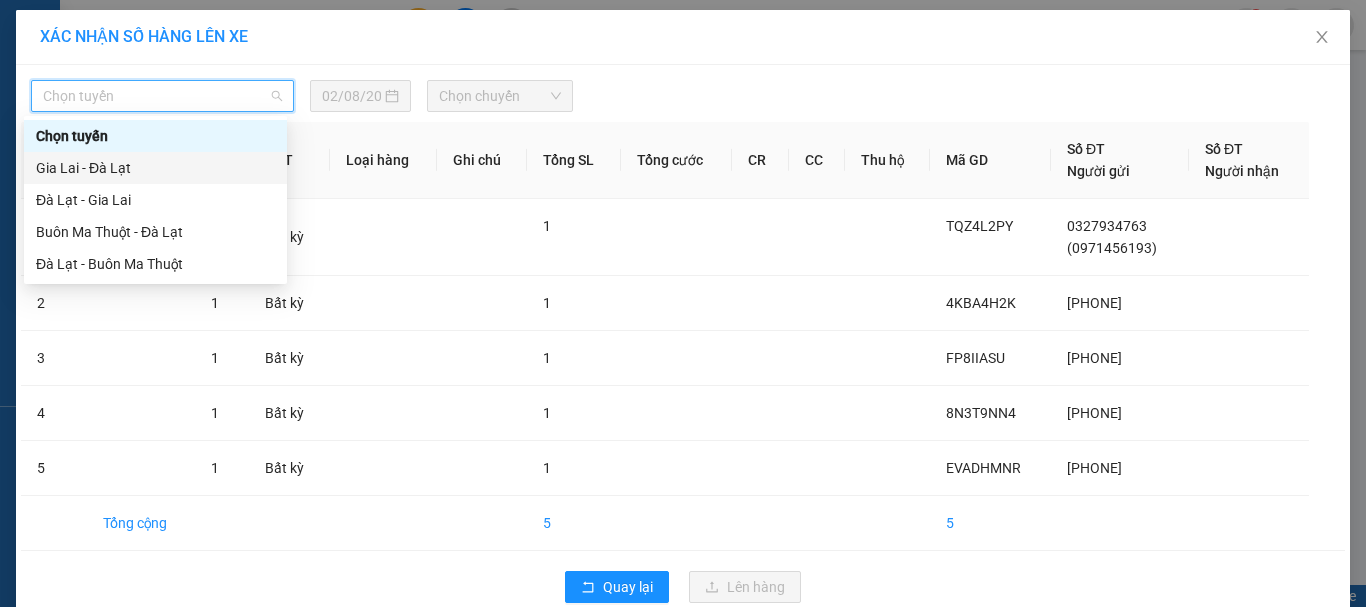 drag, startPoint x: 116, startPoint y: 167, endPoint x: 190, endPoint y: 163, distance: 74.10803 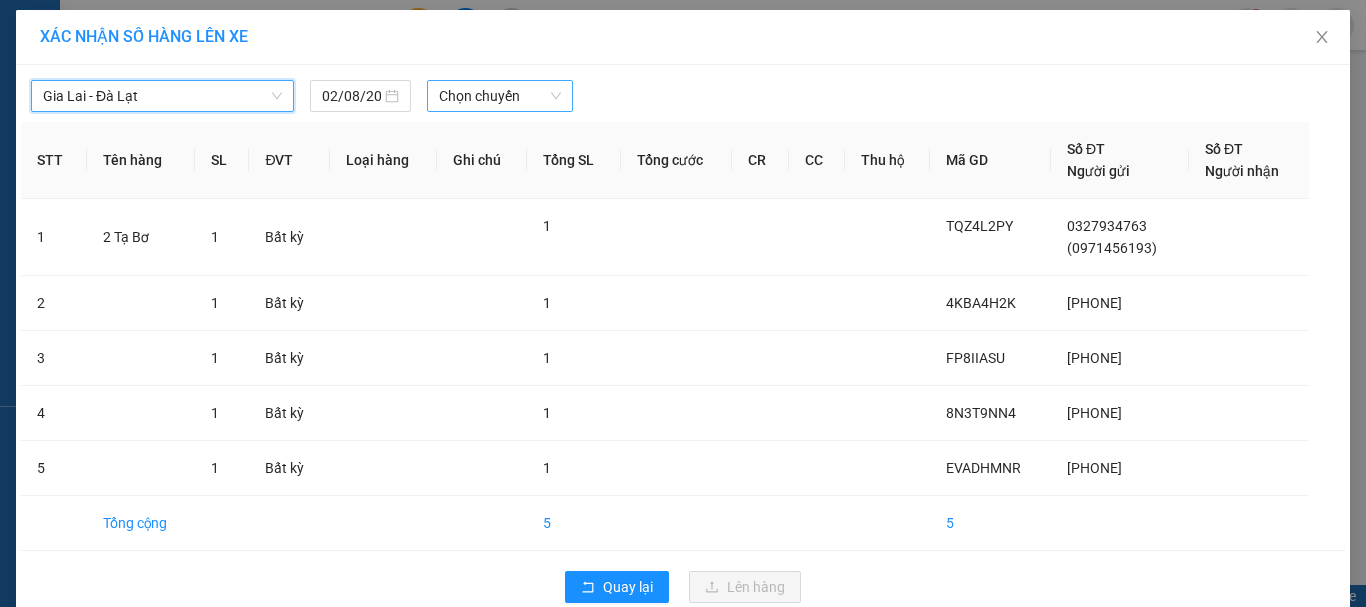 click on "Chọn chuyến" at bounding box center (500, 96) 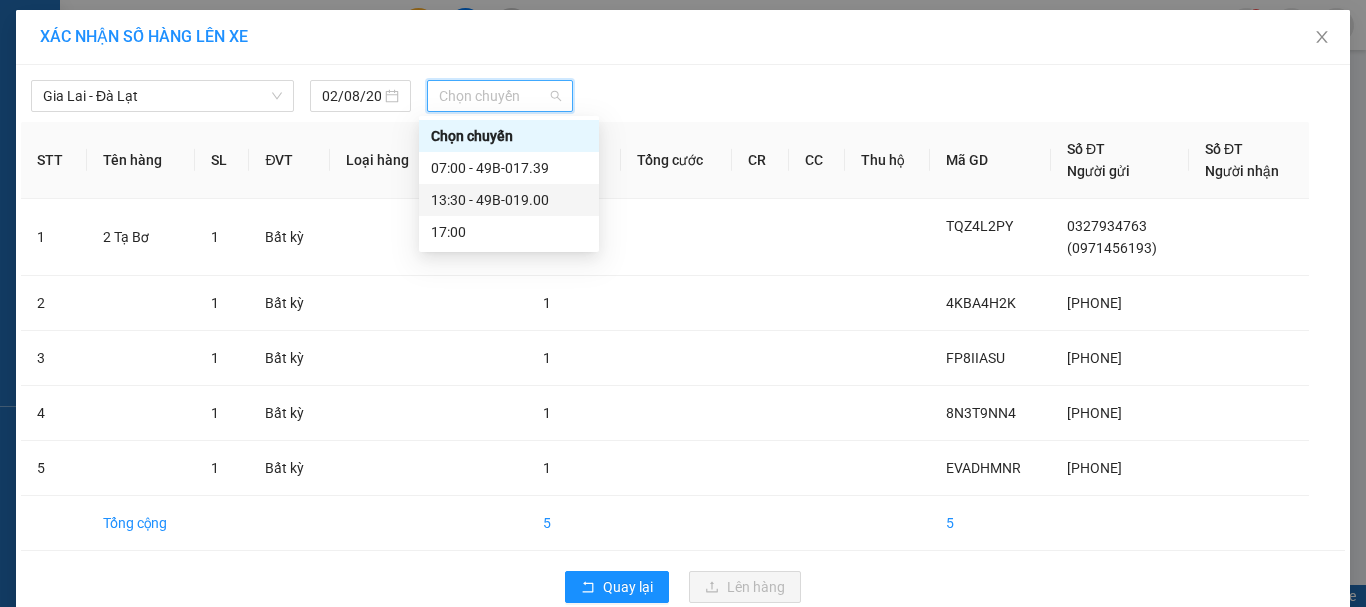click on "13:30     - 49B-019.00" at bounding box center [509, 200] 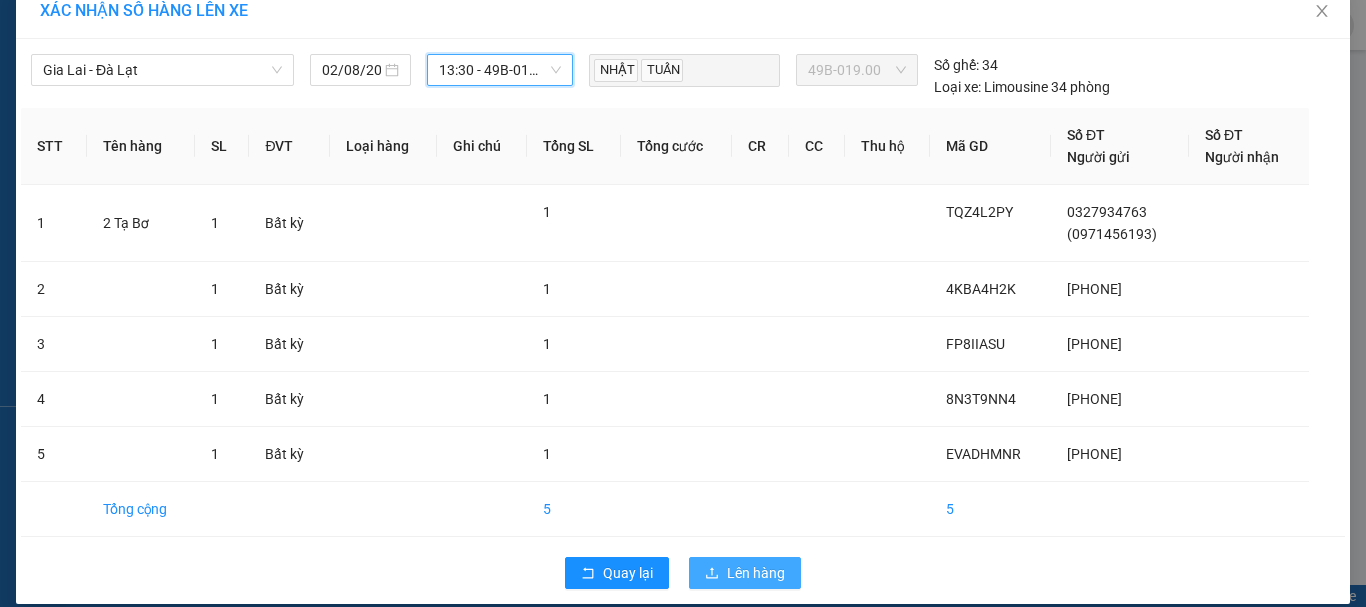 scroll, scrollTop: 47, scrollLeft: 0, axis: vertical 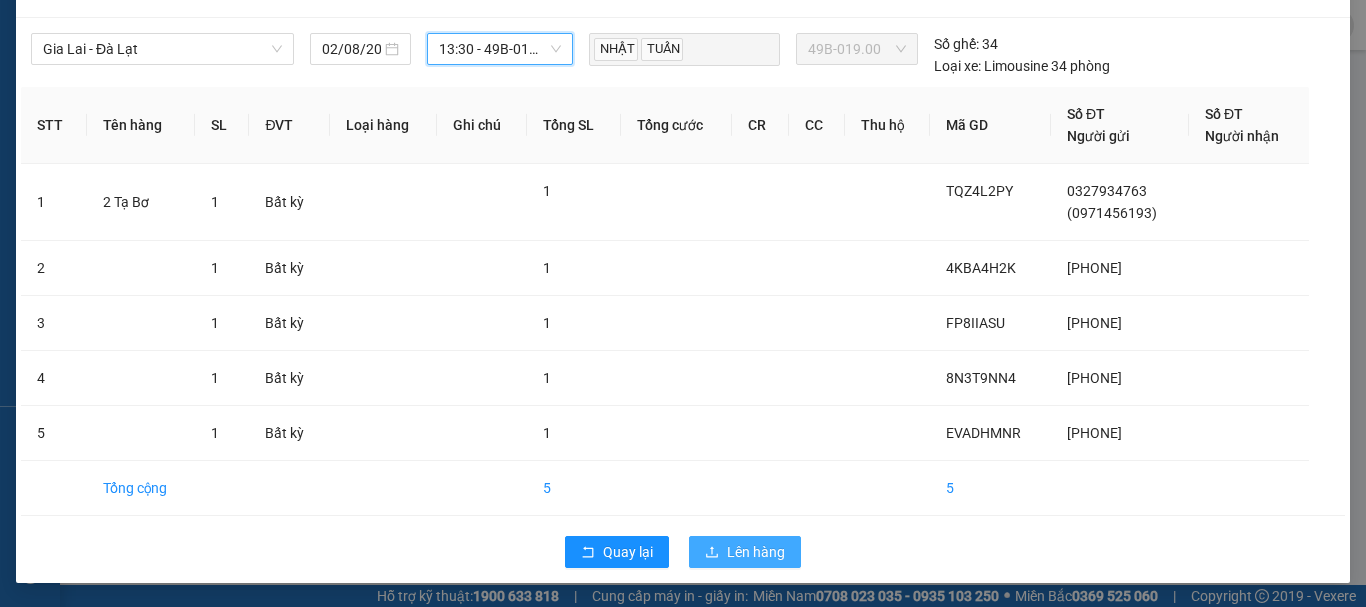 click on "Lên hàng" at bounding box center [756, 552] 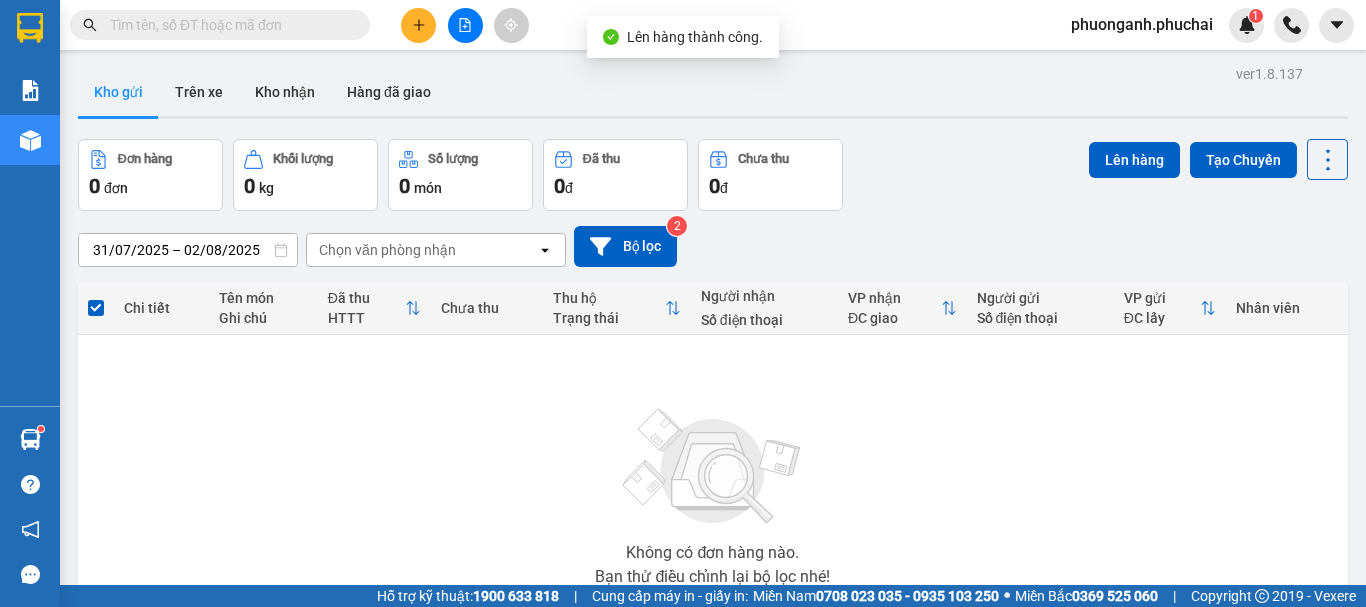 click at bounding box center [465, 25] 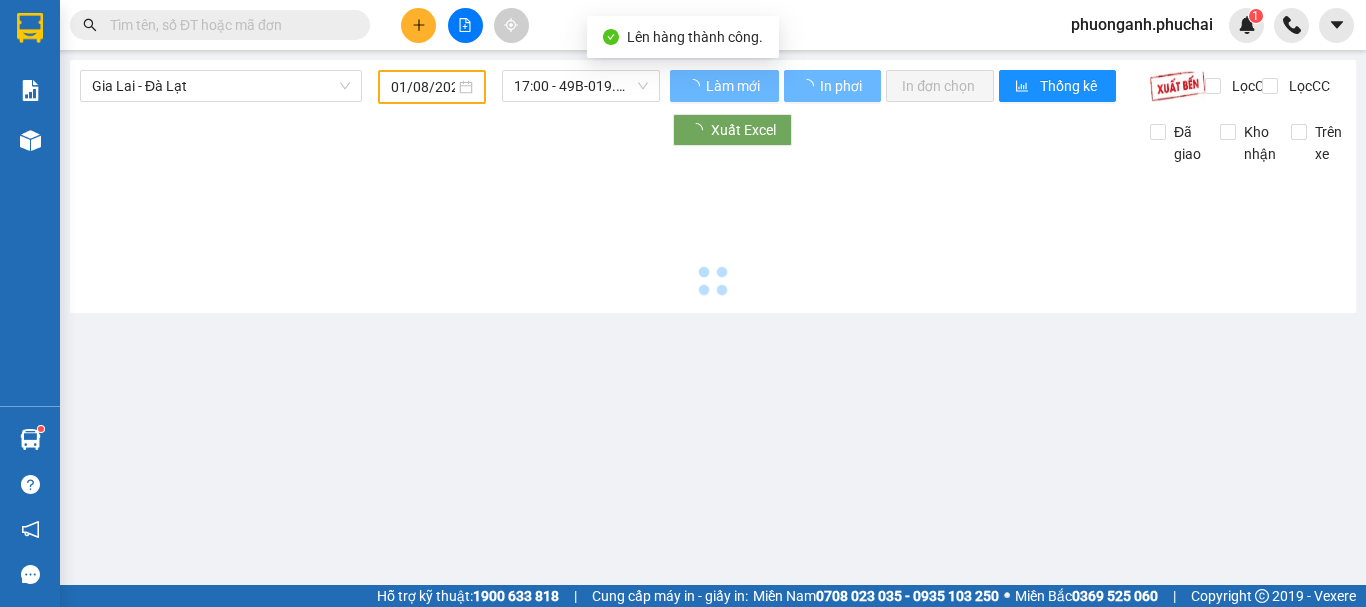 type on "02/08/2025" 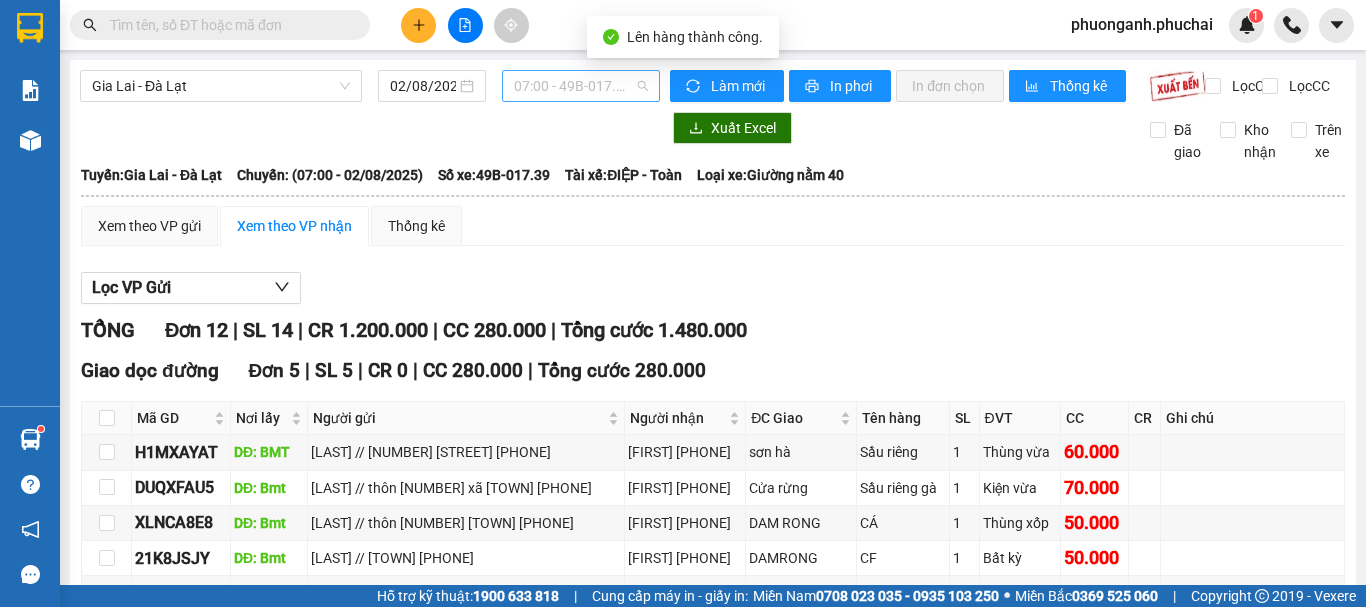click on "07:00     - 49B-017.39" at bounding box center [581, 86] 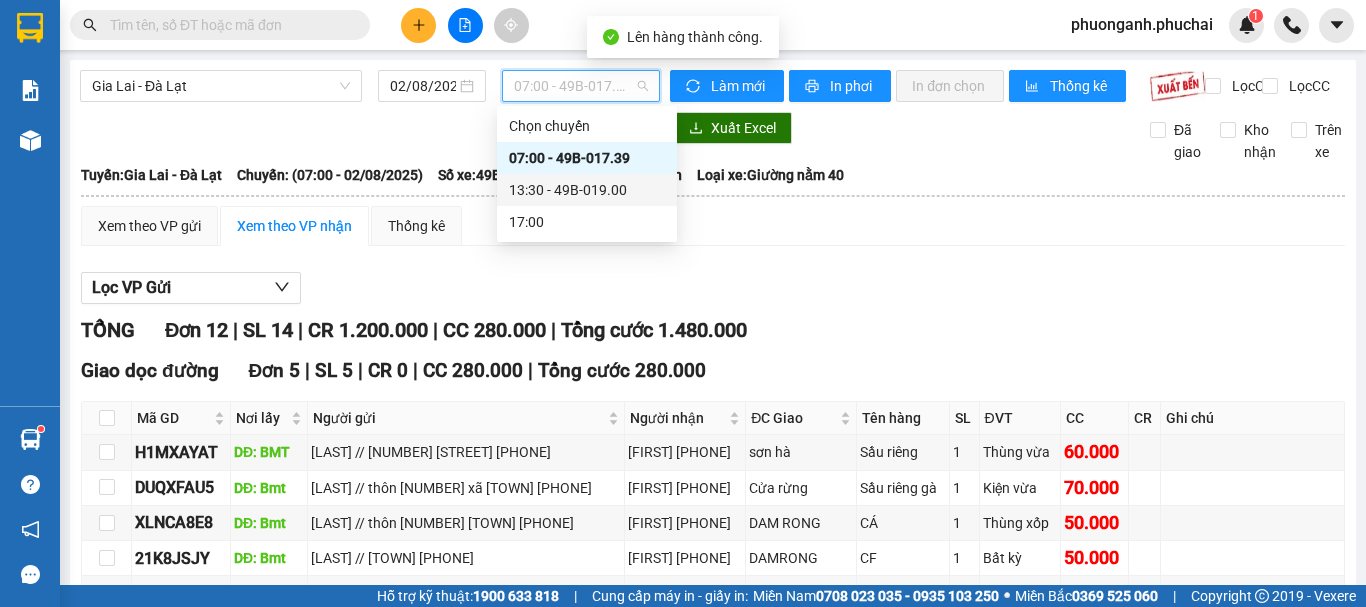 click on "13:30     - 49B-019.00" at bounding box center [587, 190] 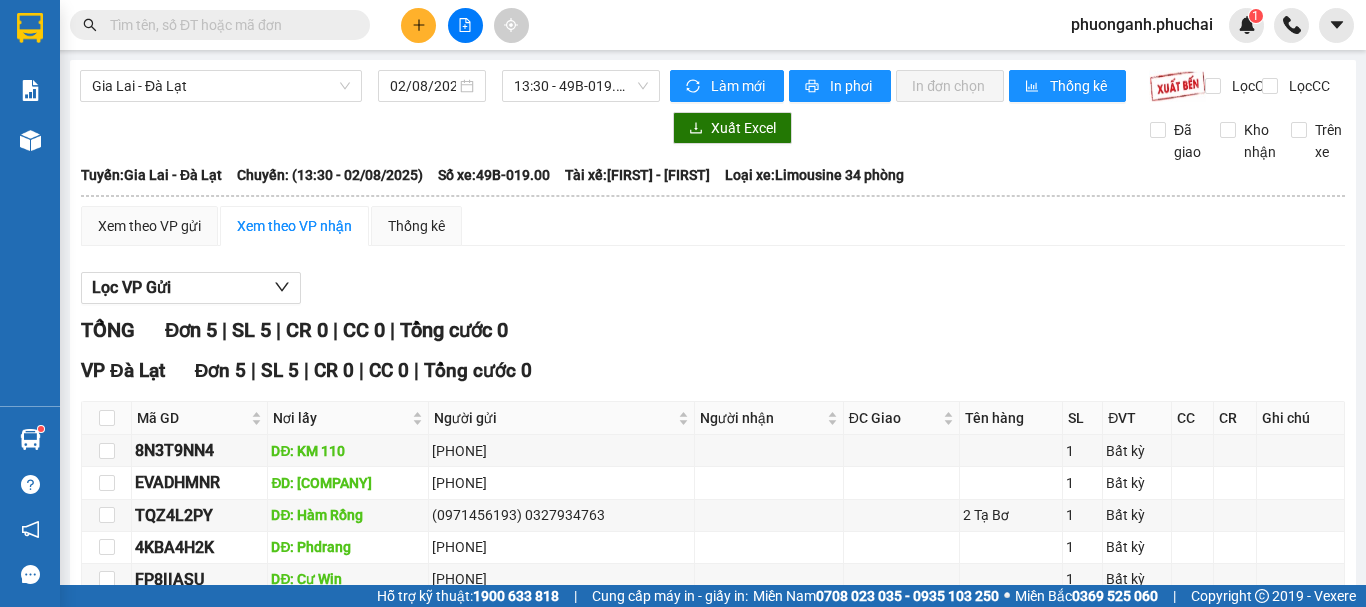 drag, startPoint x: 174, startPoint y: 254, endPoint x: 178, endPoint y: 271, distance: 17.464249 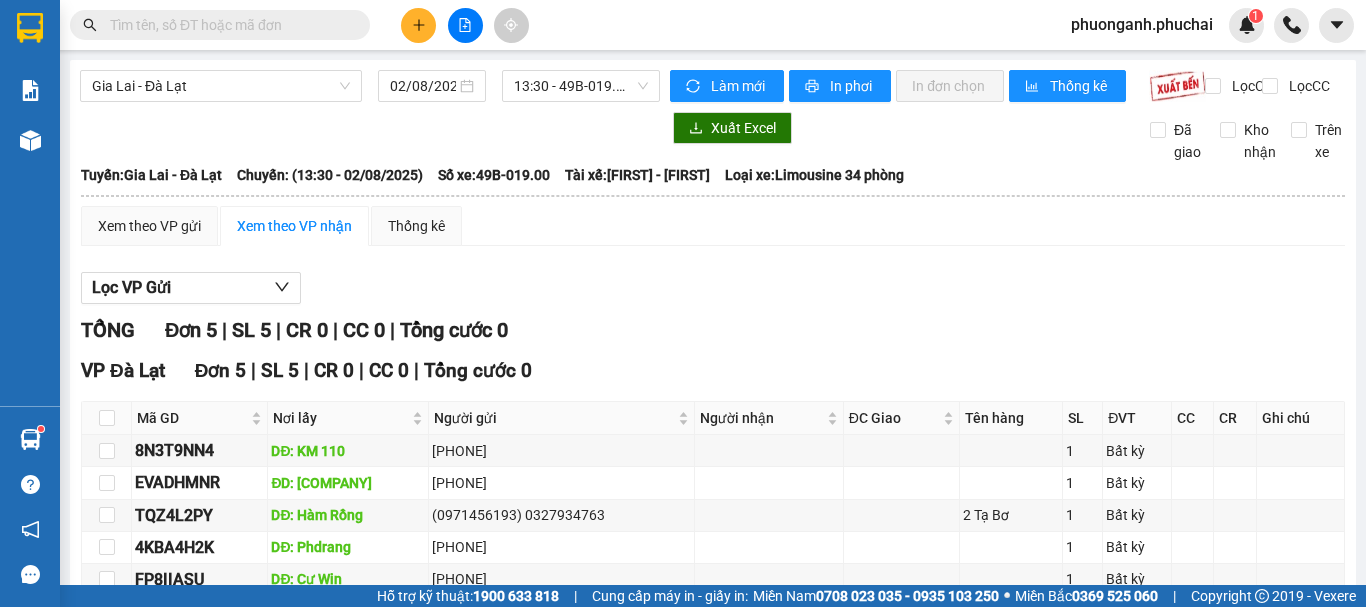 click on "Xem theo VP gửi" at bounding box center [149, 226] 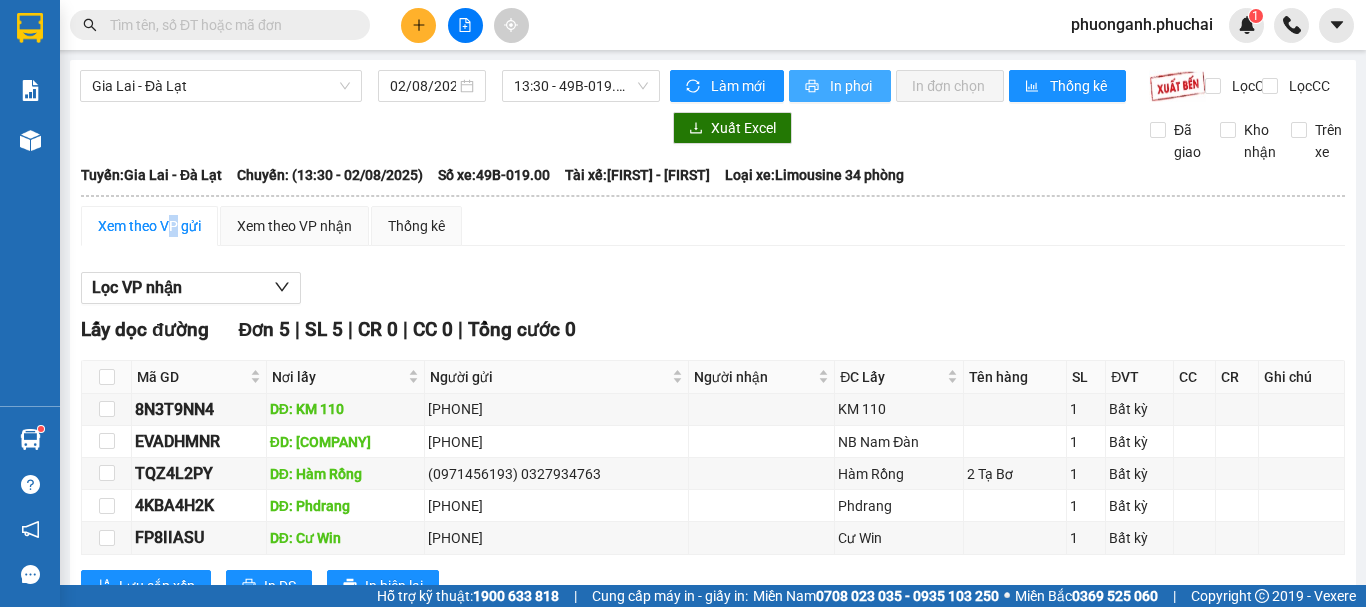 click on "In phơi" at bounding box center (852, 86) 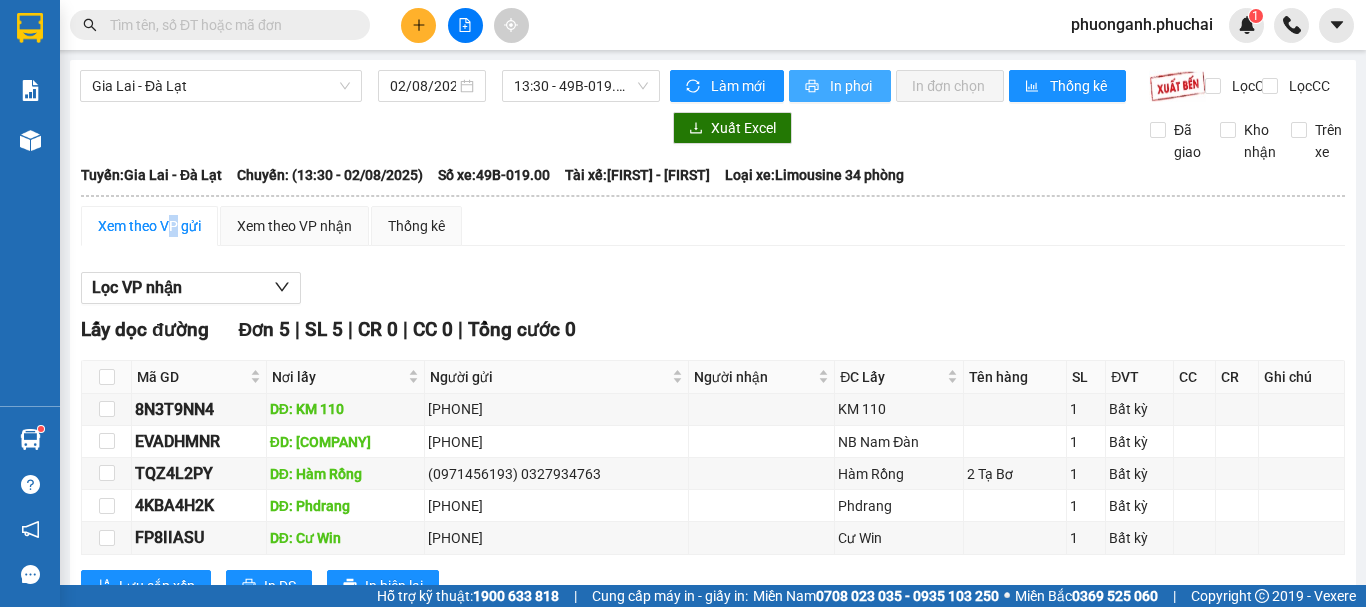 scroll, scrollTop: 0, scrollLeft: 0, axis: both 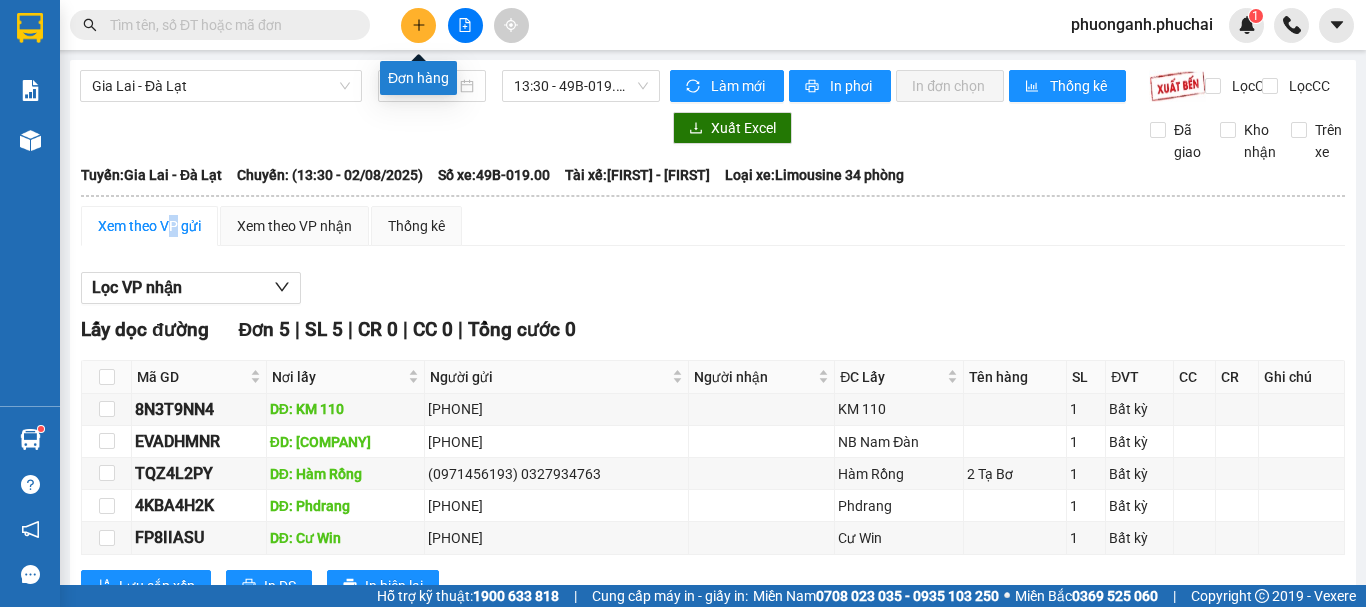 click 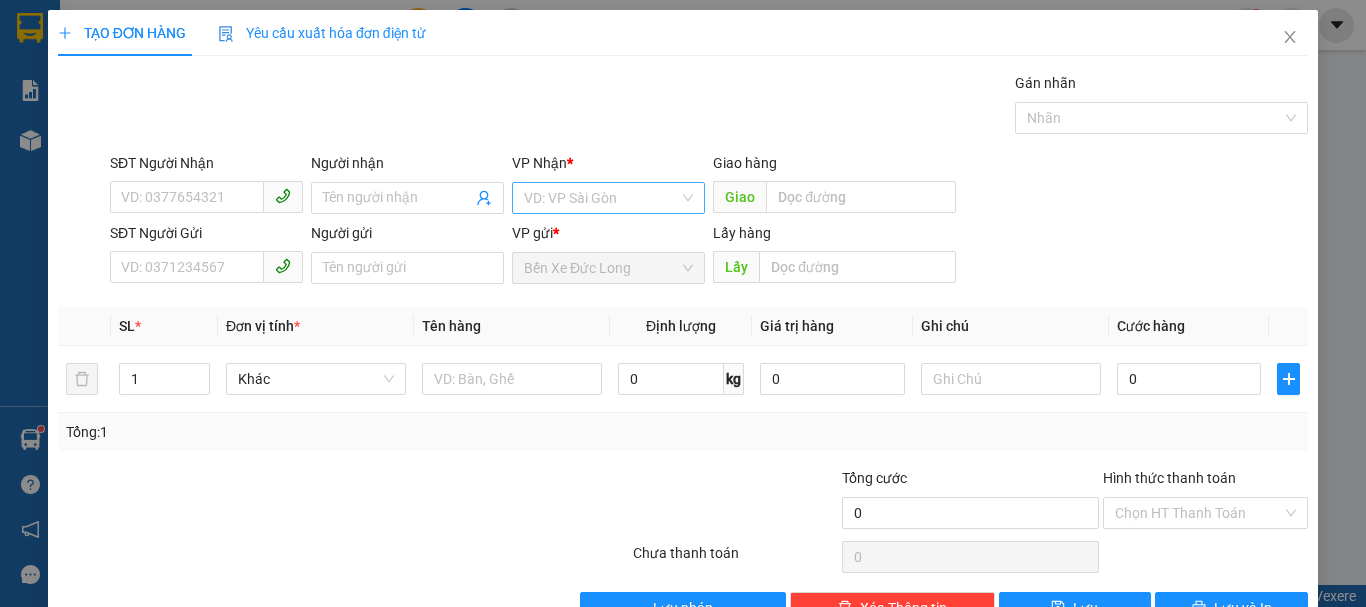 click at bounding box center [601, 198] 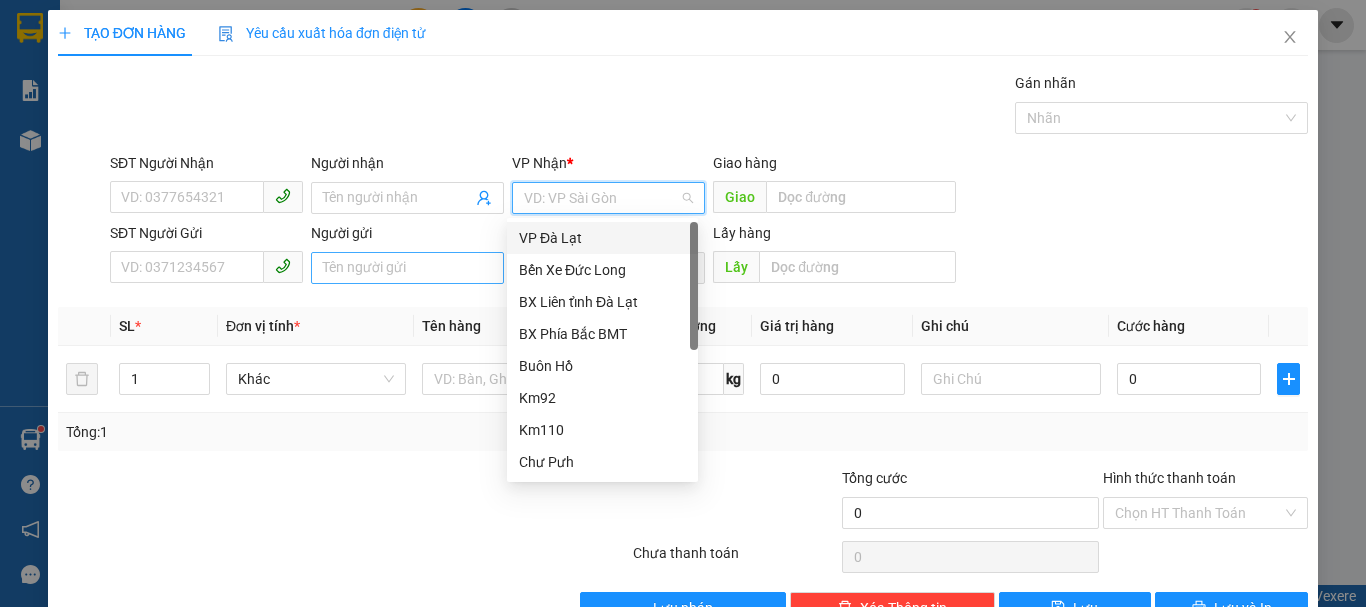 drag, startPoint x: 554, startPoint y: 233, endPoint x: 475, endPoint y: 253, distance: 81.49233 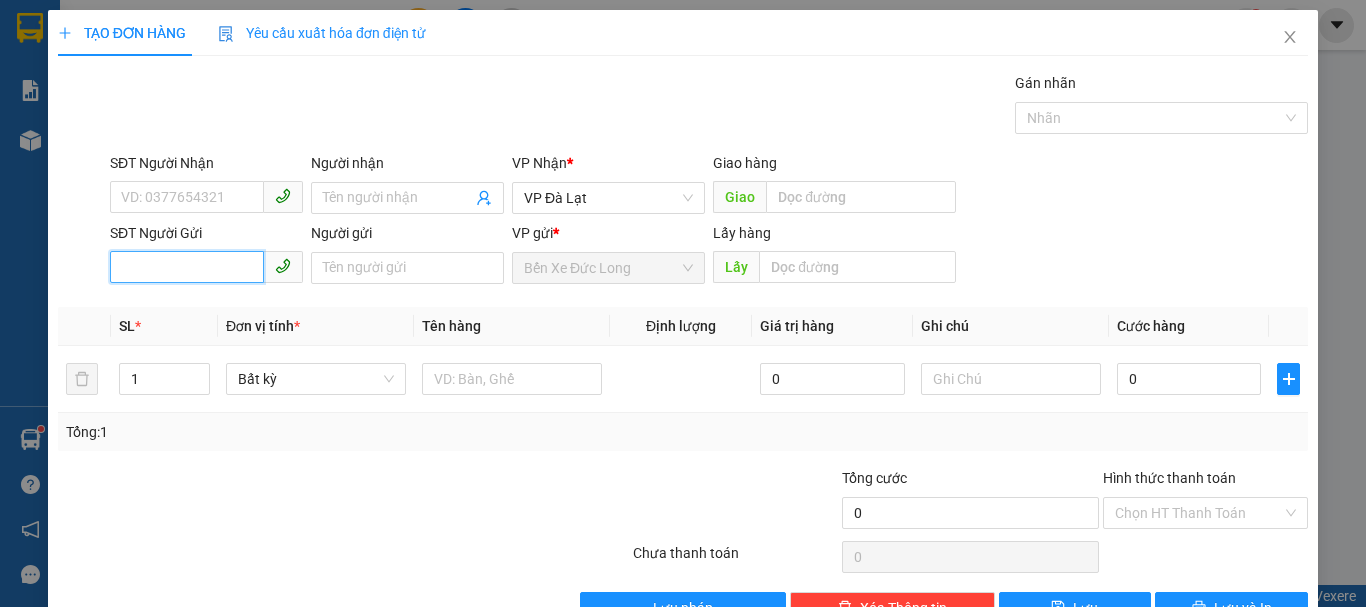 paste on "[PHONE]" 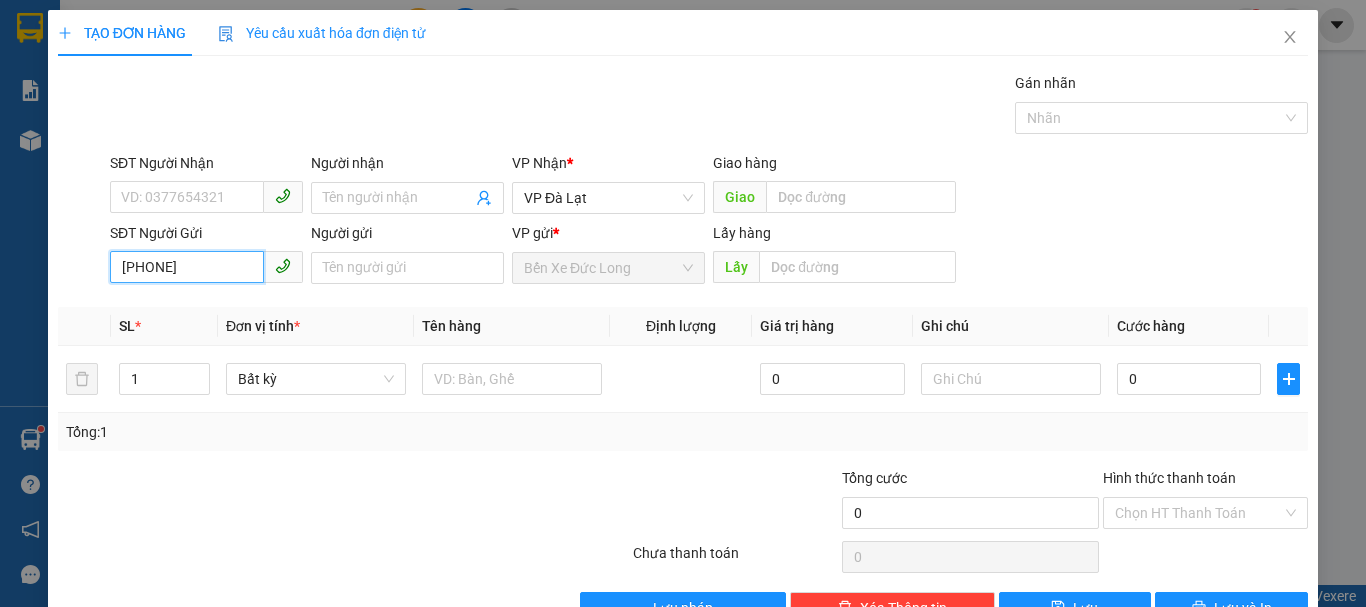 click on "[PHONE]" at bounding box center [187, 267] 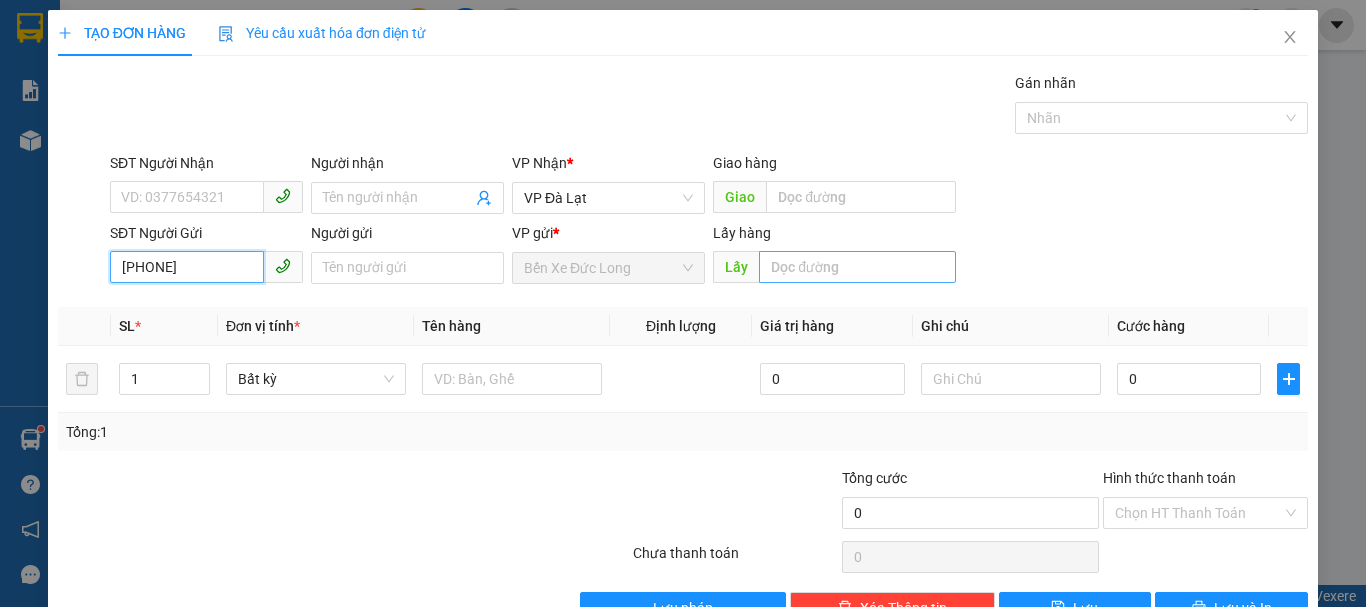 type on "[PHONE]" 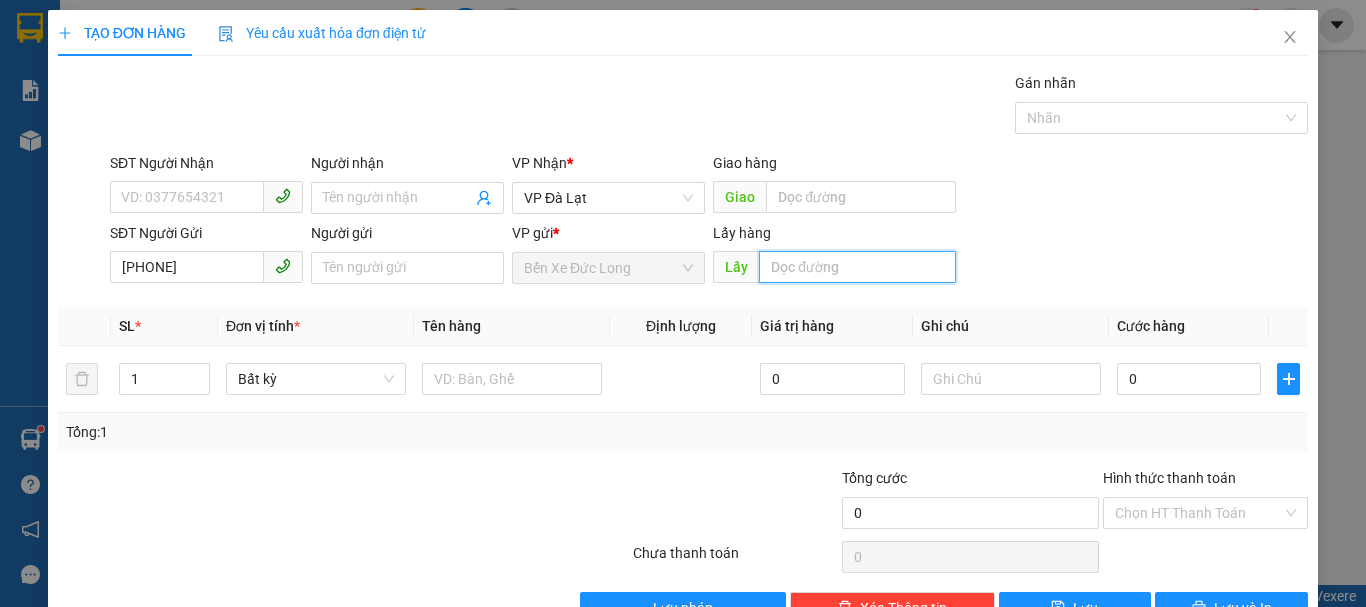 click at bounding box center [857, 267] 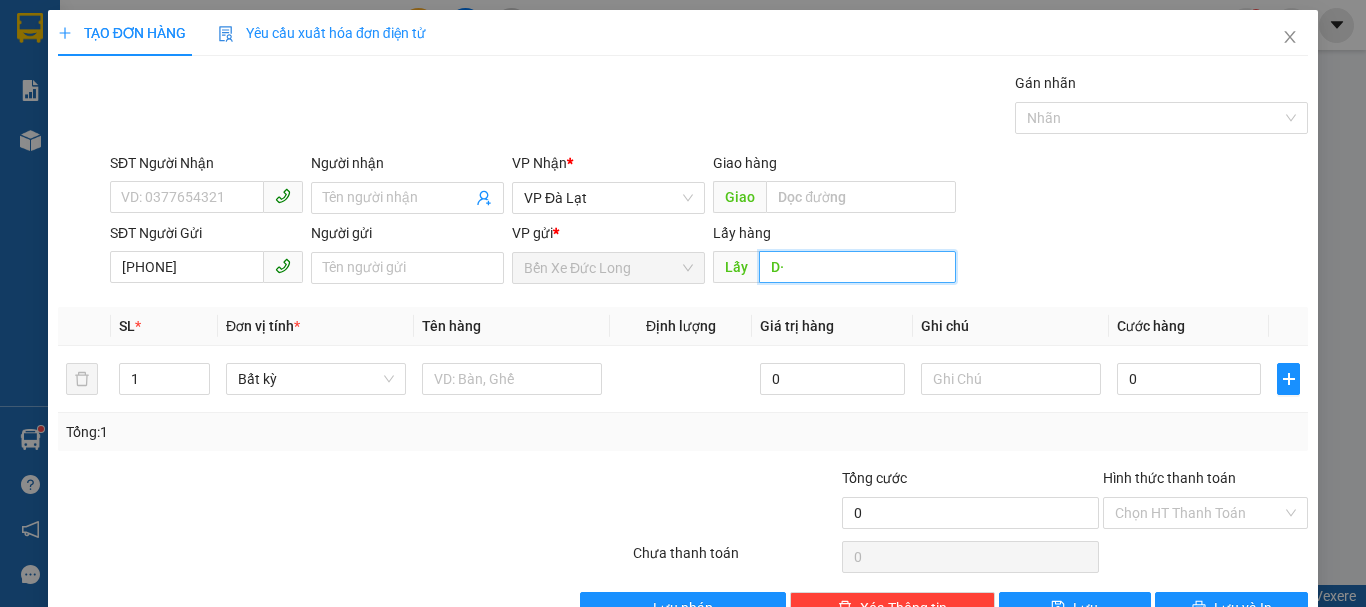 type on "D" 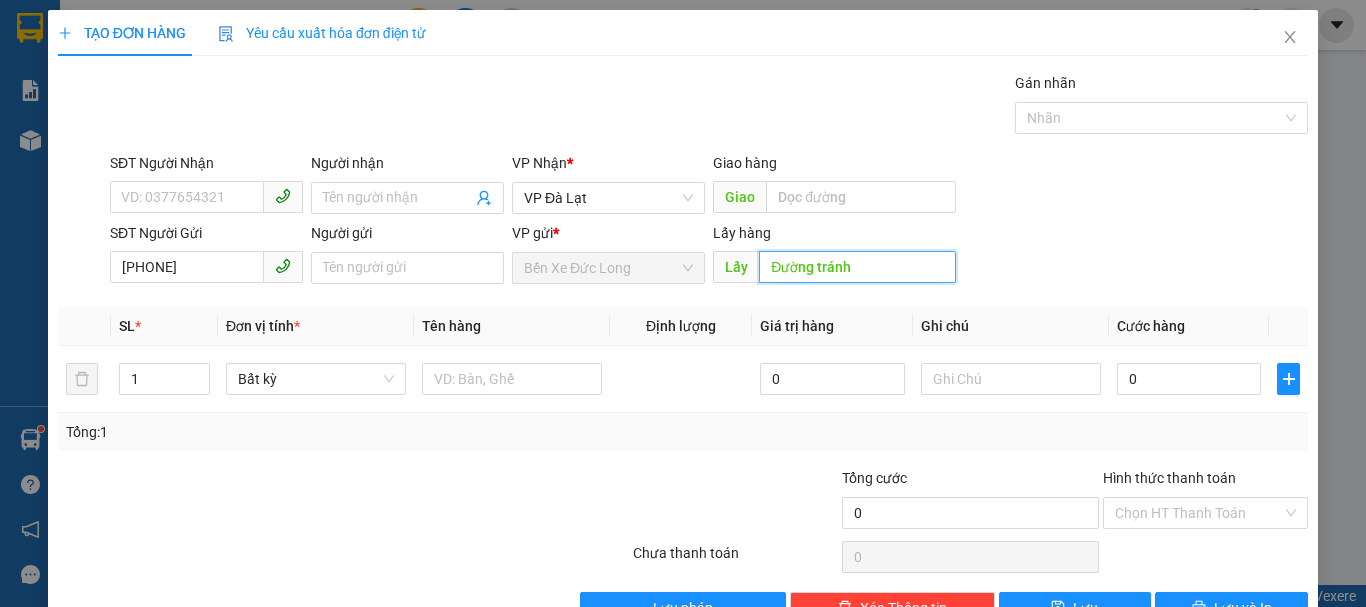 click on "Đường tránh" at bounding box center (857, 267) 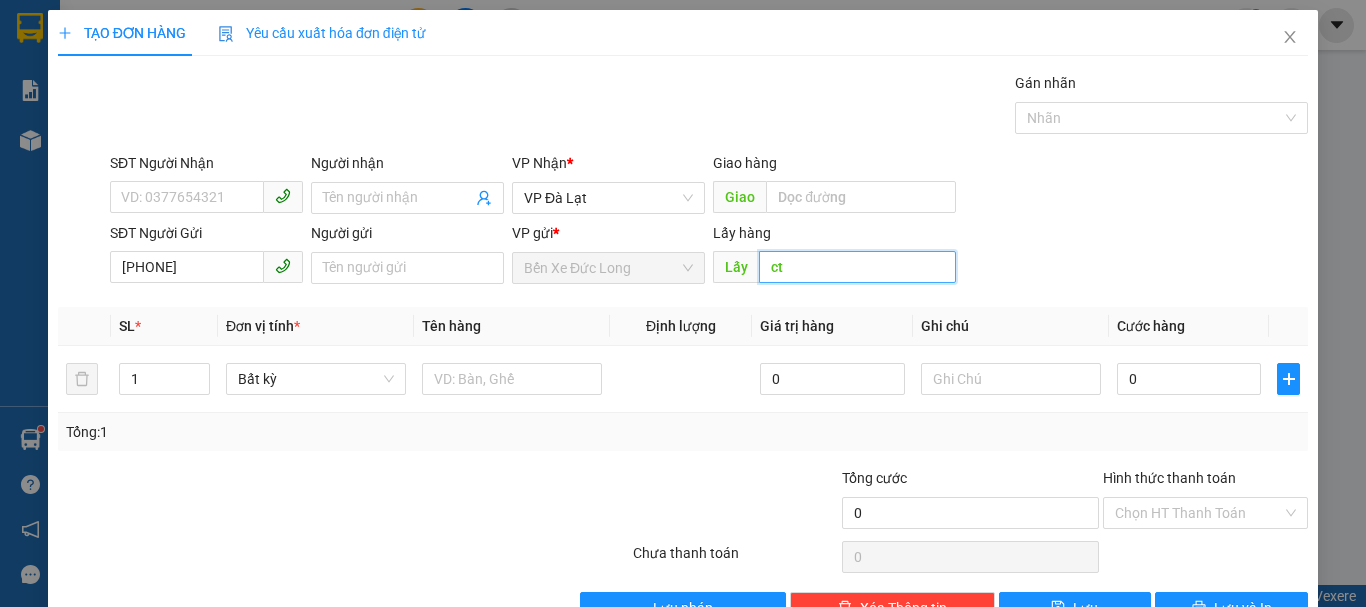 type on "c" 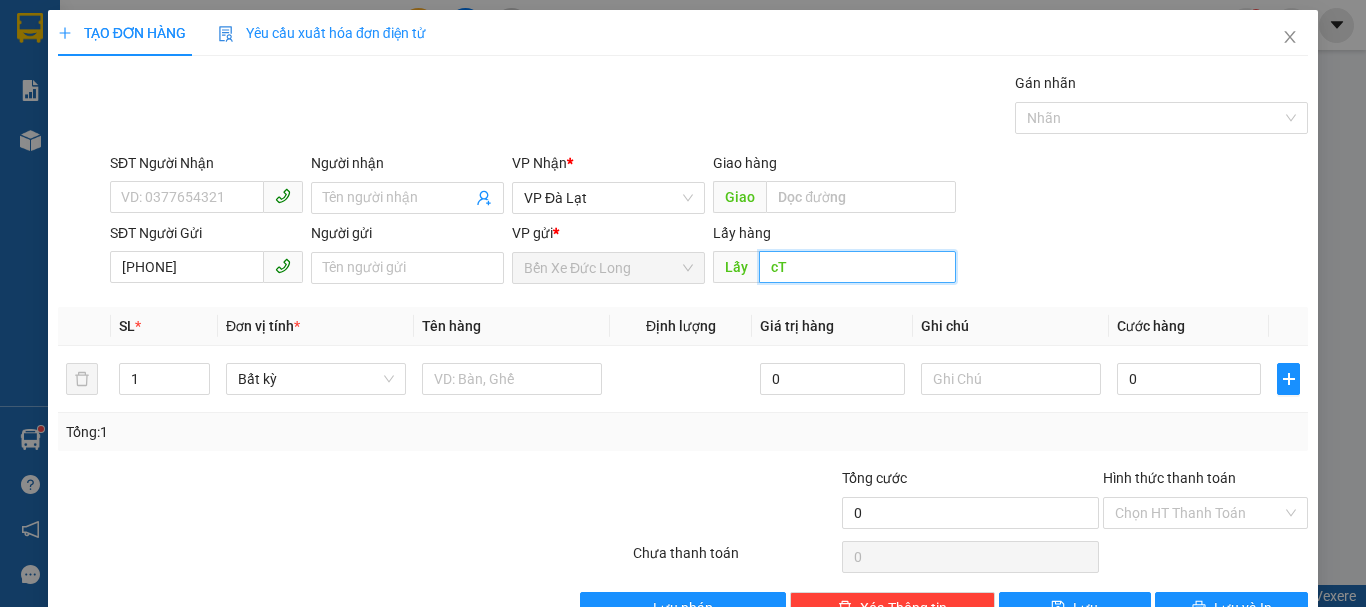 type on "c" 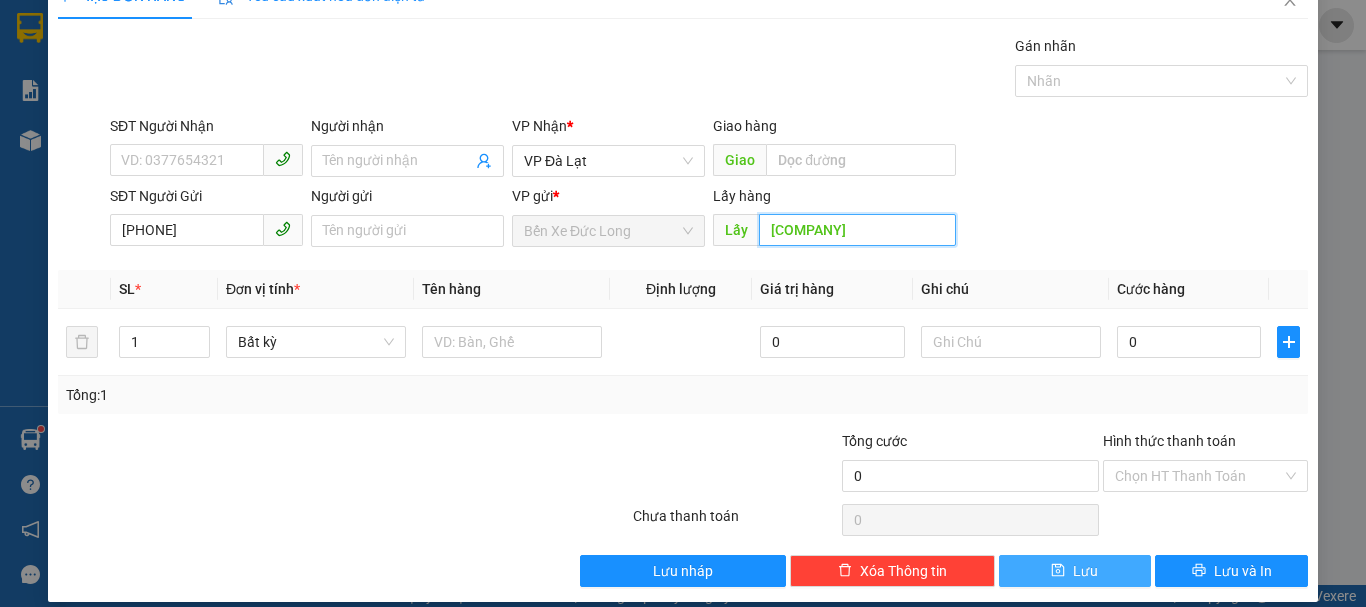 scroll, scrollTop: 56, scrollLeft: 0, axis: vertical 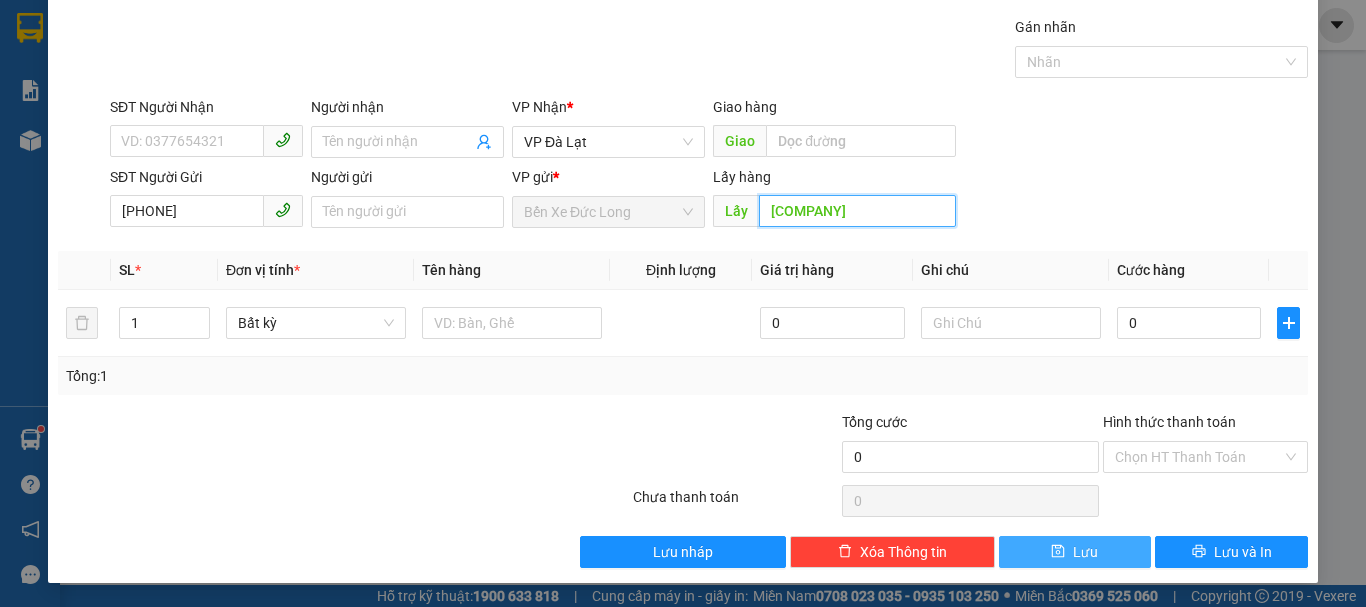 type on "[COMPANY]" 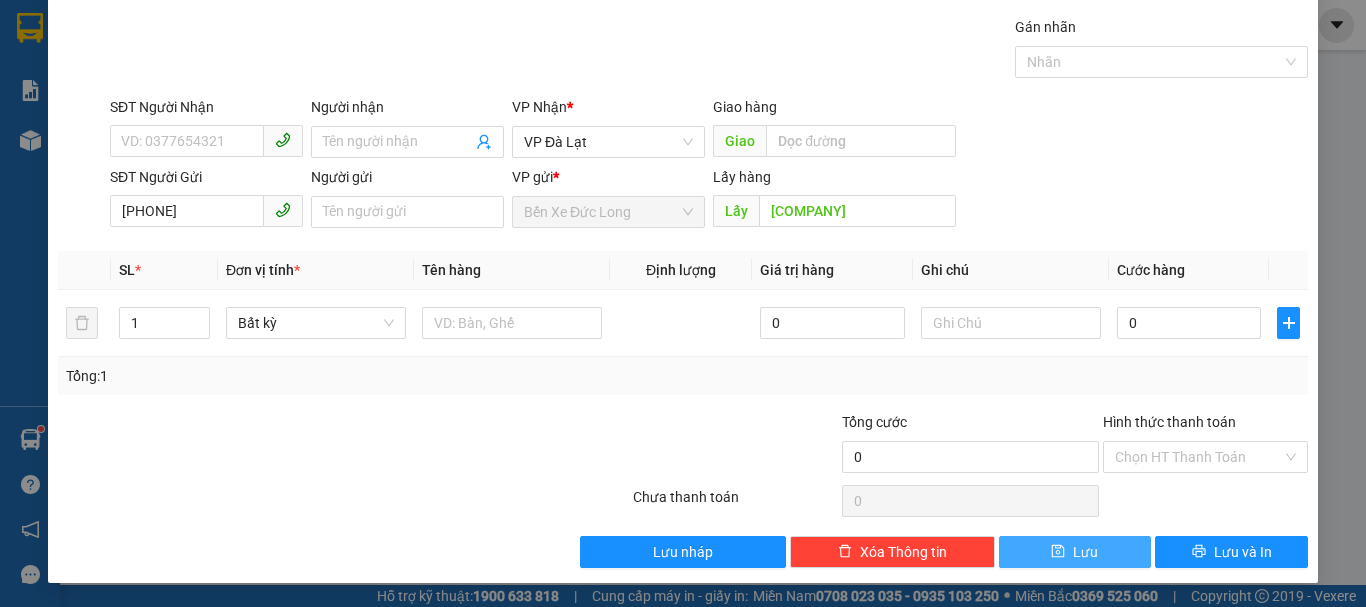 click on "Lưu" at bounding box center [1075, 552] 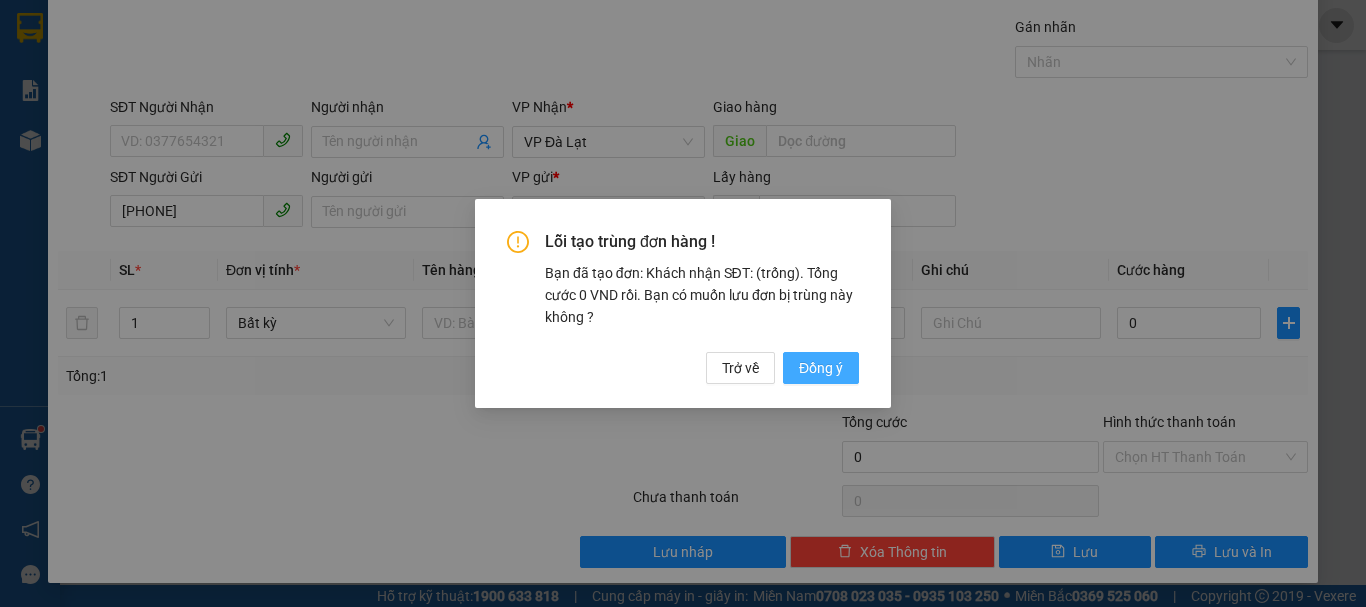 click on "Đồng ý" at bounding box center (821, 368) 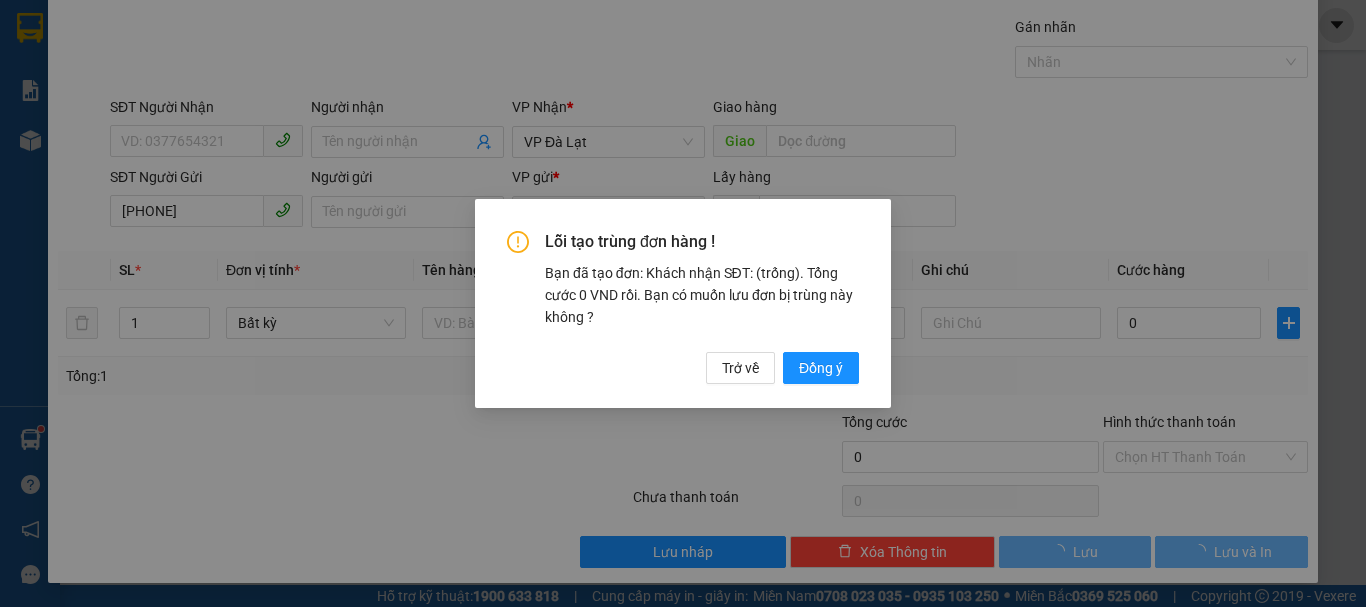 type 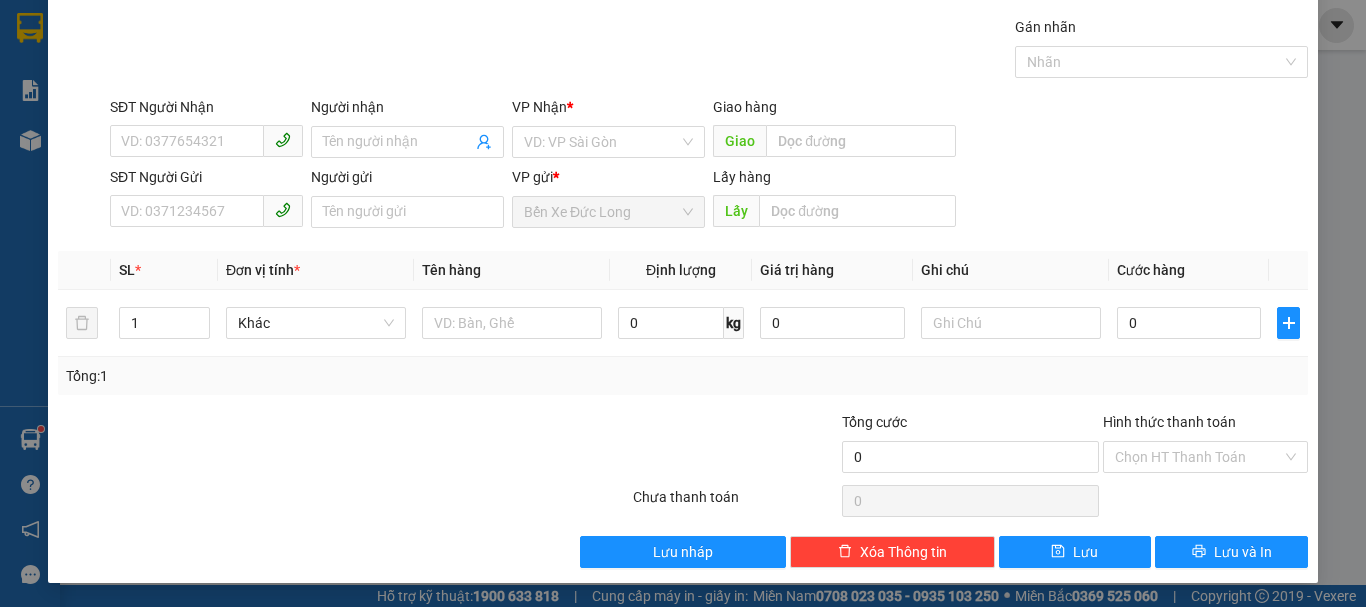 scroll, scrollTop: 0, scrollLeft: 0, axis: both 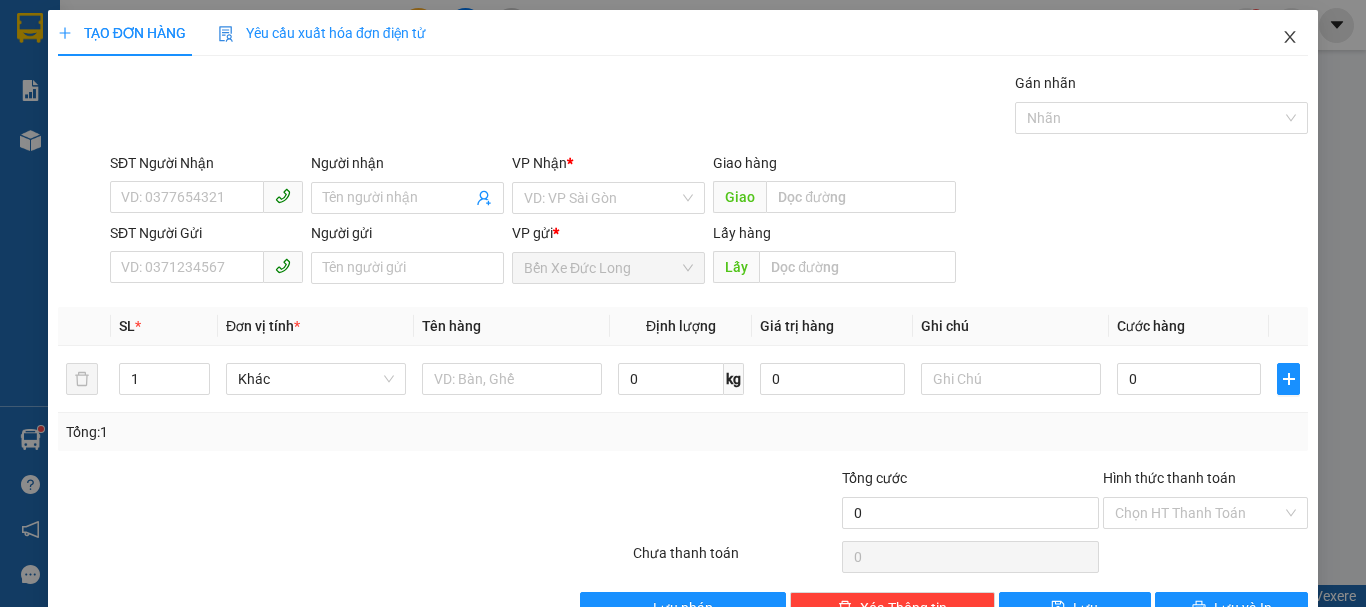 click 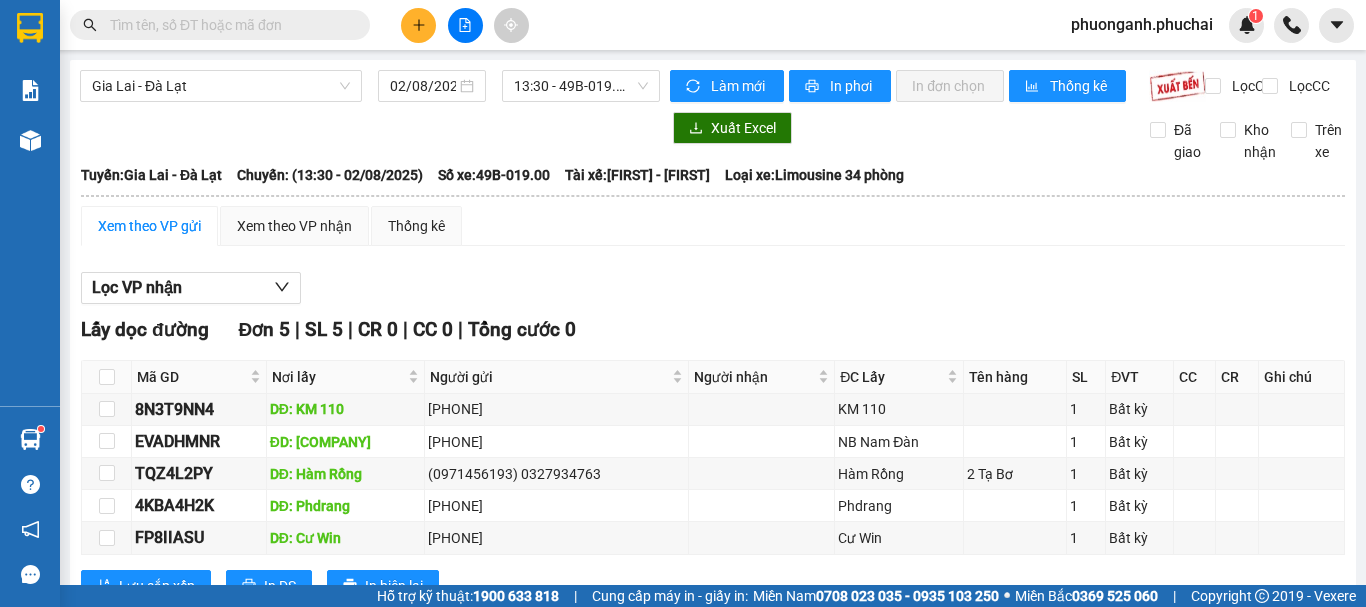 click at bounding box center (418, 25) 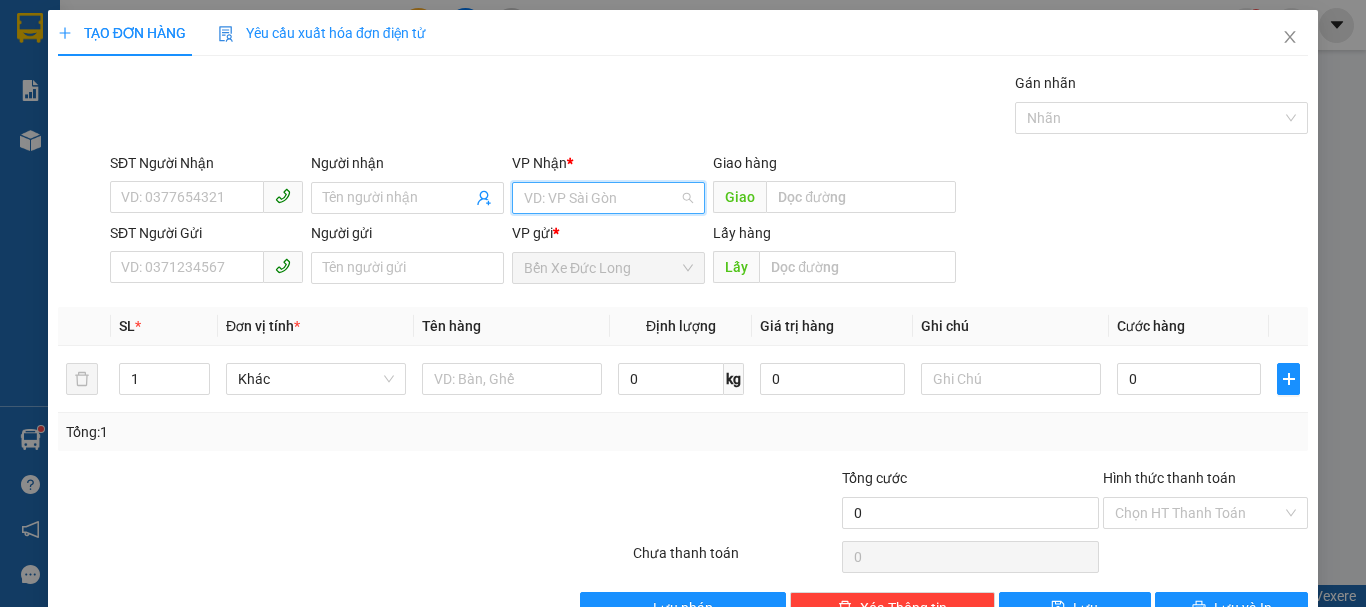 click at bounding box center (601, 198) 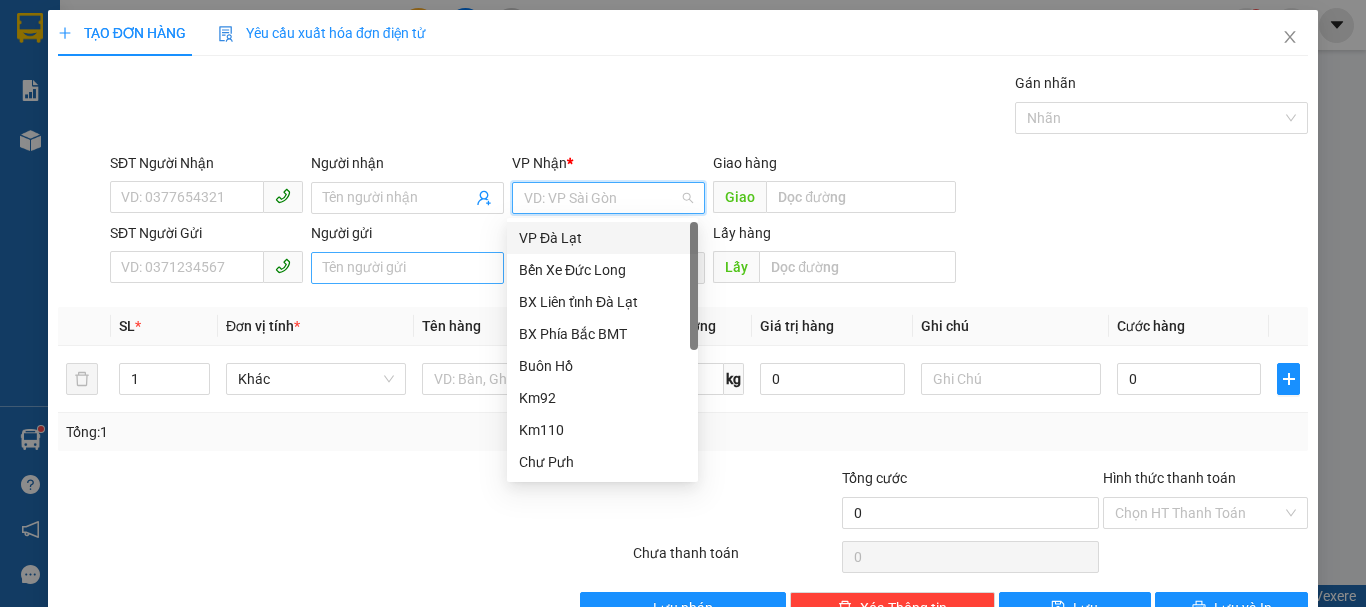 drag, startPoint x: 543, startPoint y: 238, endPoint x: 347, endPoint y: 254, distance: 196.65198 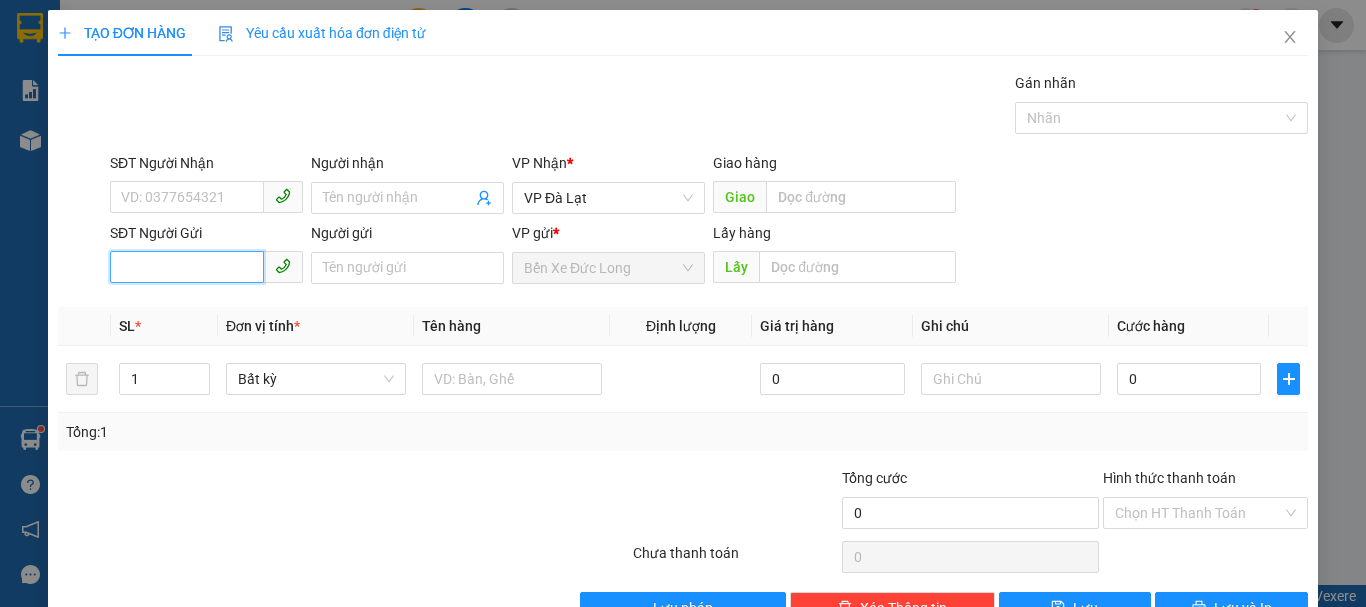 paste on "[PHONE]" 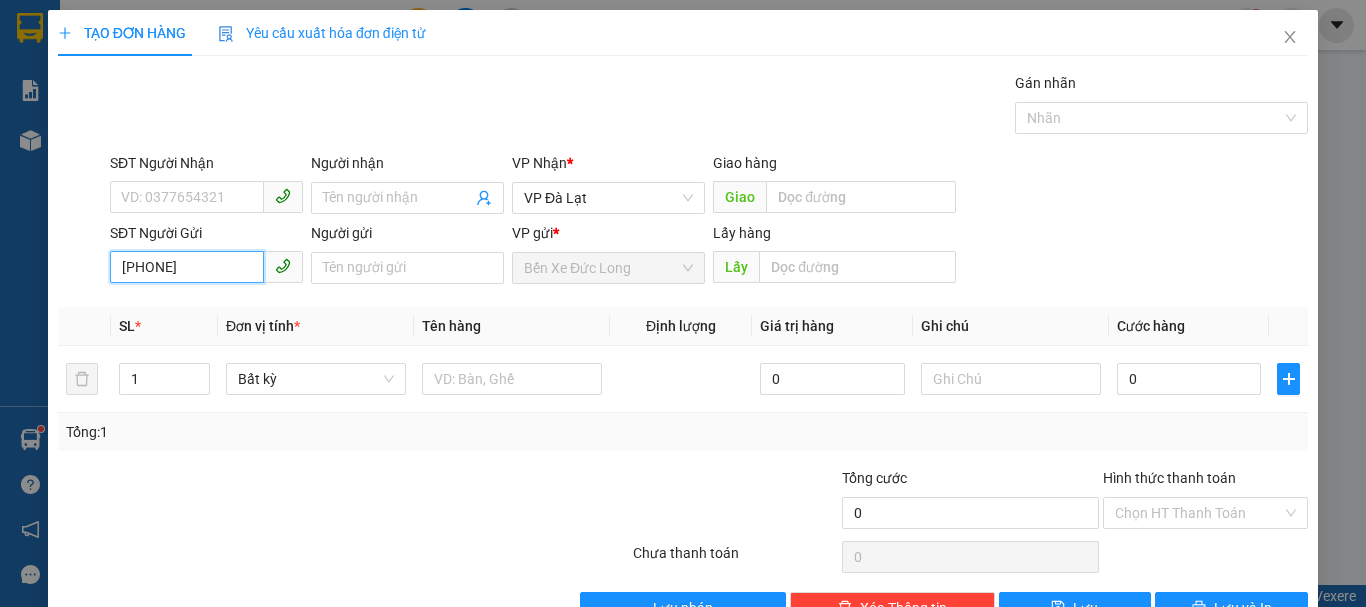click on "[PHONE]" at bounding box center [187, 267] 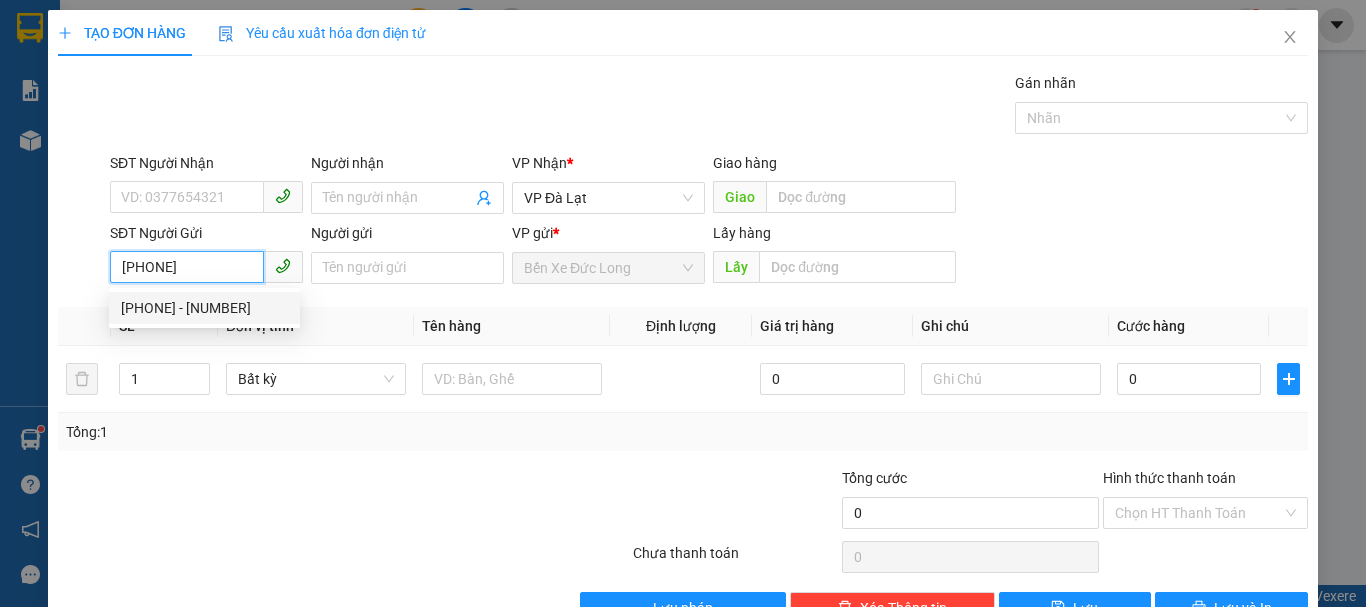 drag, startPoint x: 160, startPoint y: 310, endPoint x: 182, endPoint y: 318, distance: 23.409399 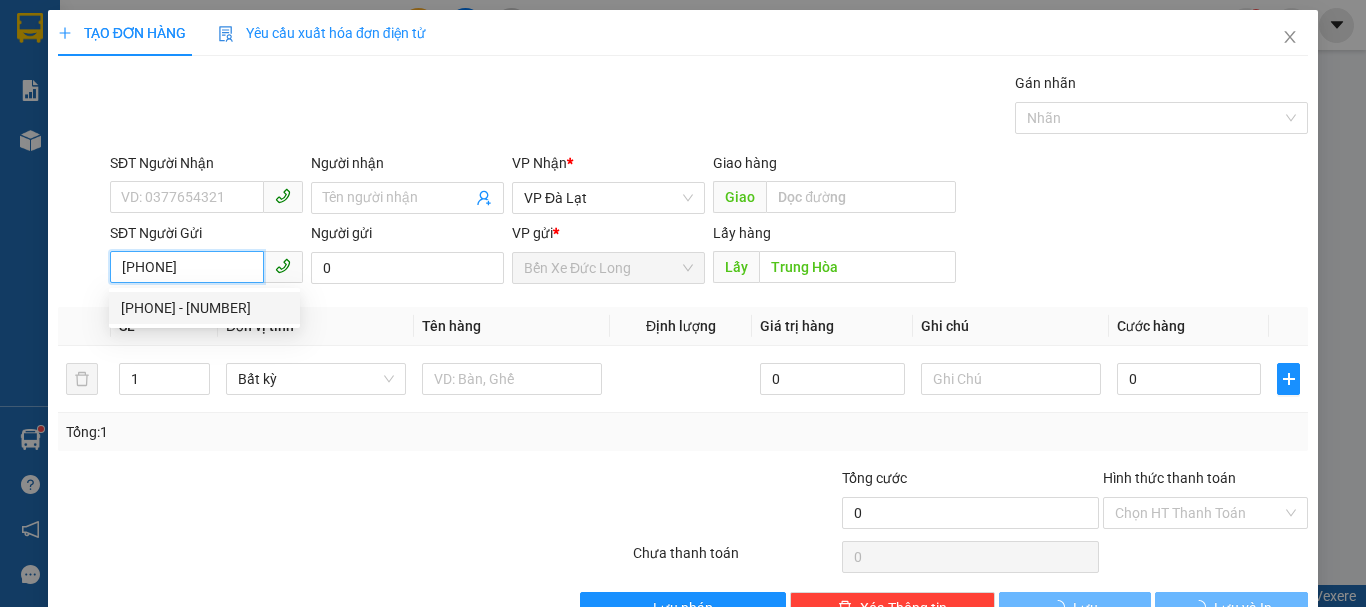 type on "50.000" 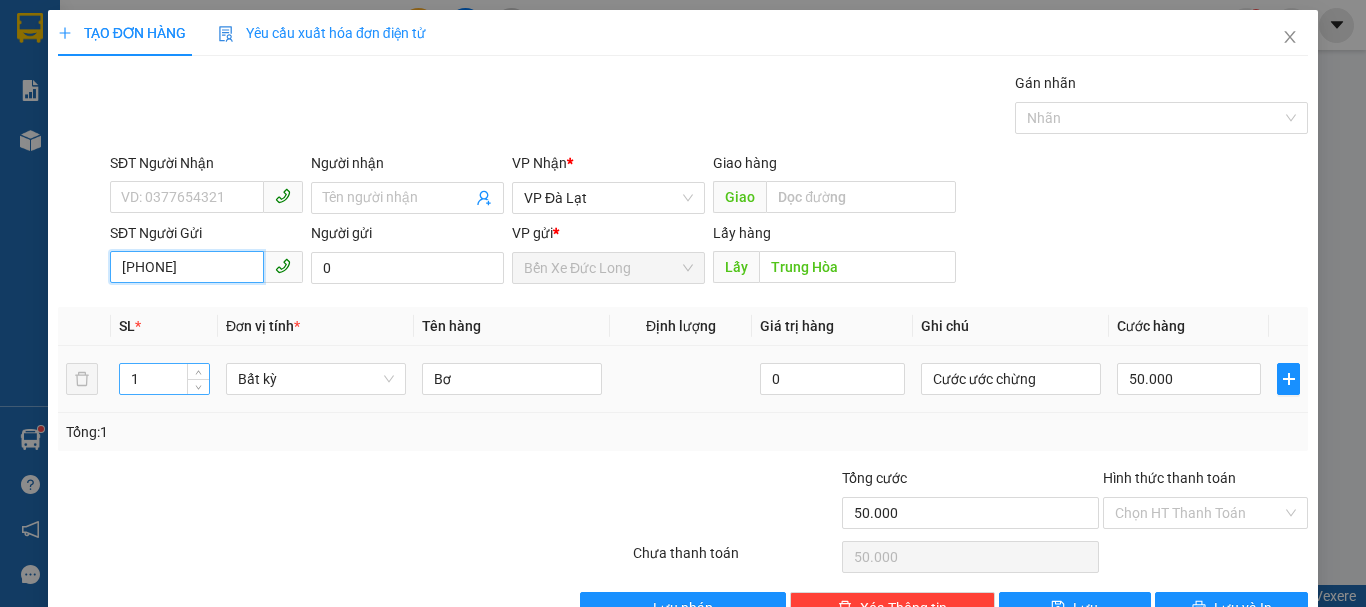 type on "[PHONE]" 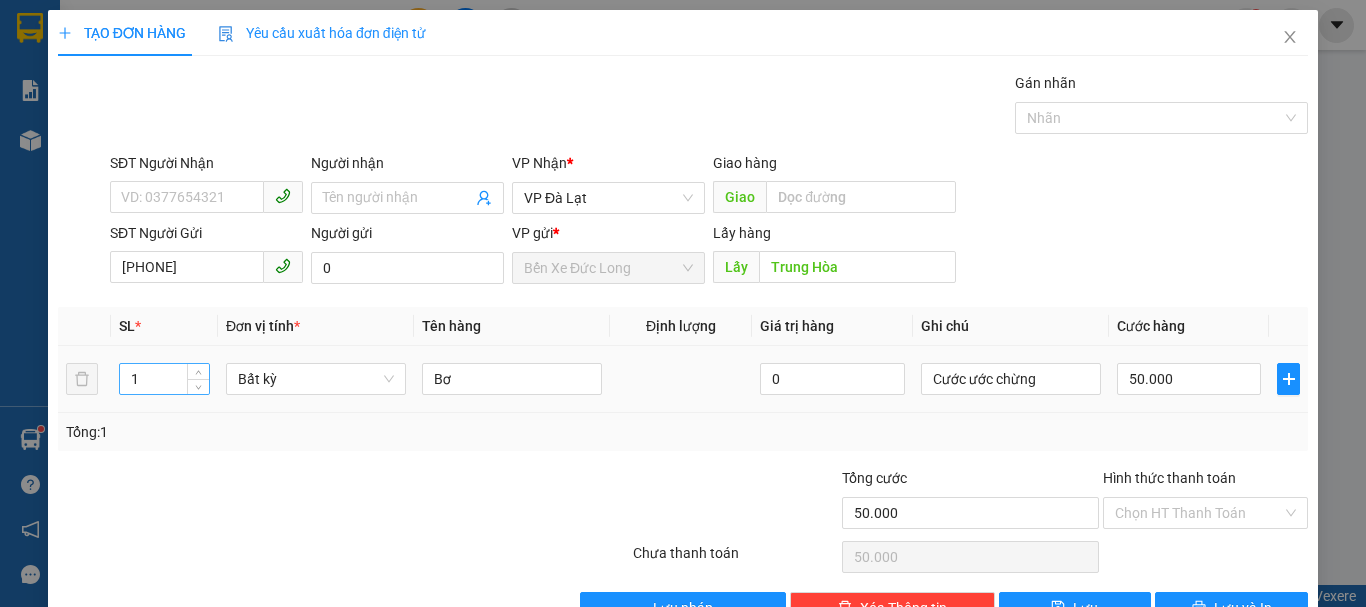 click on "1" at bounding box center (164, 379) 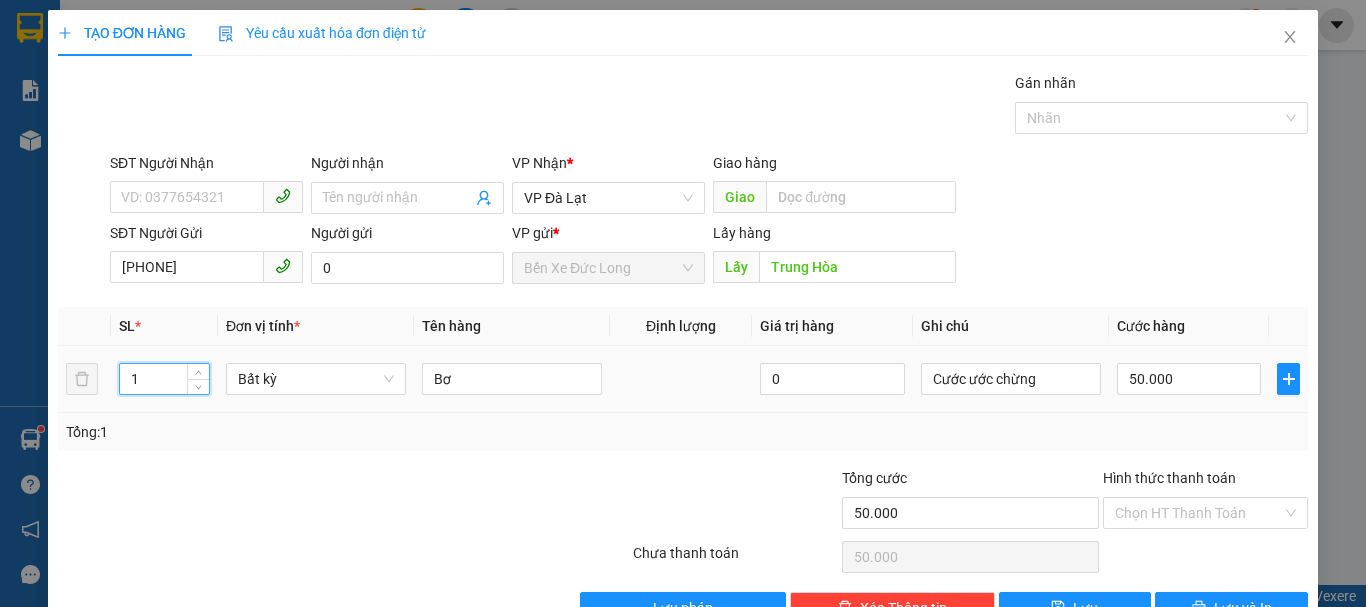 click on "1" at bounding box center [164, 379] 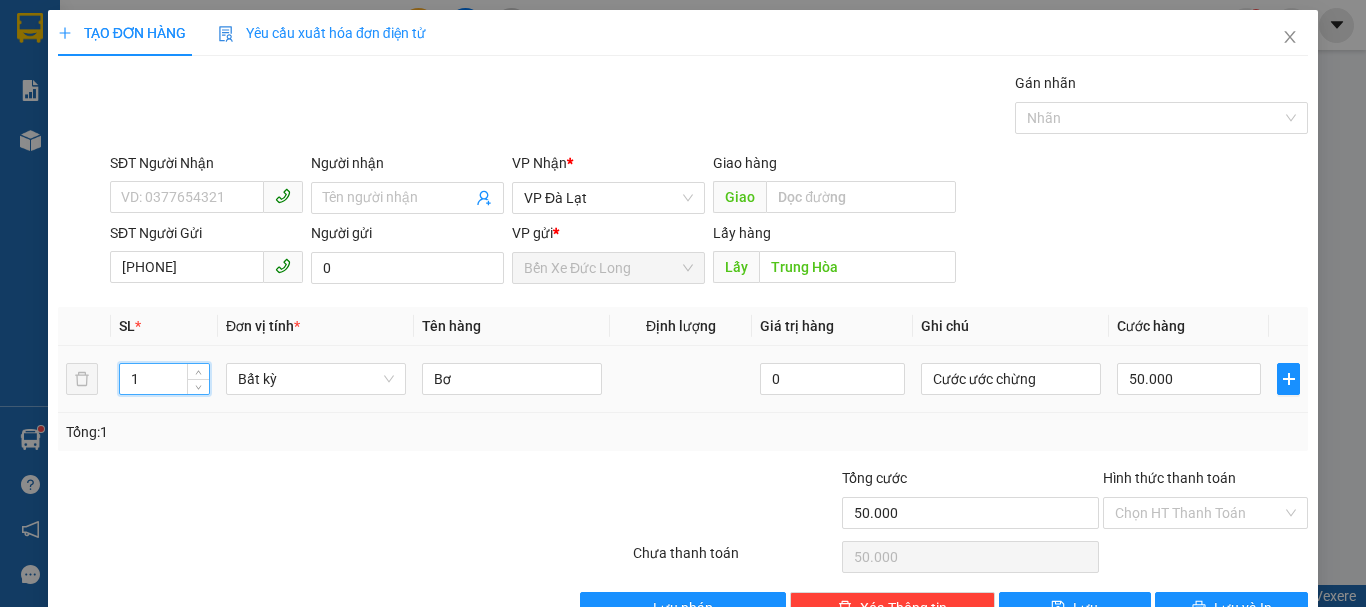 click on "1" at bounding box center [164, 379] 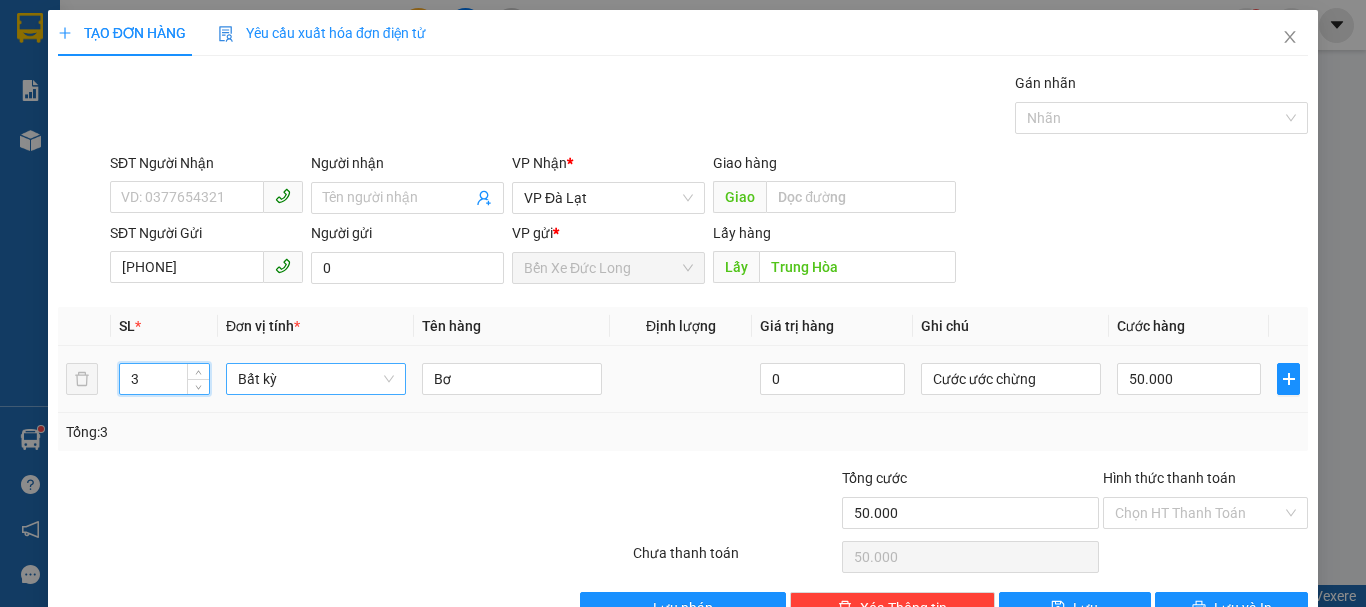 click on "Bất kỳ" at bounding box center (316, 379) 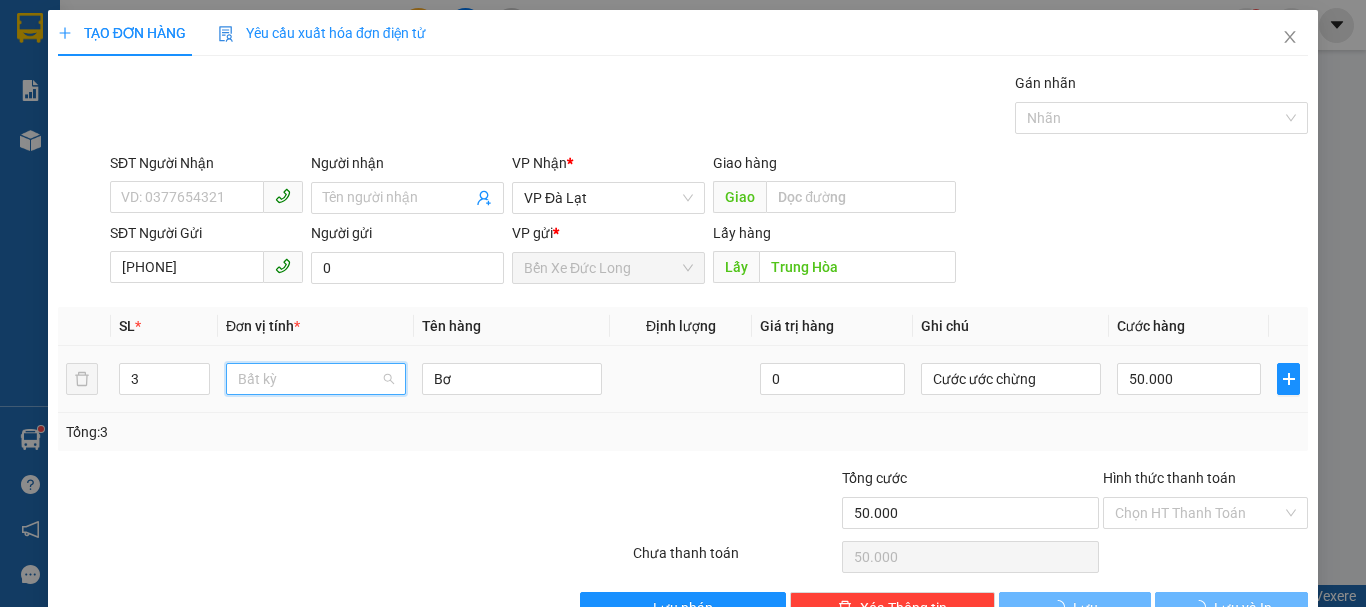 click on "Bất kỳ" at bounding box center [316, 379] 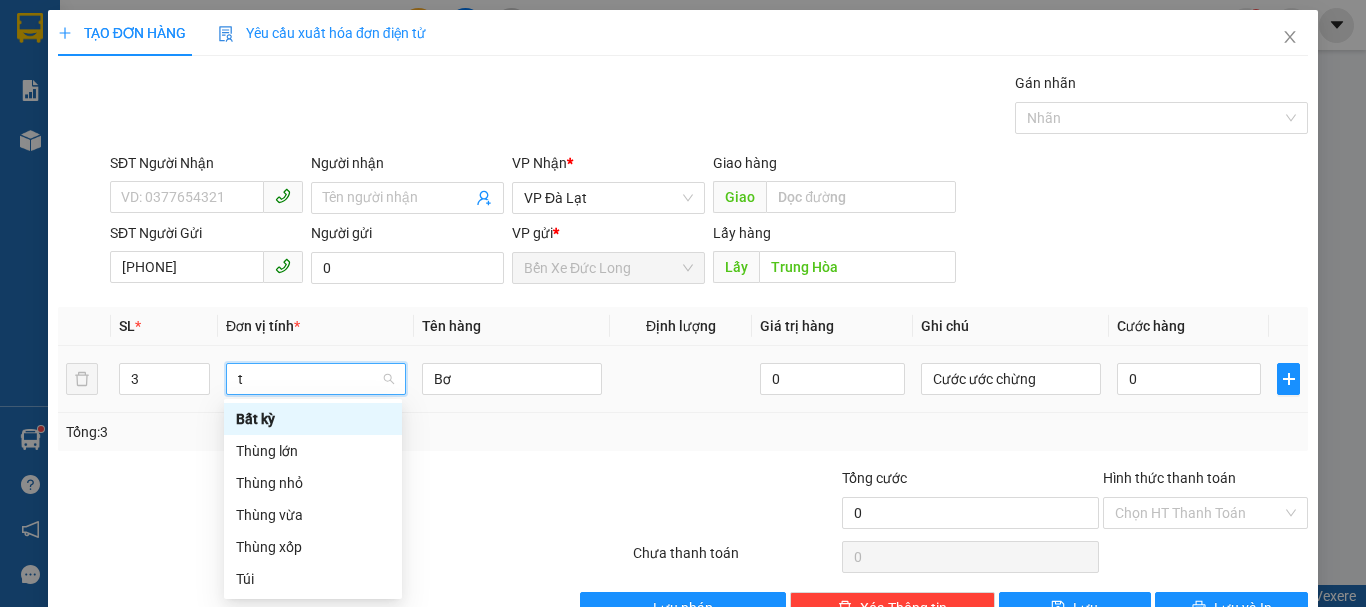 type on "th" 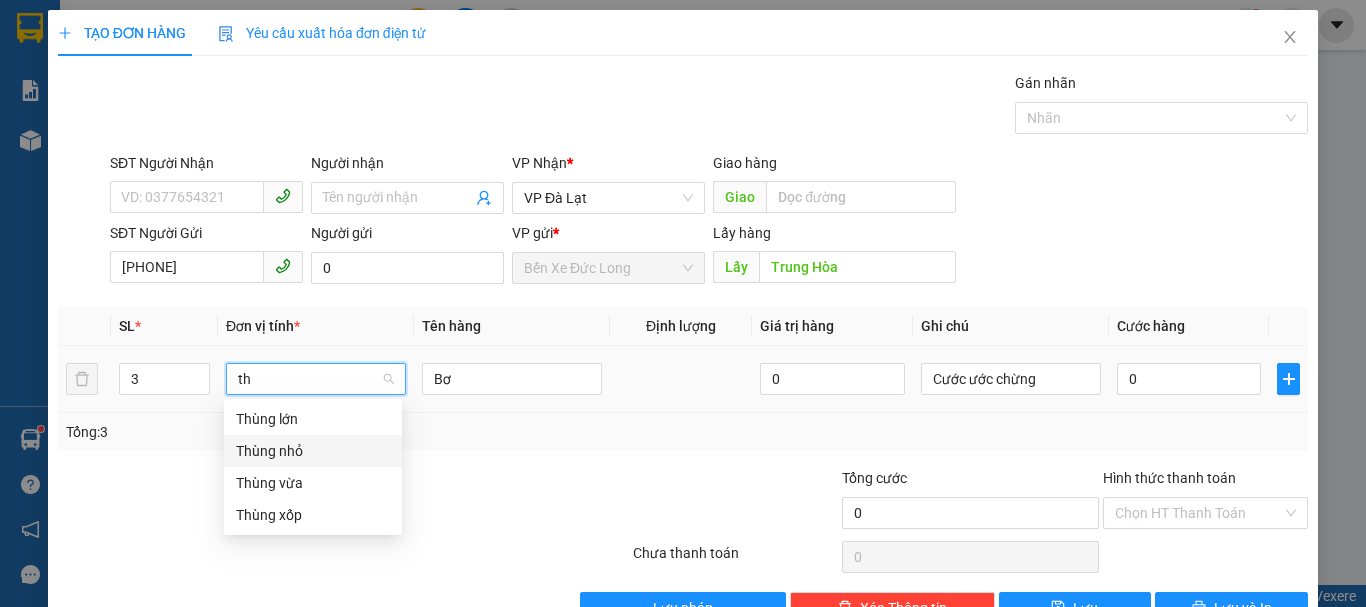 drag, startPoint x: 285, startPoint y: 449, endPoint x: 394, endPoint y: 415, distance: 114.17968 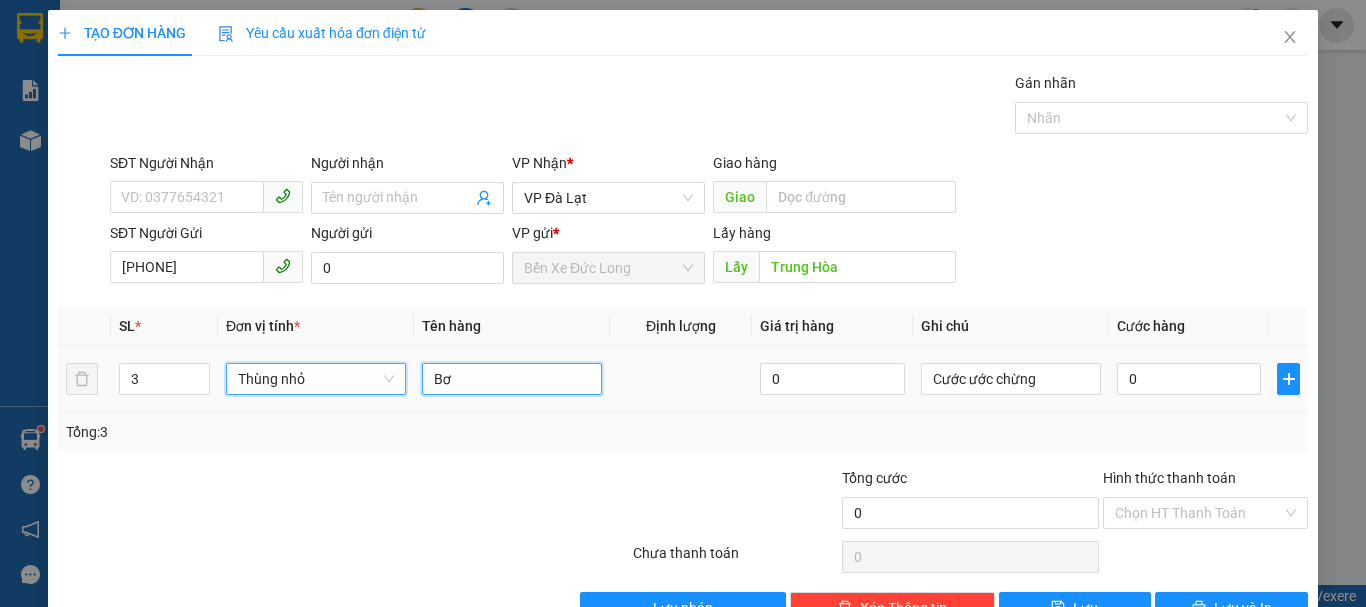 click on "Bơ" at bounding box center [512, 379] 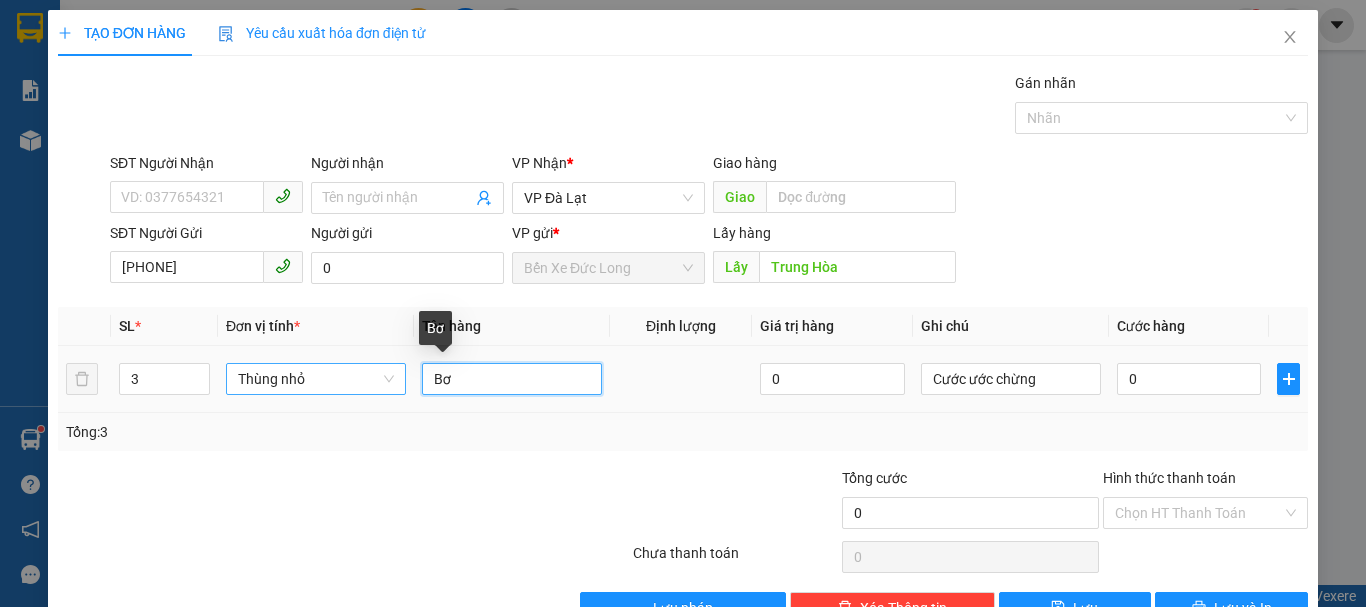 click on "Bơ" at bounding box center [512, 379] 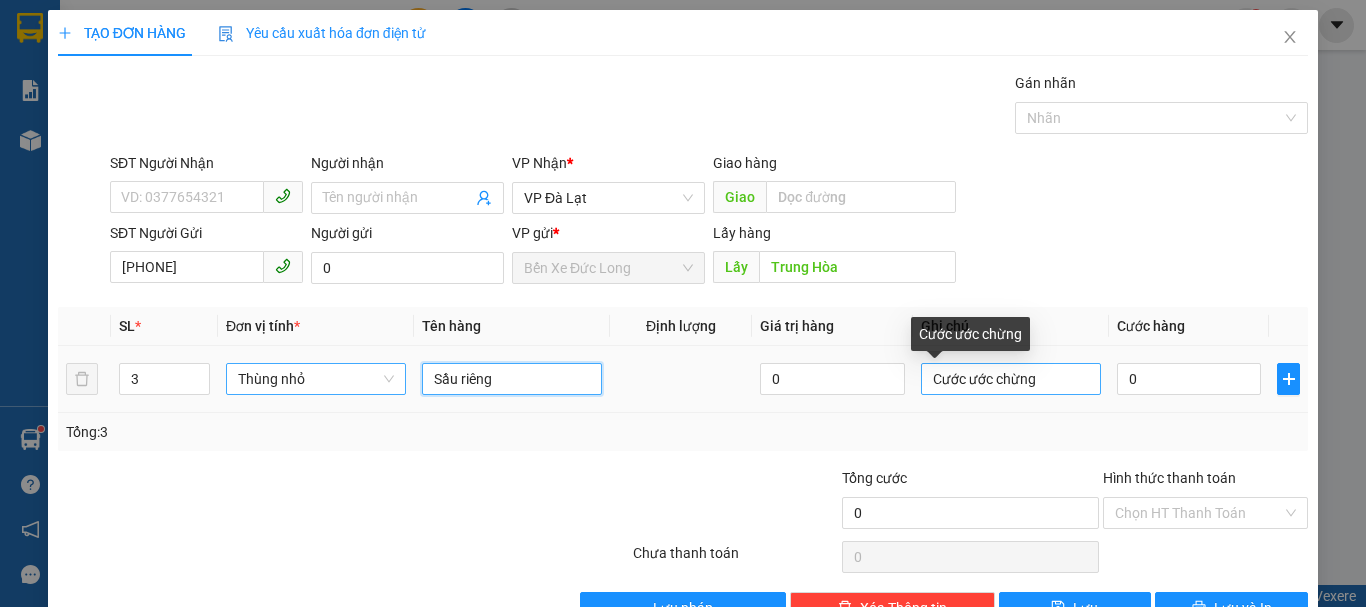type on "Sầu riêng" 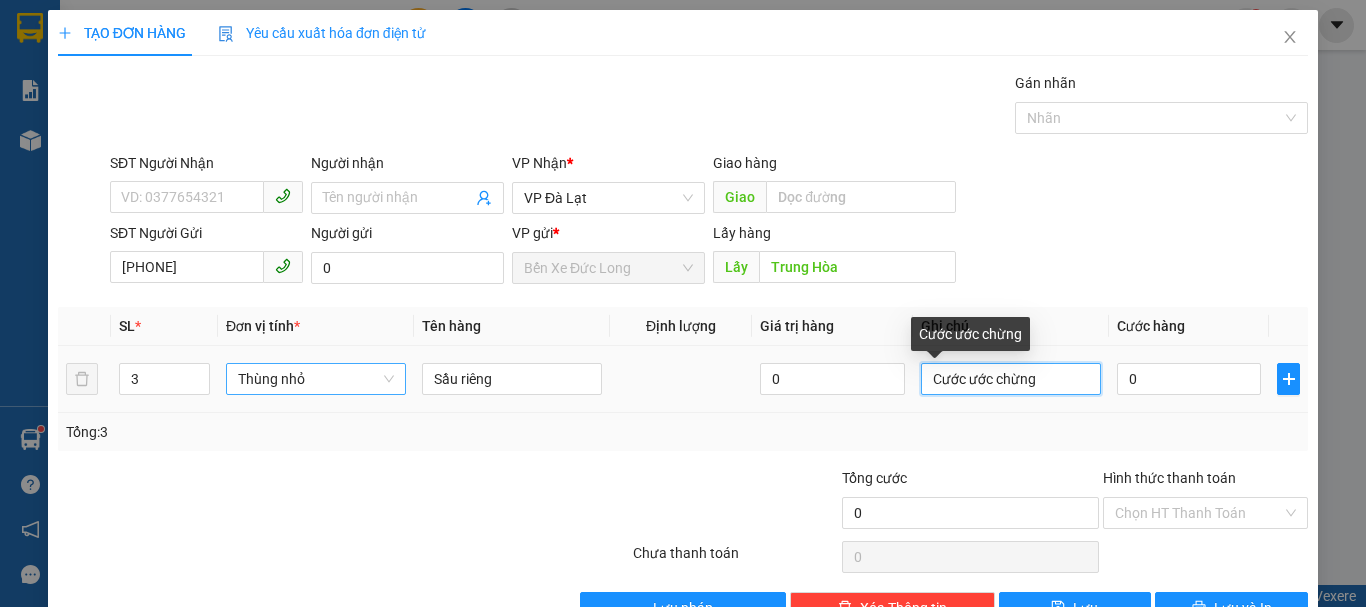 click on "Cước ước chừng" at bounding box center [1011, 379] 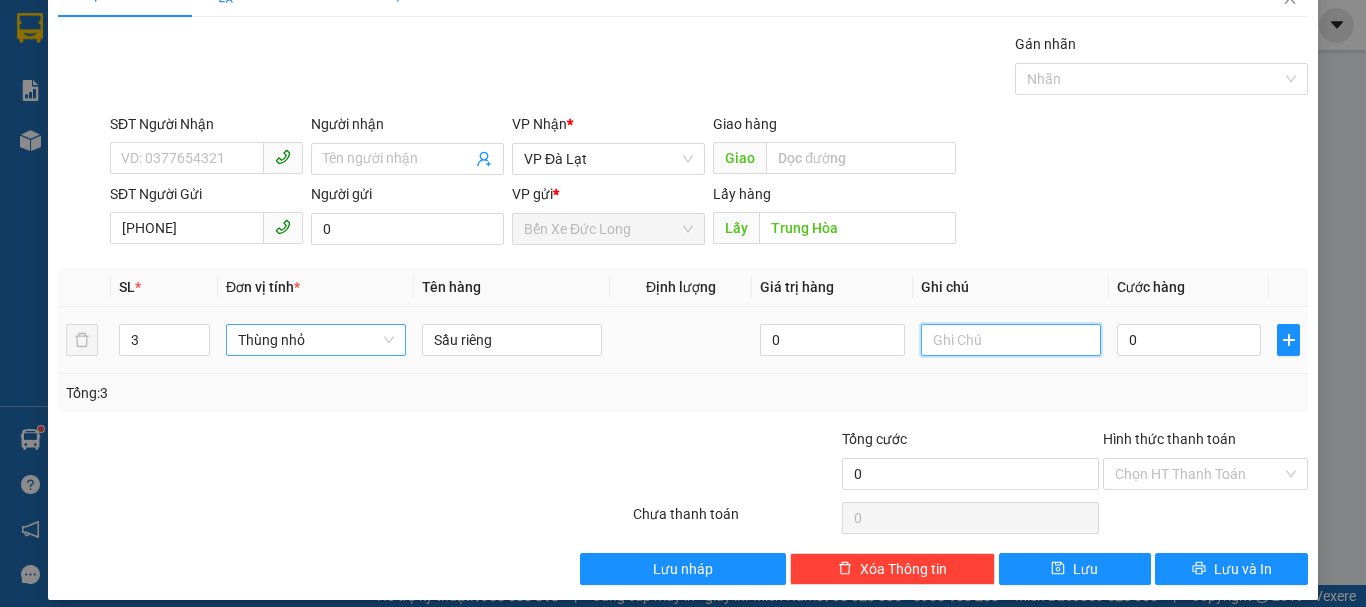 scroll, scrollTop: 56, scrollLeft: 0, axis: vertical 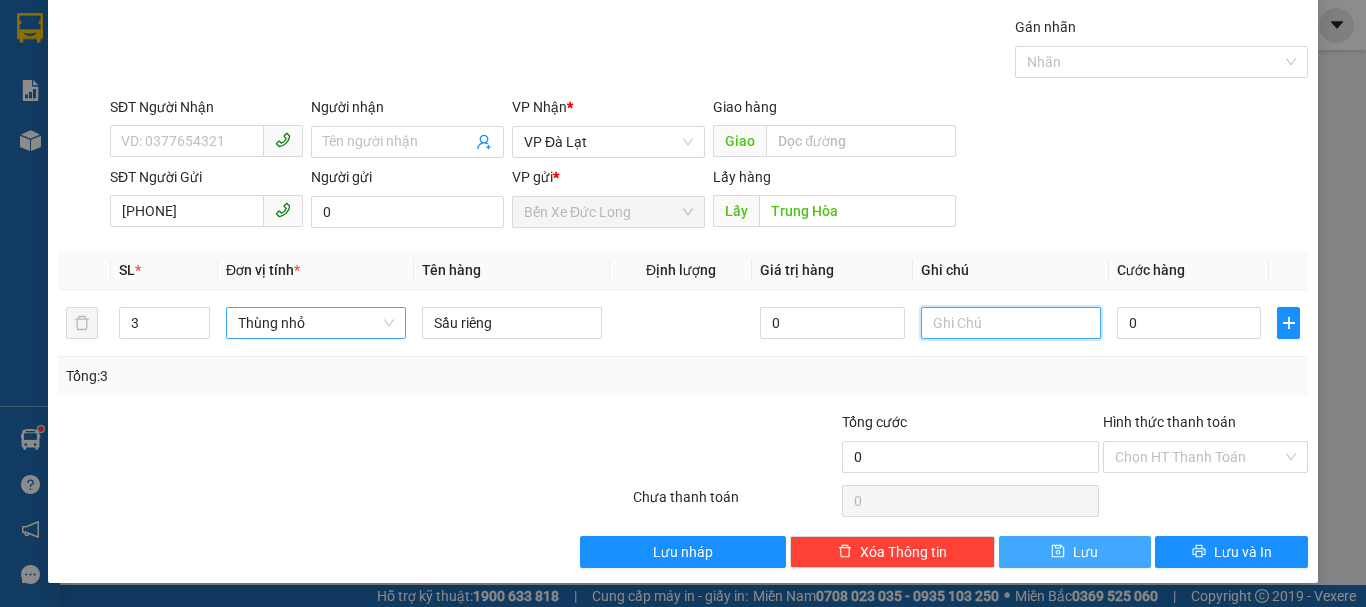 type 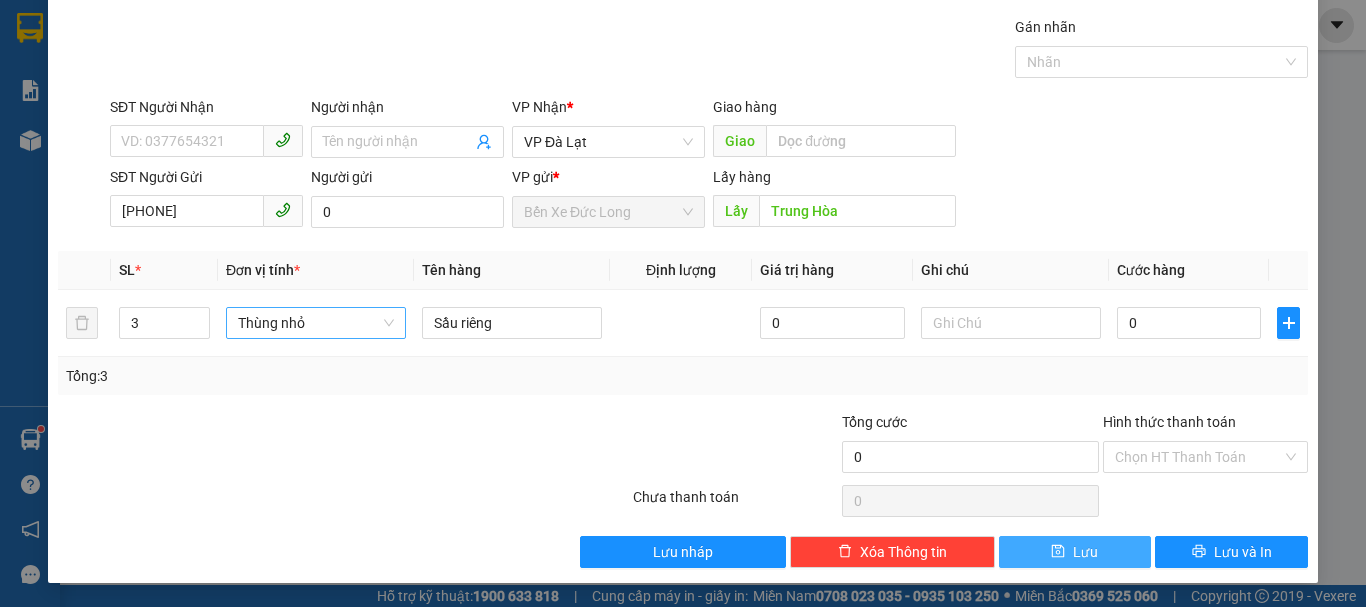 click on "Lưu" at bounding box center (1075, 552) 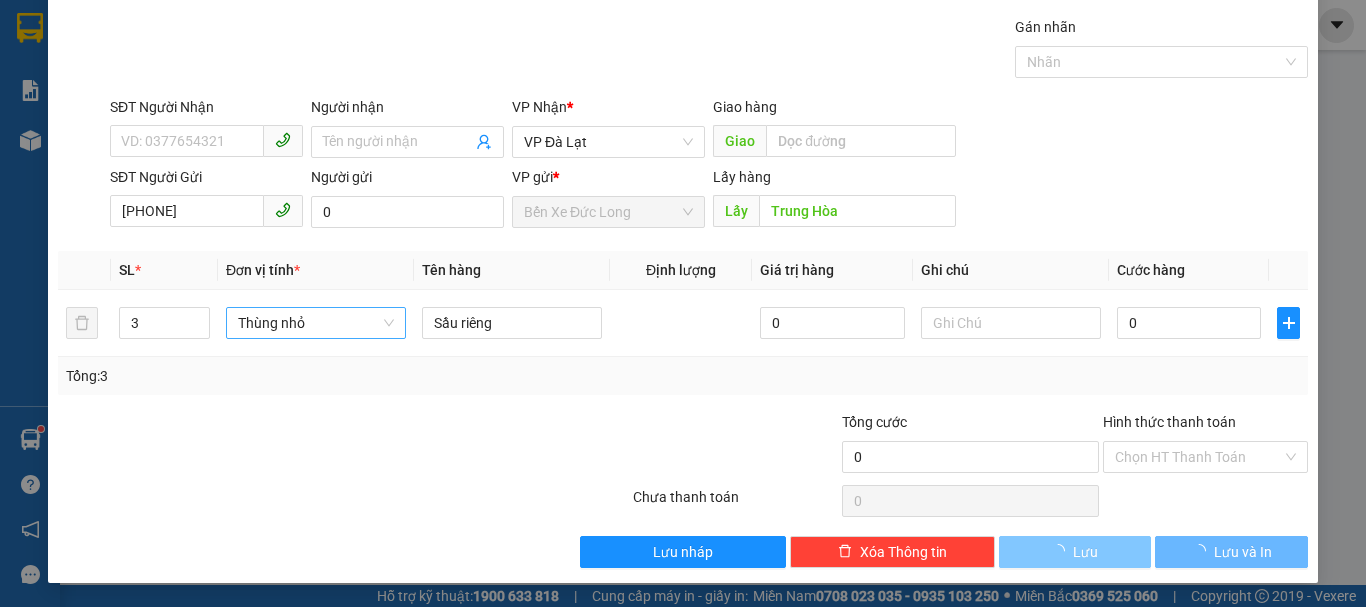 type 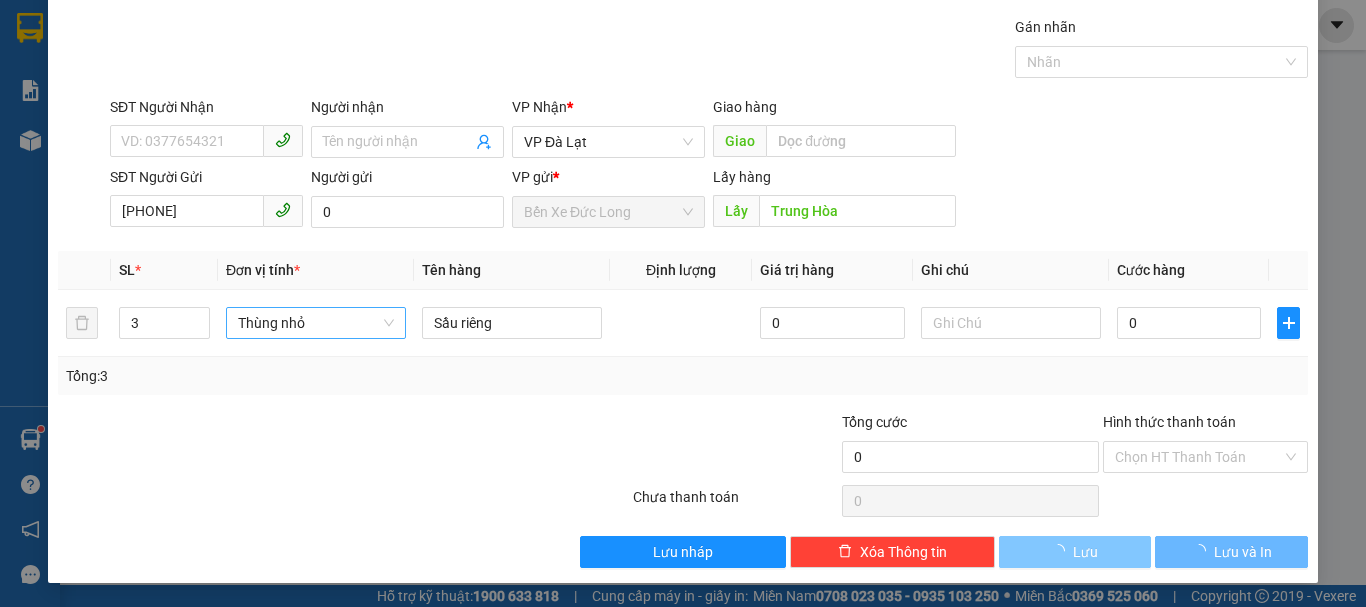type 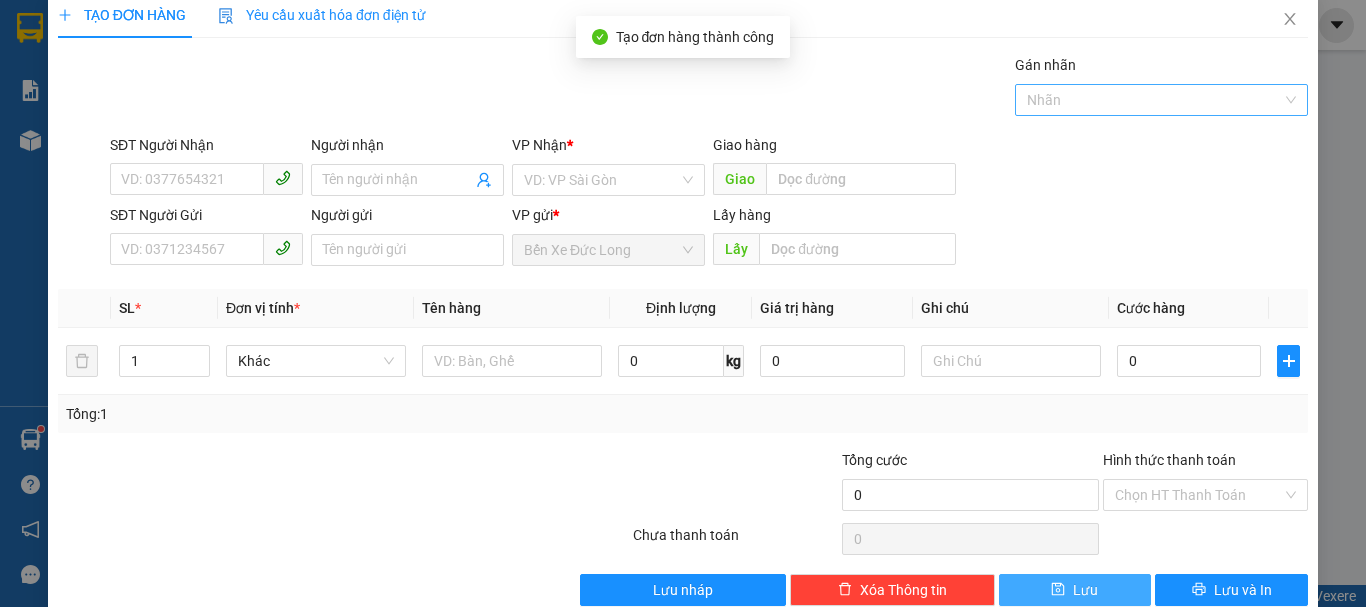 scroll, scrollTop: 0, scrollLeft: 0, axis: both 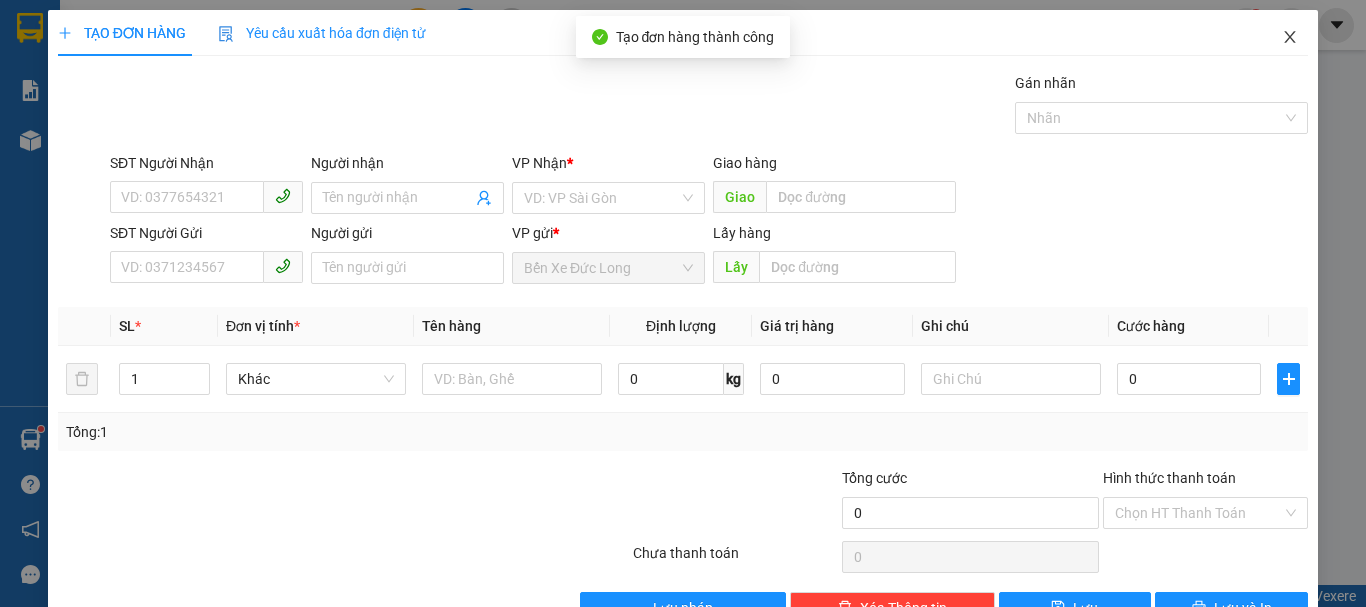 click 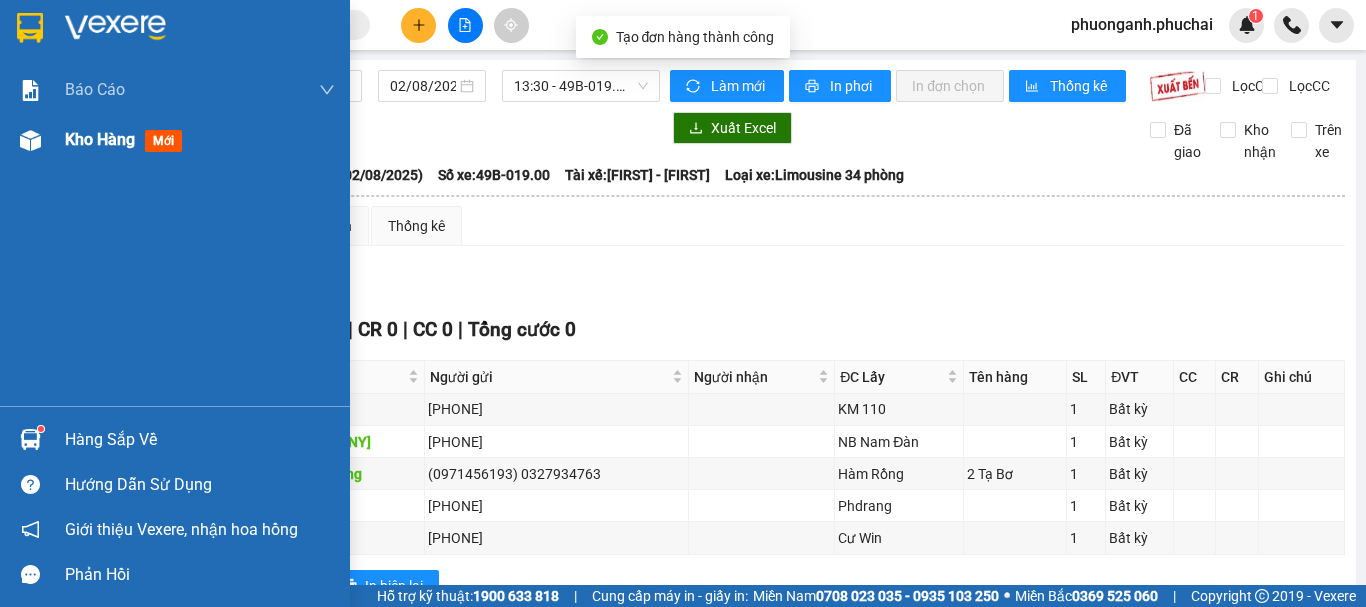 click on "Kho hàng" at bounding box center (100, 139) 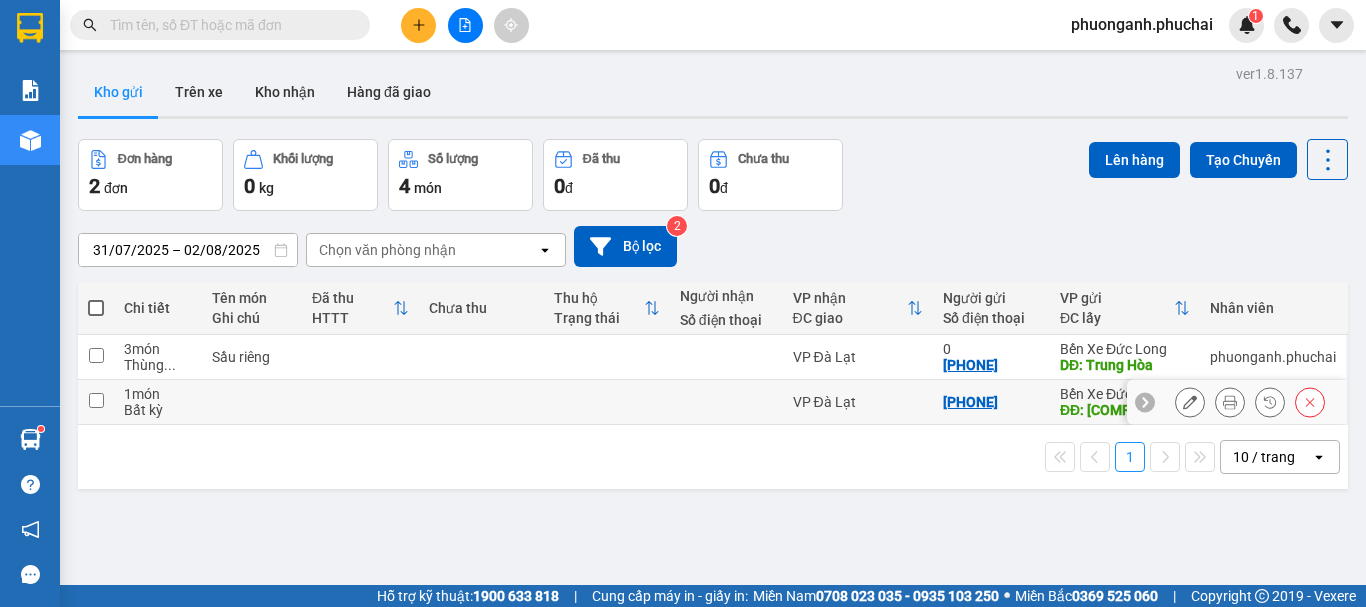 click at bounding box center [96, 402] 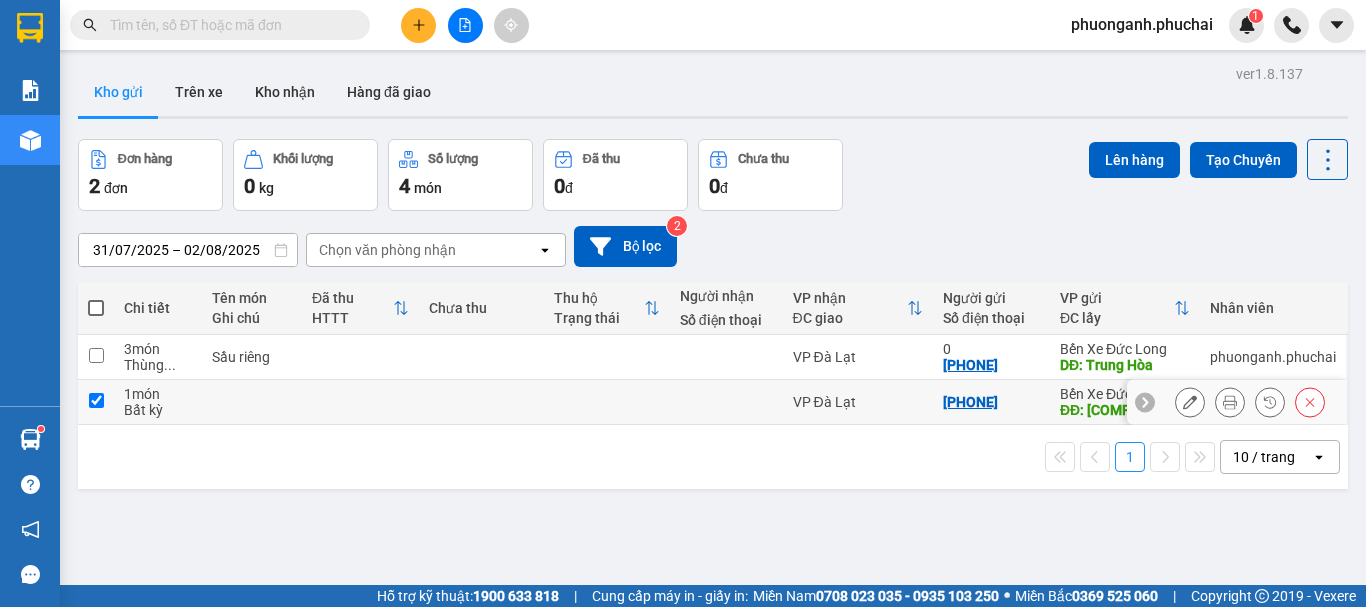checkbox on "true" 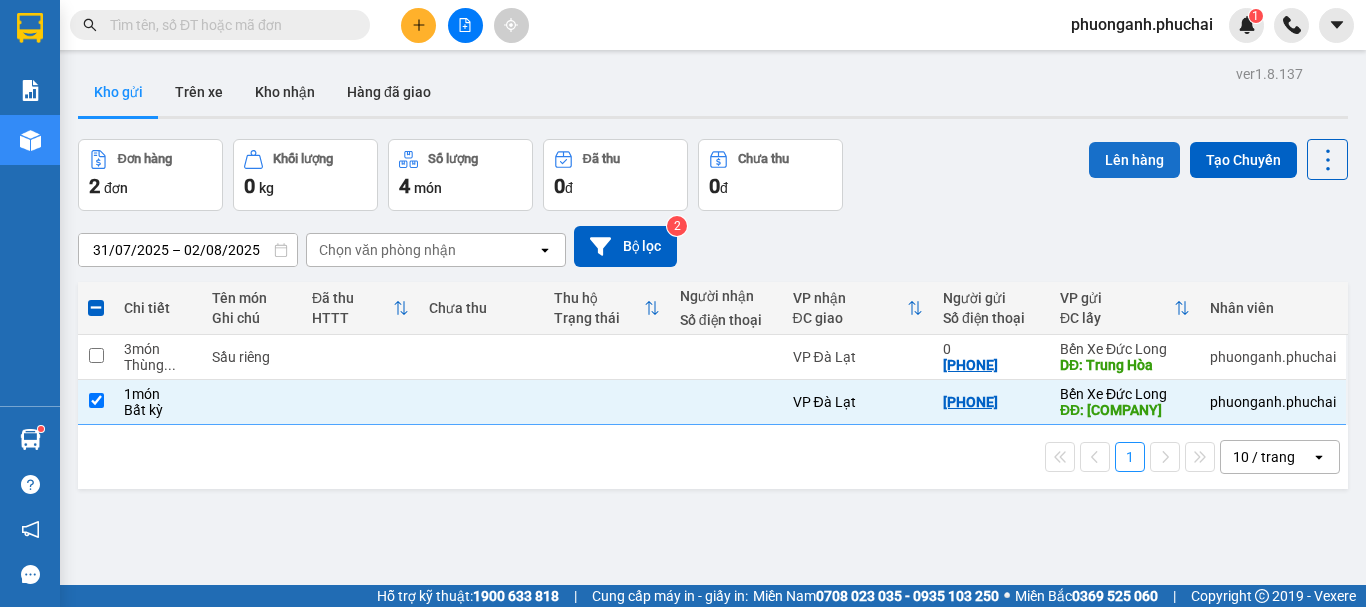 click on "Lên hàng" at bounding box center [1134, 160] 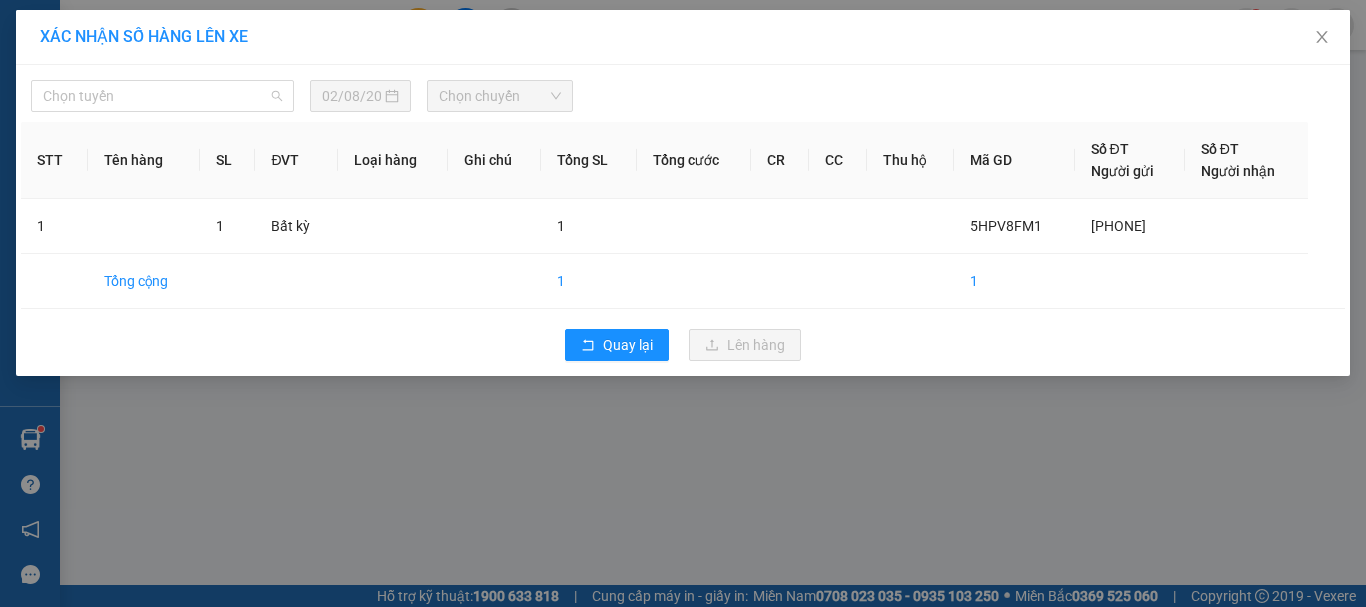drag, startPoint x: 161, startPoint y: 105, endPoint x: 116, endPoint y: 158, distance: 69.52697 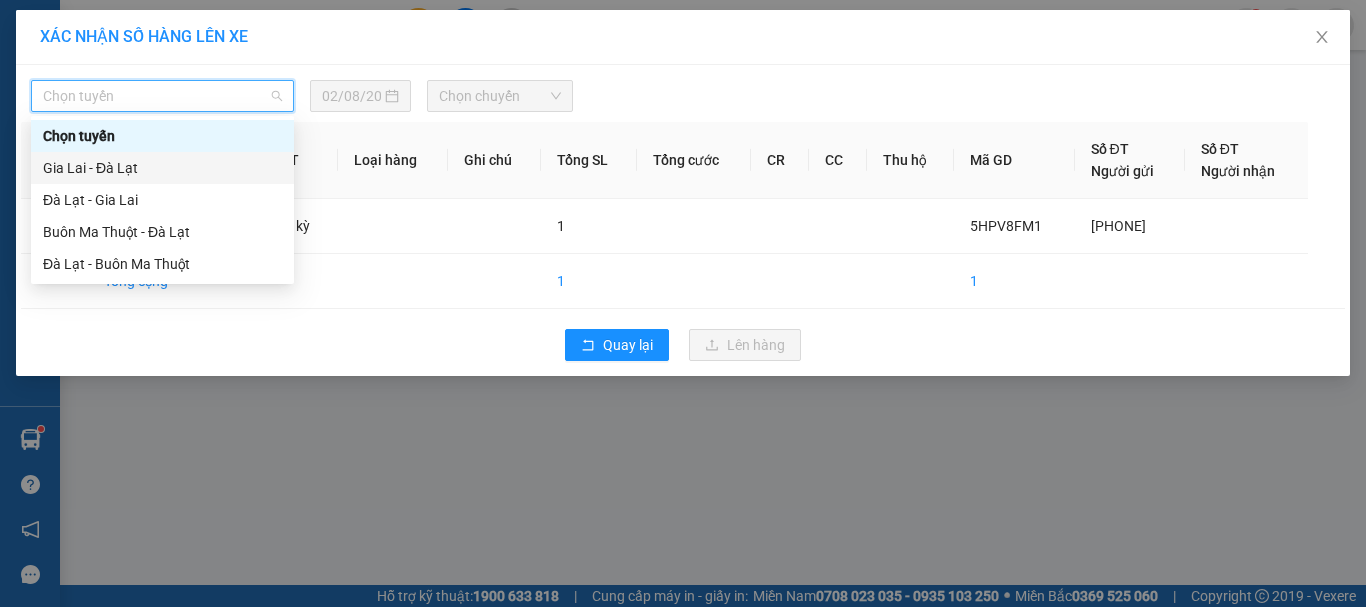 drag, startPoint x: 105, startPoint y: 163, endPoint x: 350, endPoint y: 108, distance: 251.0976 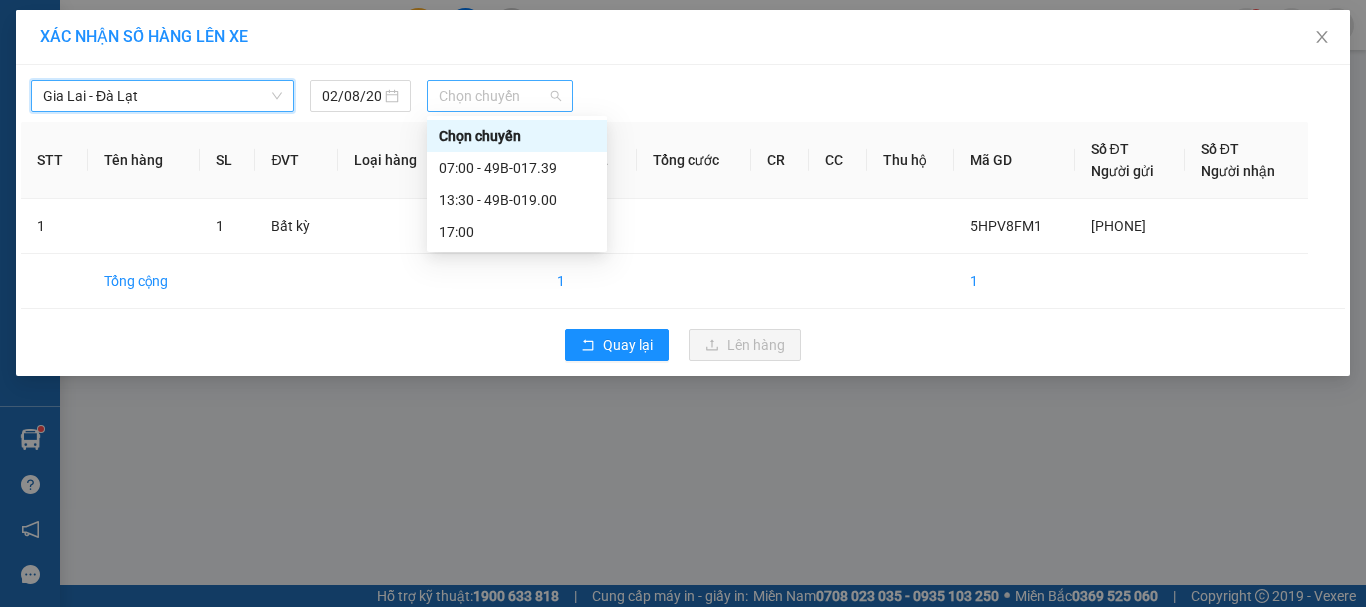 click on "Chọn chuyến" at bounding box center [500, 96] 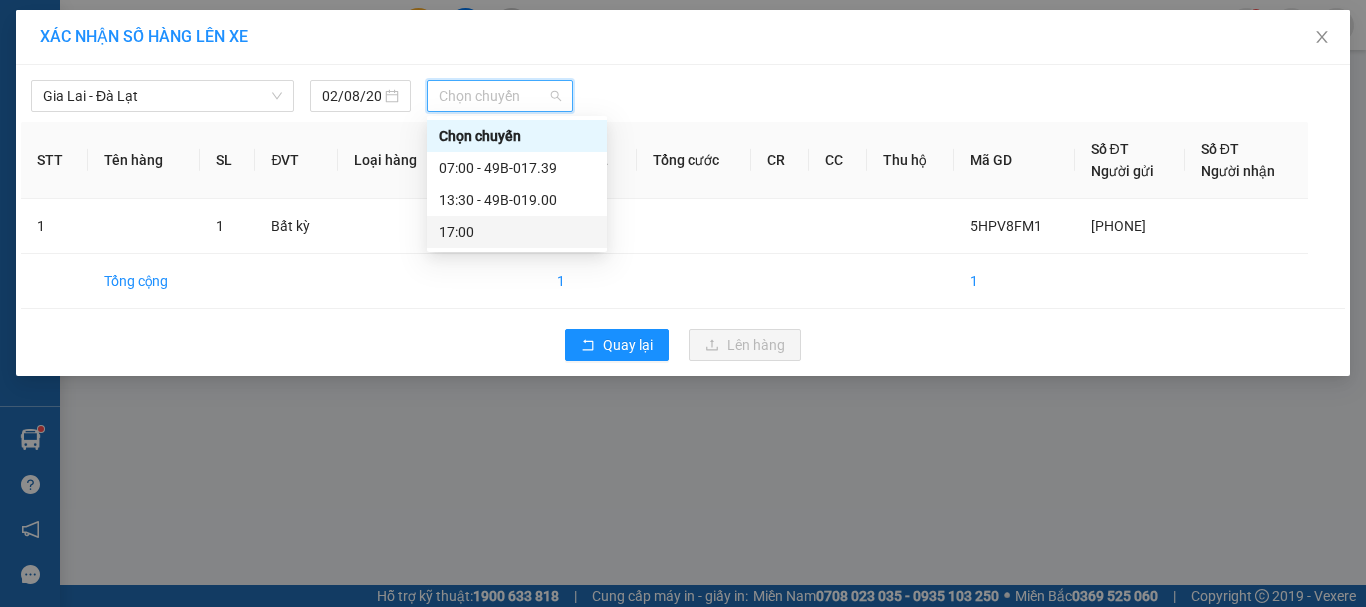 click on "17:00" at bounding box center (517, 232) 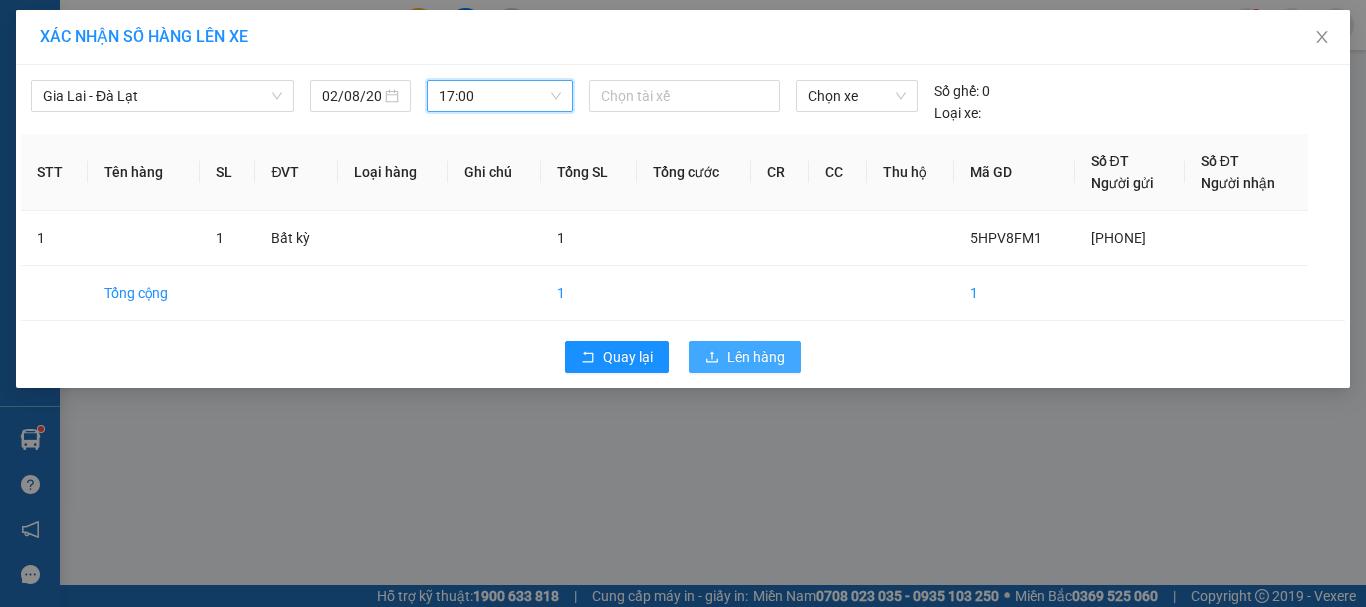 click on "Lên hàng" at bounding box center (756, 357) 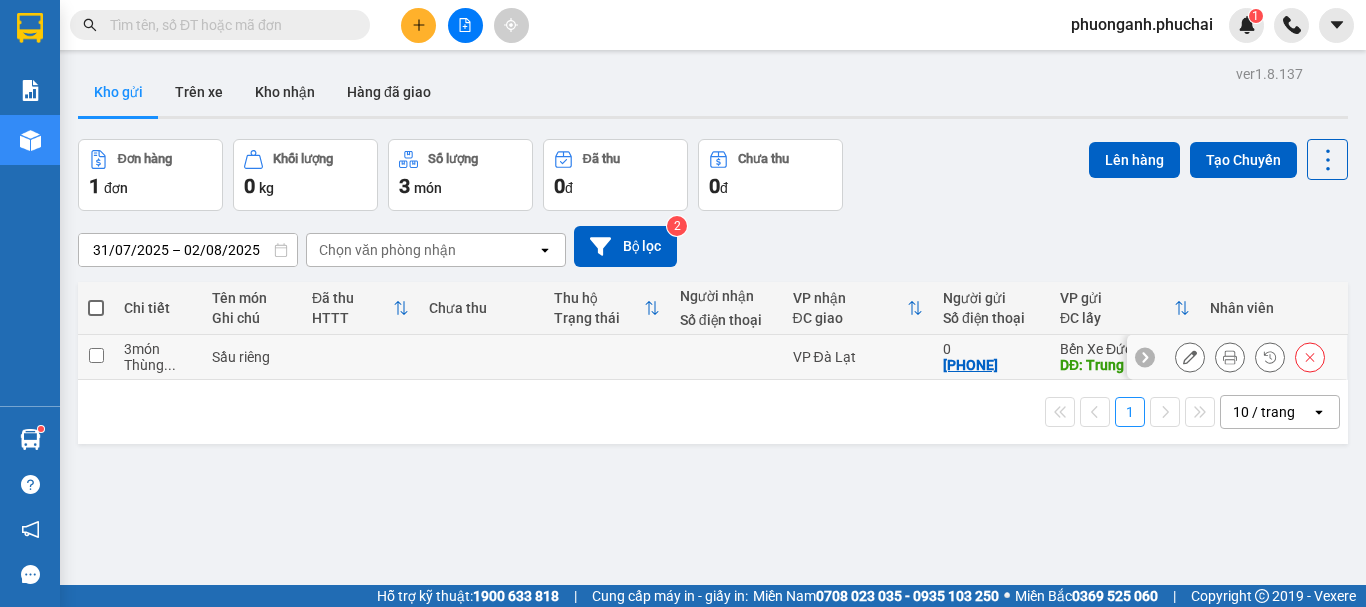 click at bounding box center (360, 357) 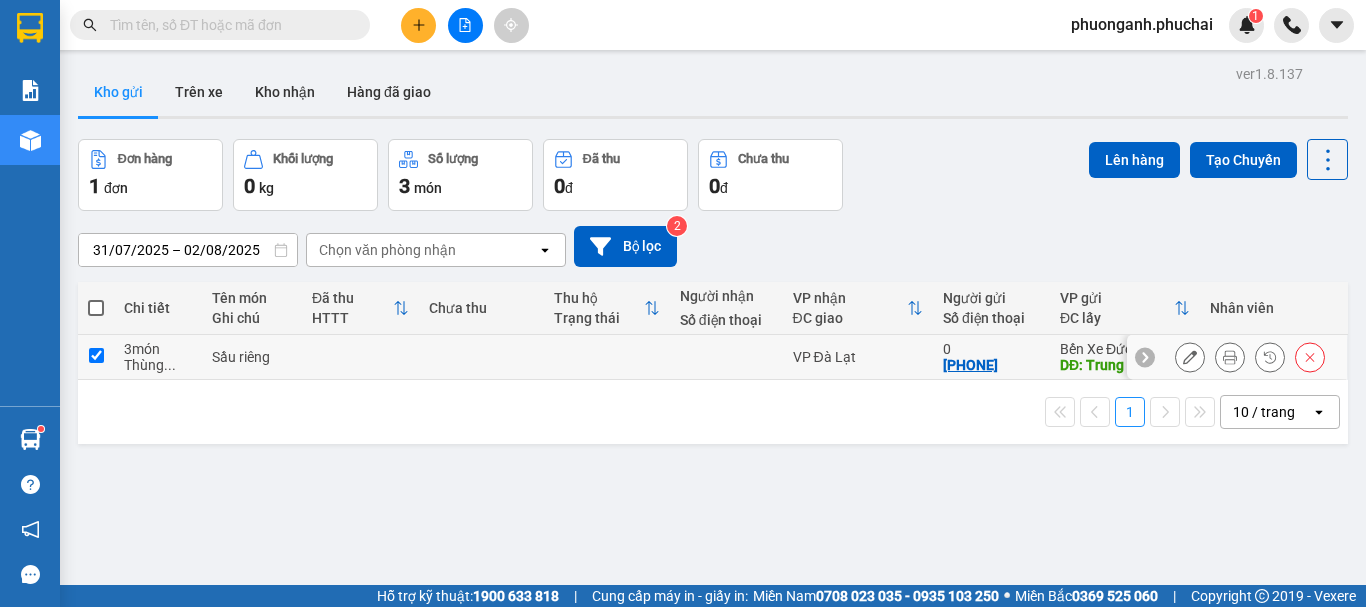 checkbox on "true" 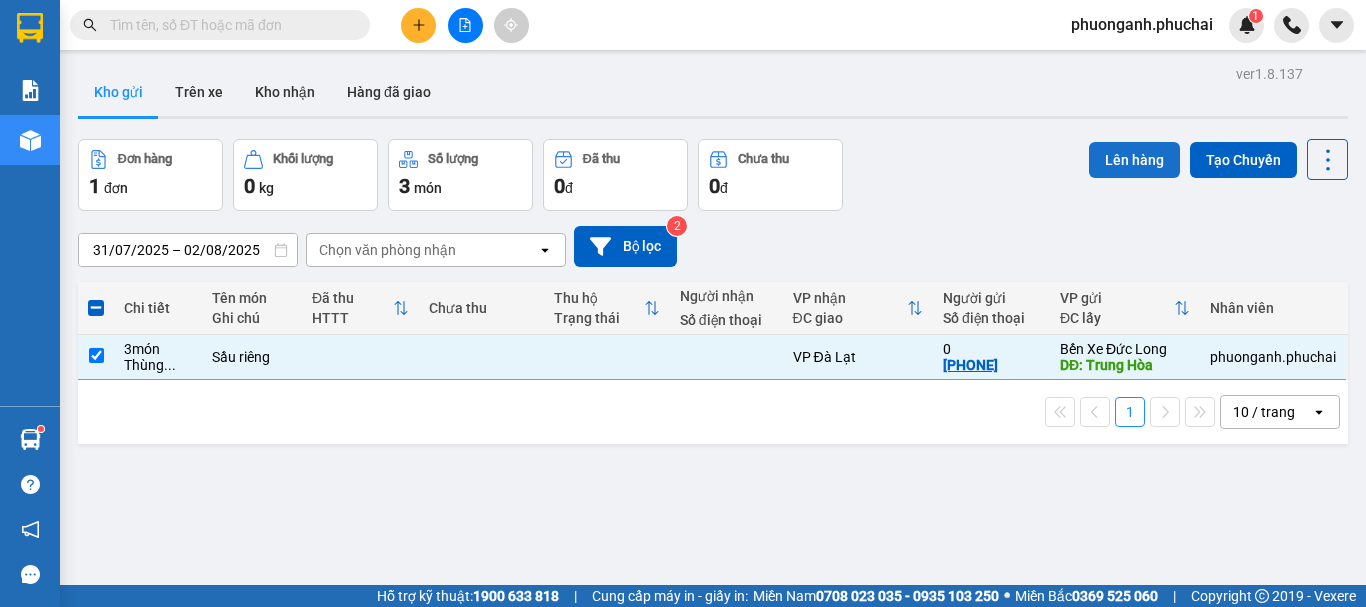 click on "Lên hàng" at bounding box center [1134, 160] 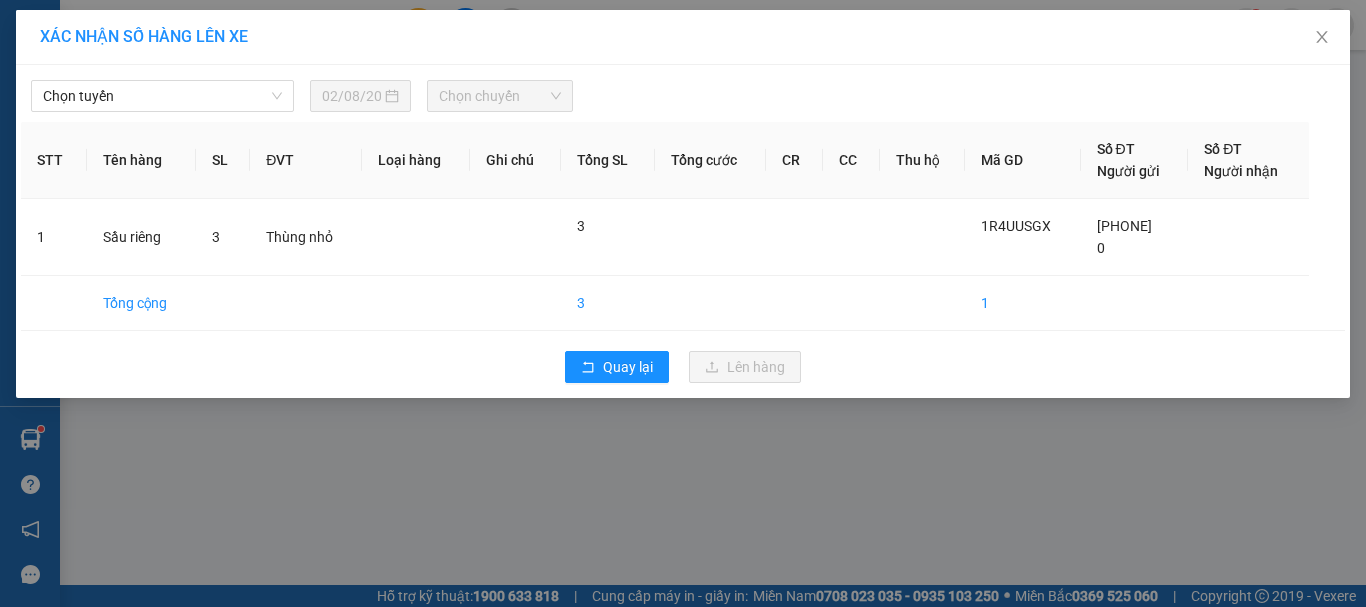 drag, startPoint x: 160, startPoint y: 97, endPoint x: 157, endPoint y: 113, distance: 16.27882 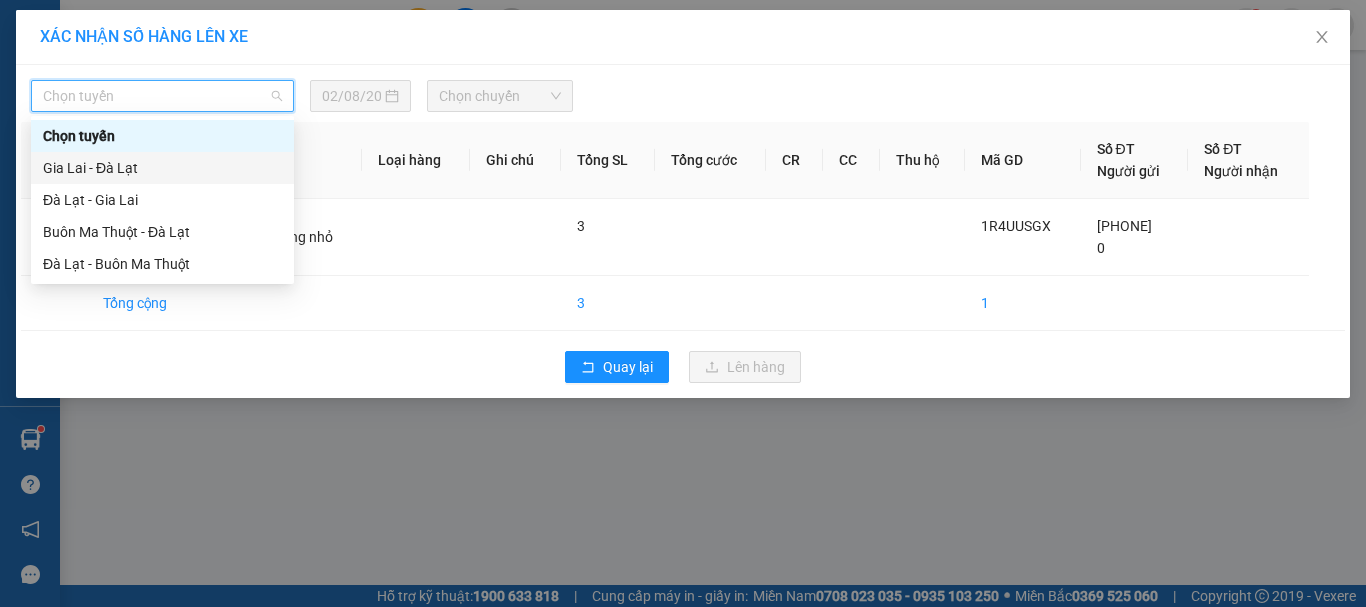 click on "Gia Lai - Đà Lạt" at bounding box center [162, 168] 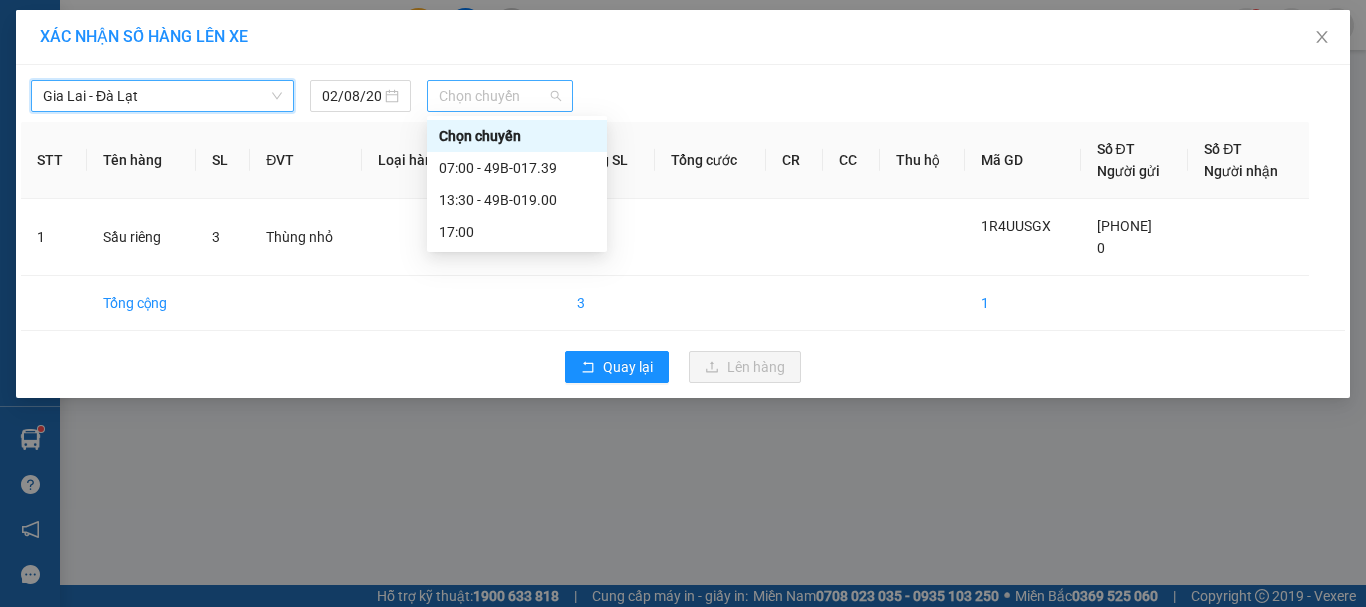 click on "Chọn chuyến" at bounding box center (500, 96) 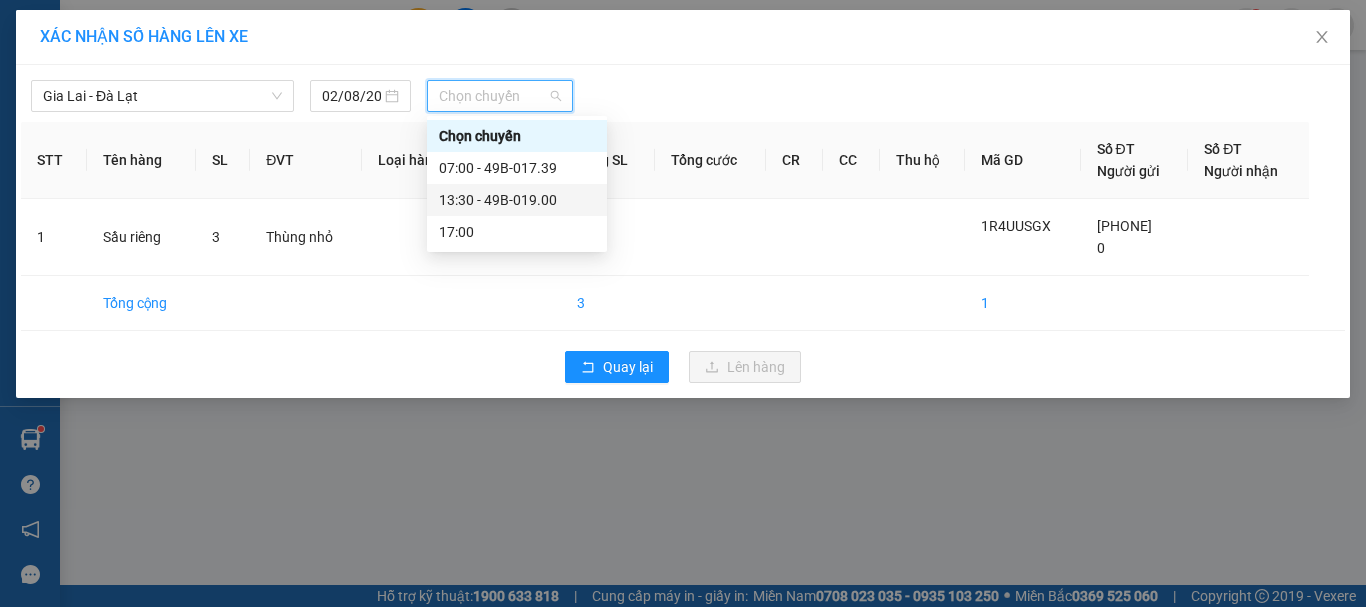 click on "13:30     - 49B-019.00" at bounding box center [517, 200] 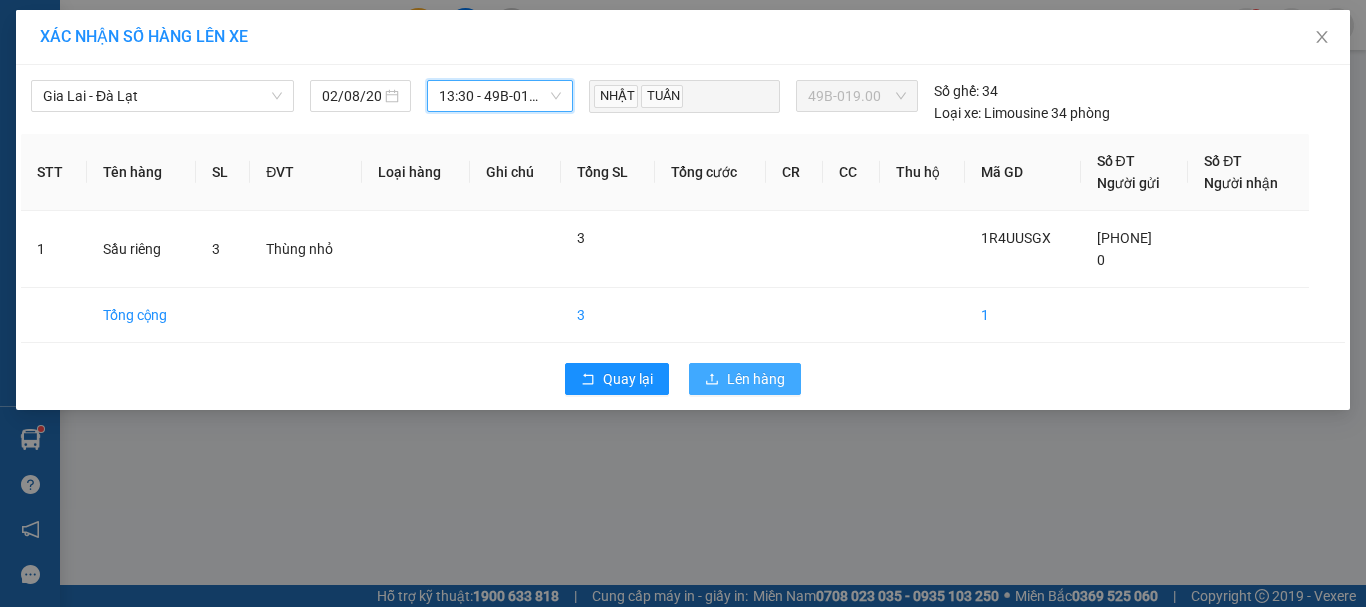 click on "Lên hàng" at bounding box center (756, 379) 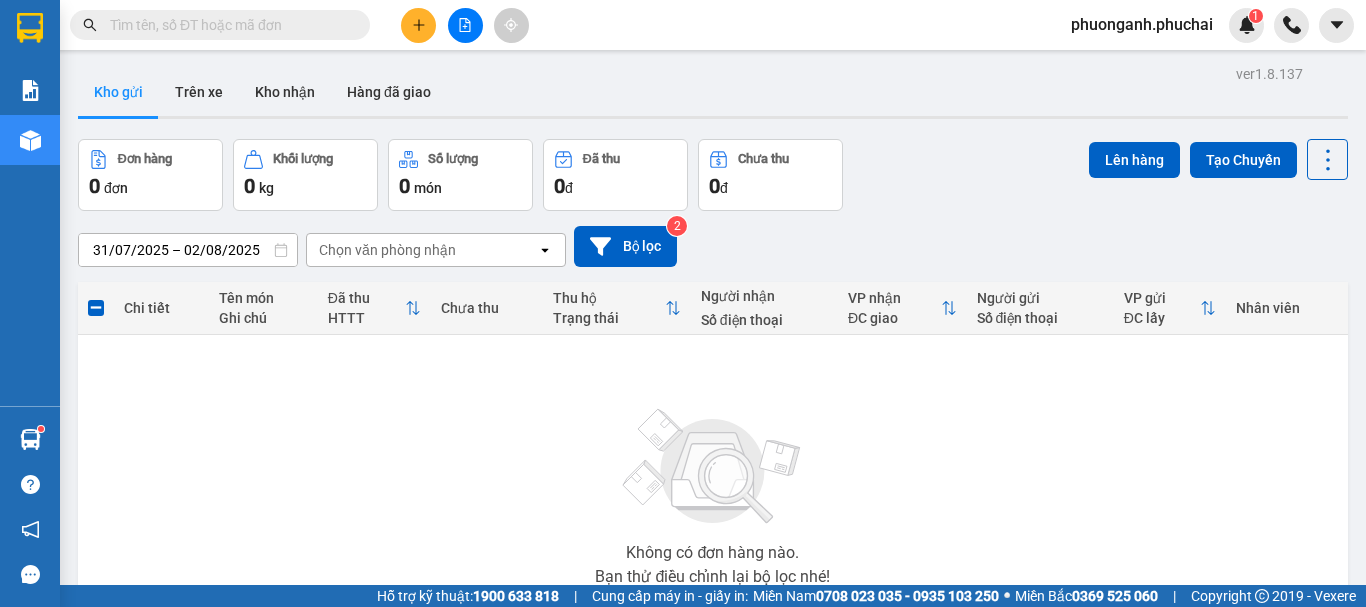 click at bounding box center (418, 25) 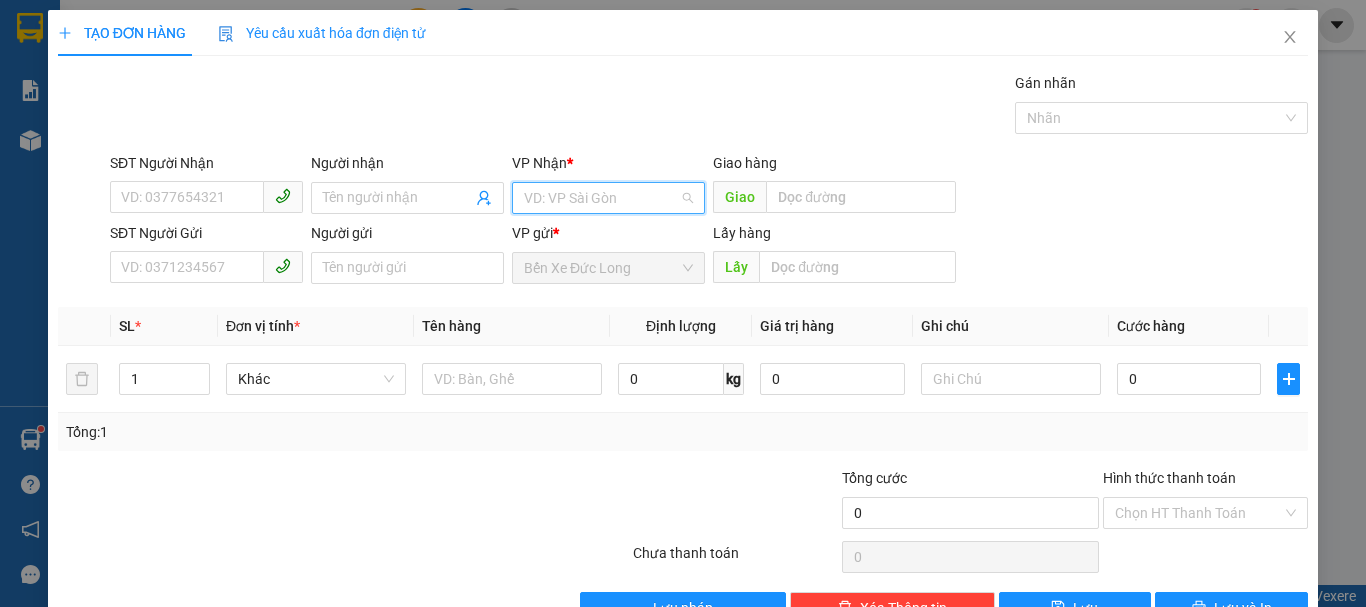 click at bounding box center [601, 198] 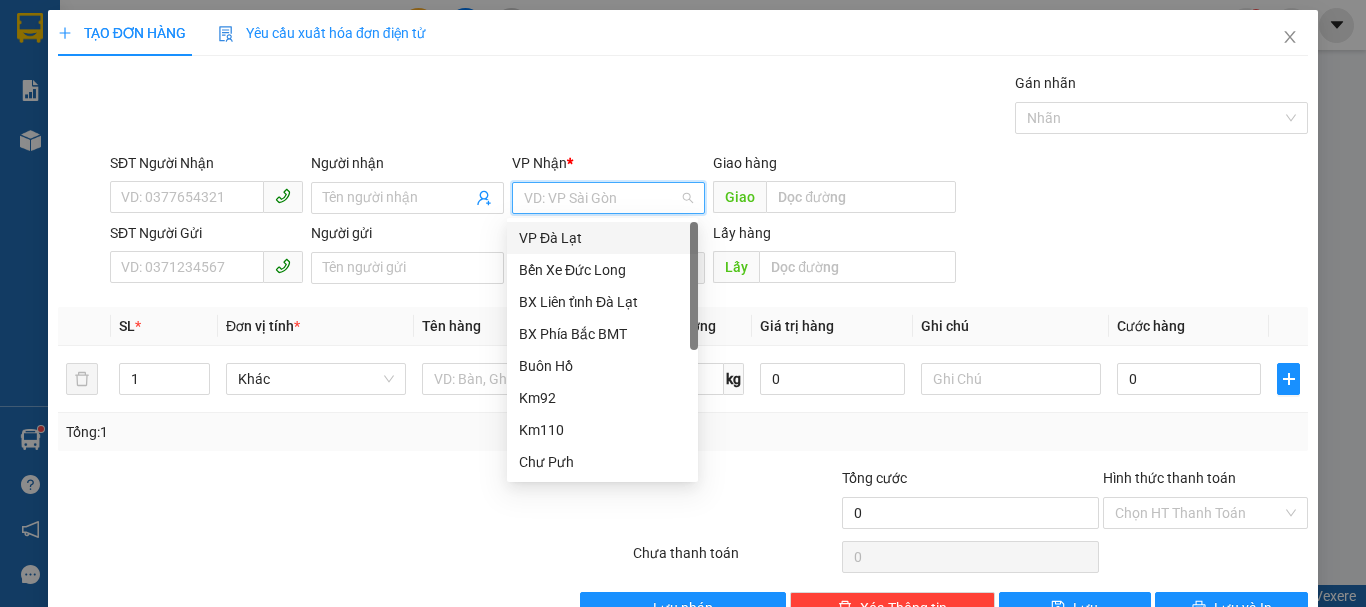 click on "VP Đà Lạt" at bounding box center (602, 238) 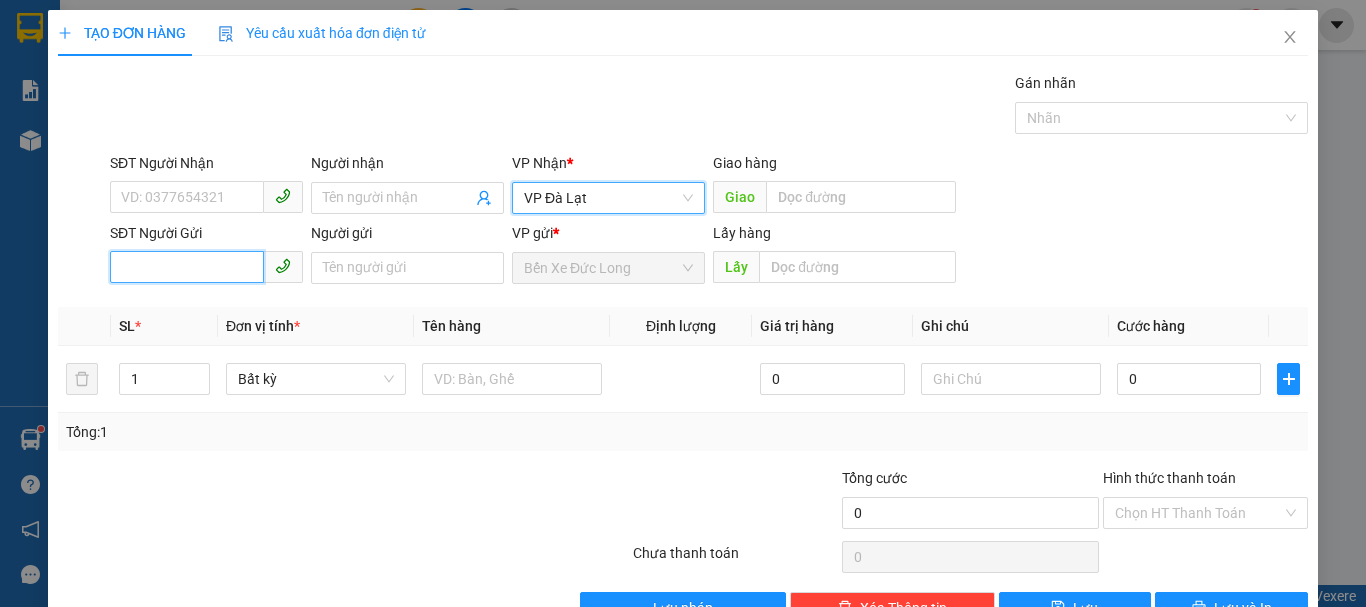 click on "SĐT Người Gửi" at bounding box center (187, 267) 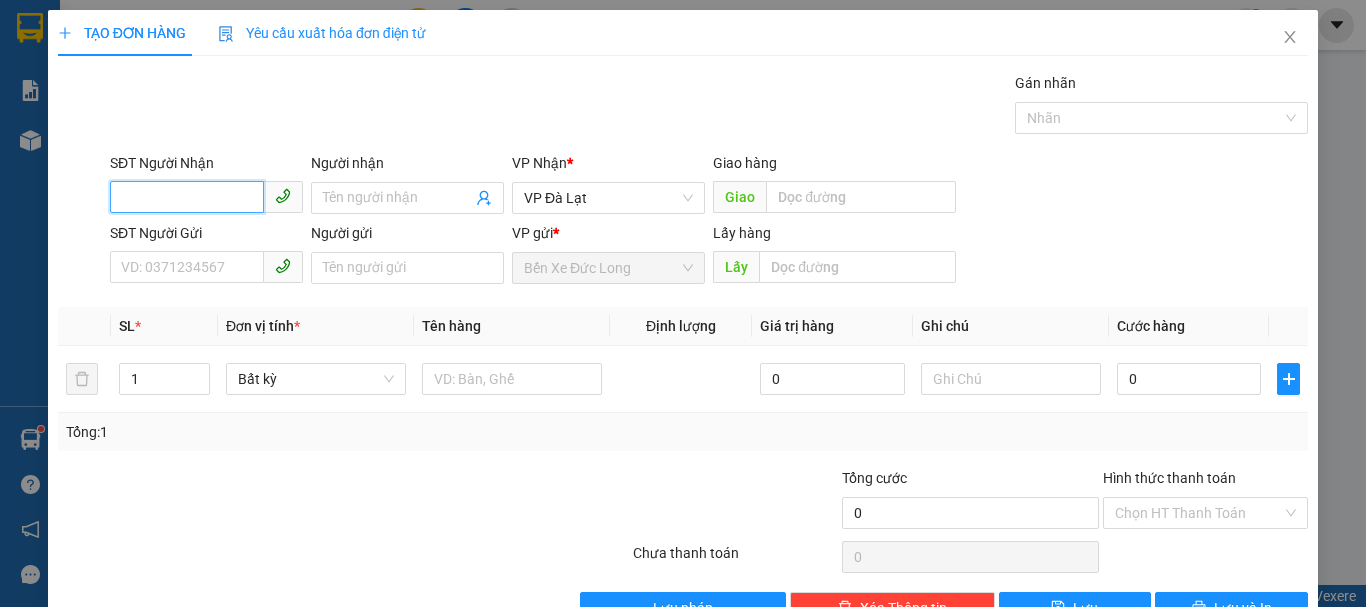 click on "SĐT Người Nhận" at bounding box center [187, 197] 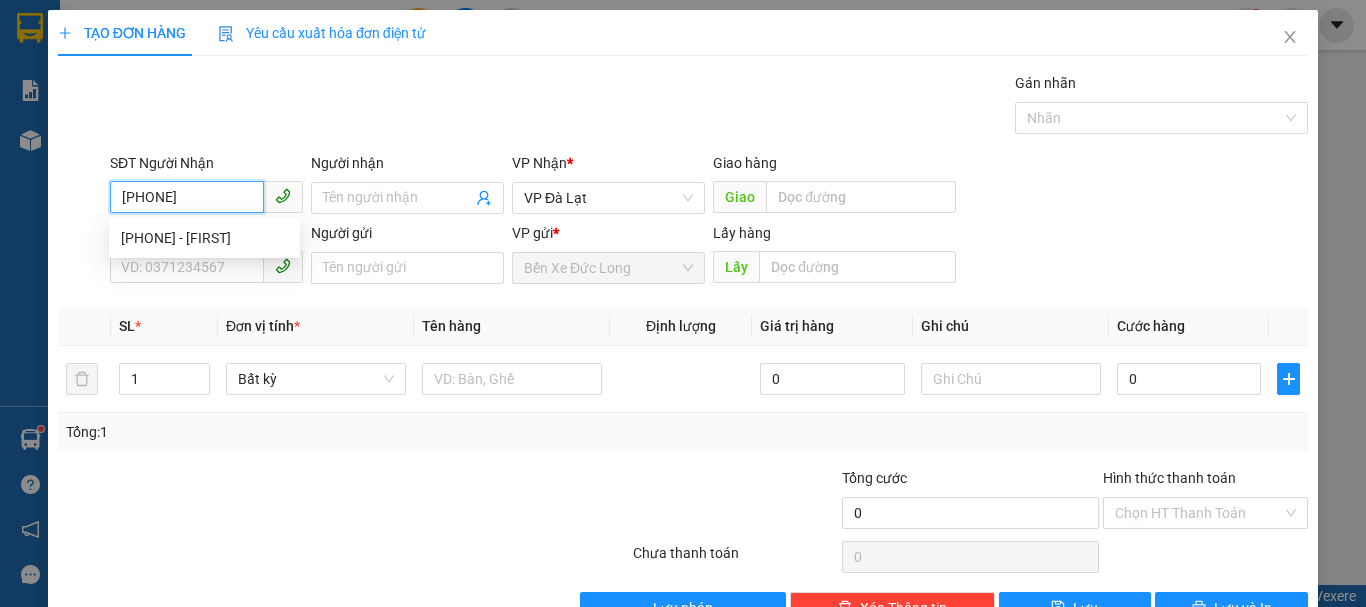type on "[PHONE]" 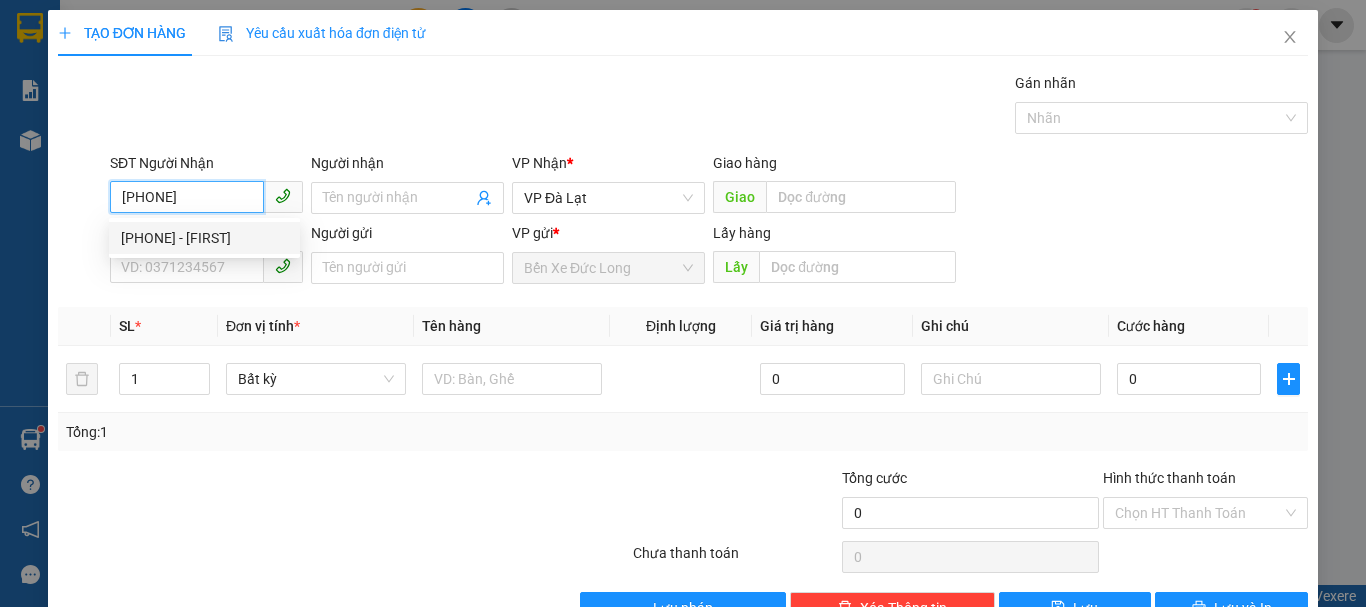 click on "[PHONE] - [FIRST]" at bounding box center [204, 238] 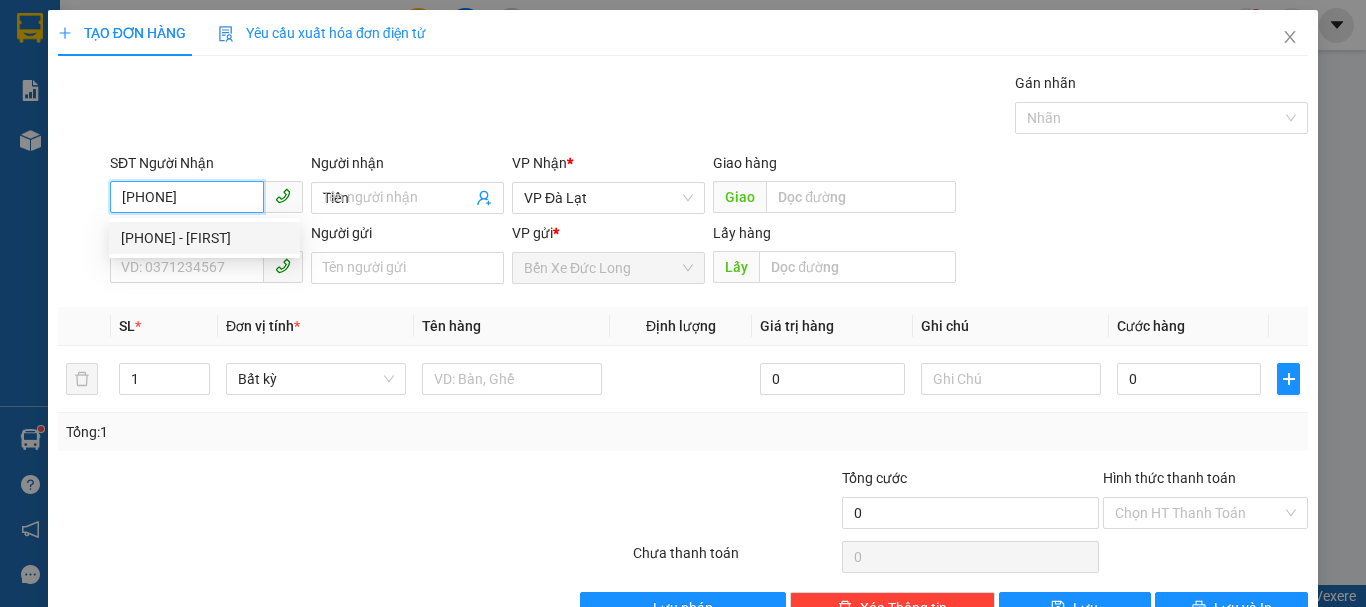 type on "150.000" 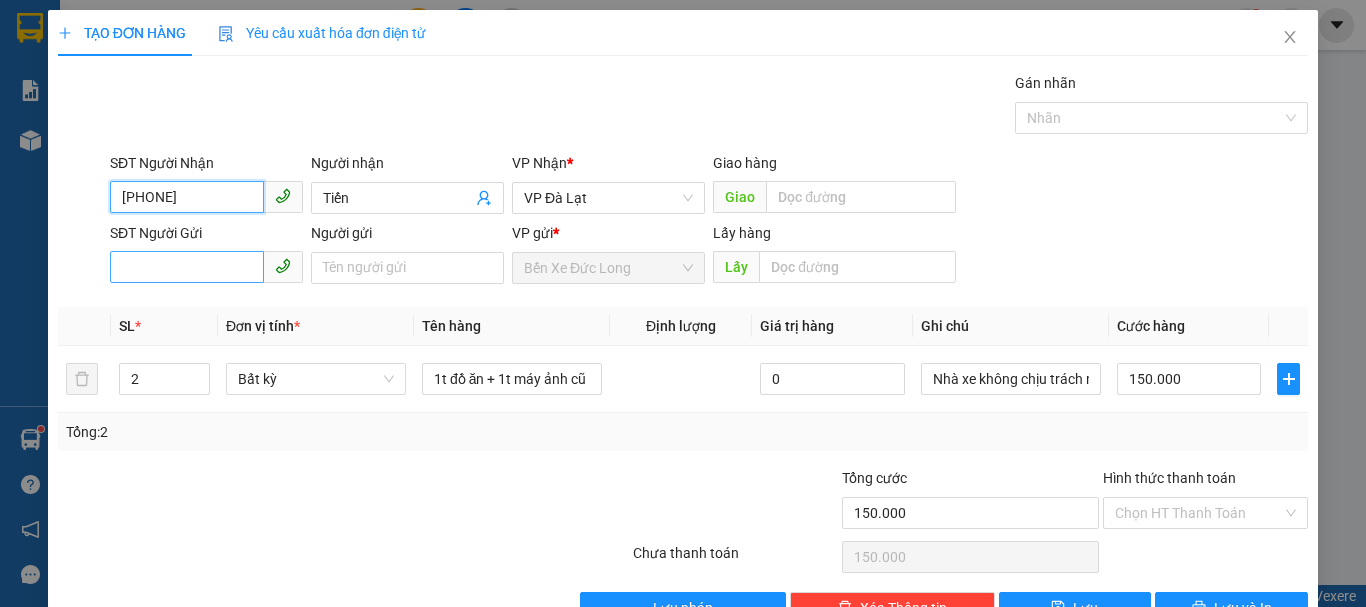 type on "[PHONE]" 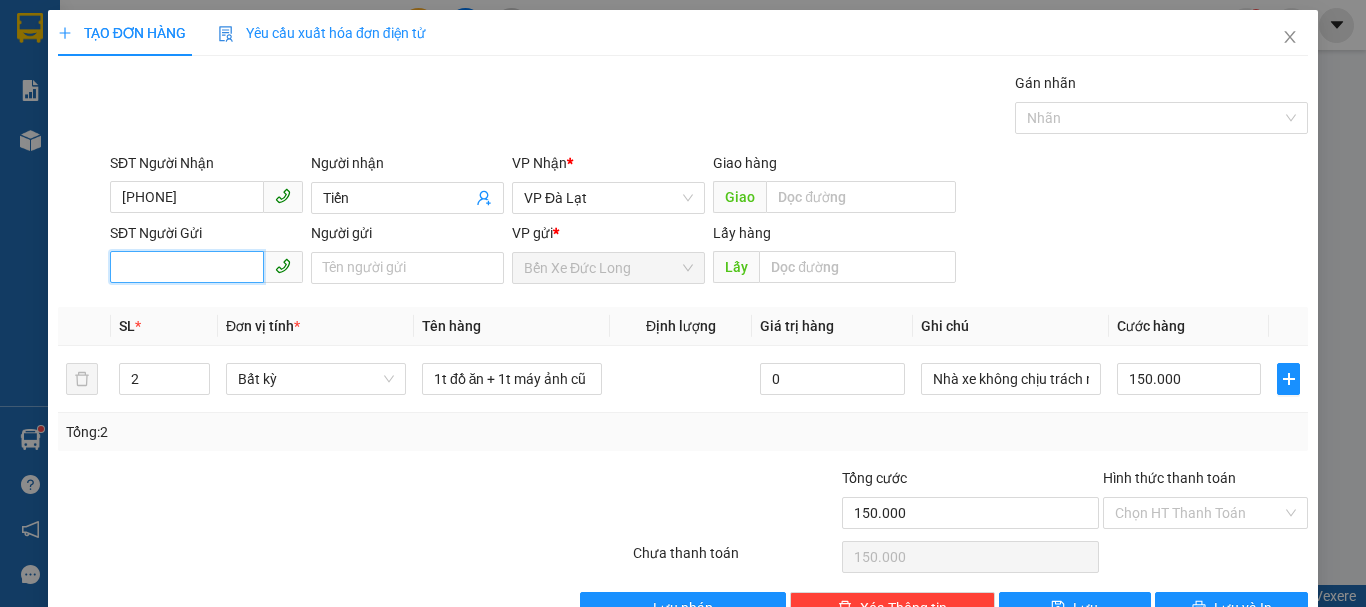 click on "SĐT Người Gửi" at bounding box center (187, 267) 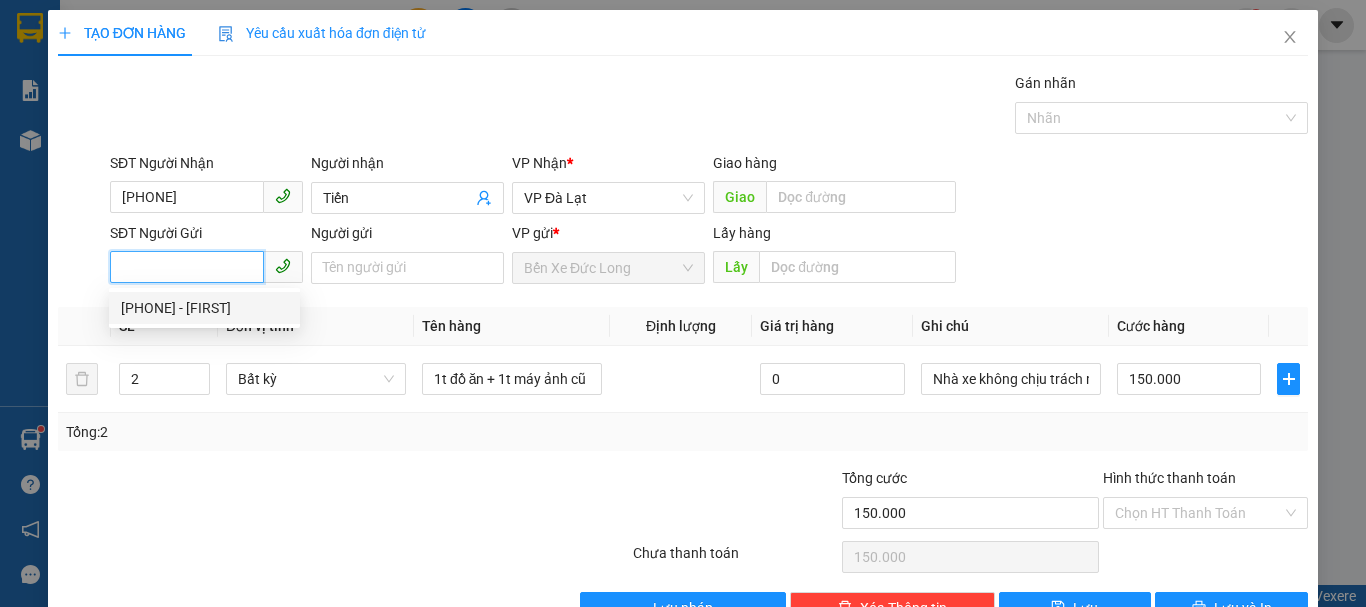 drag, startPoint x: 170, startPoint y: 299, endPoint x: 171, endPoint y: 310, distance: 11.045361 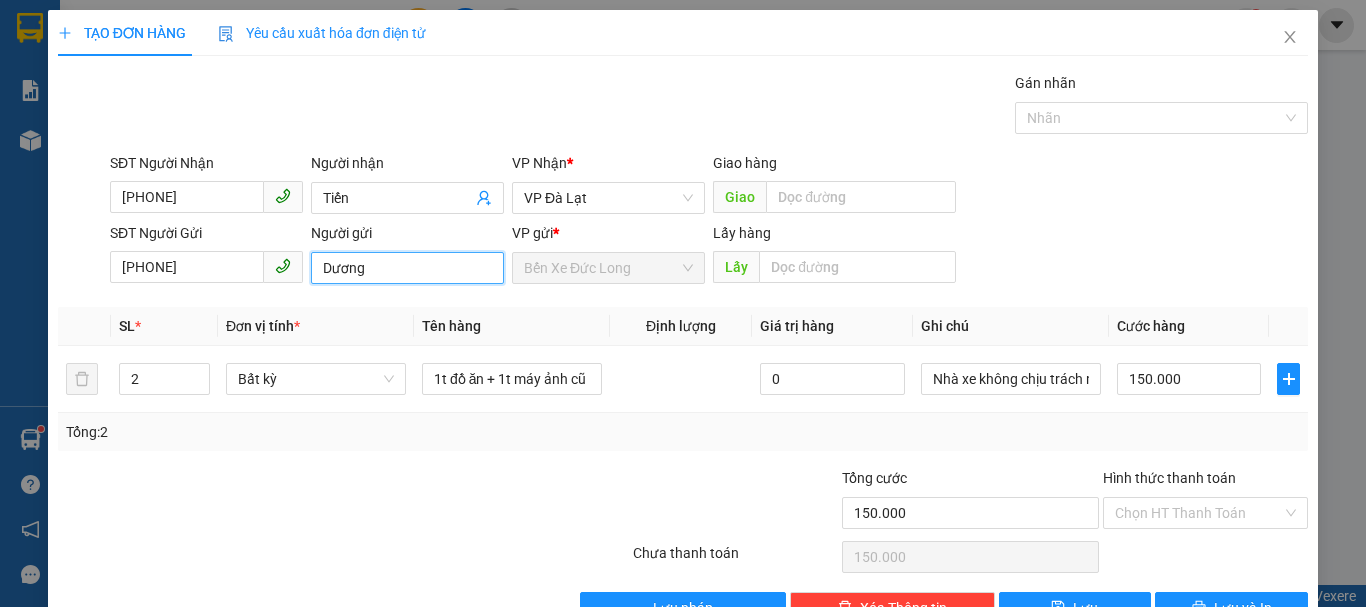 click on "Dương" at bounding box center [407, 268] 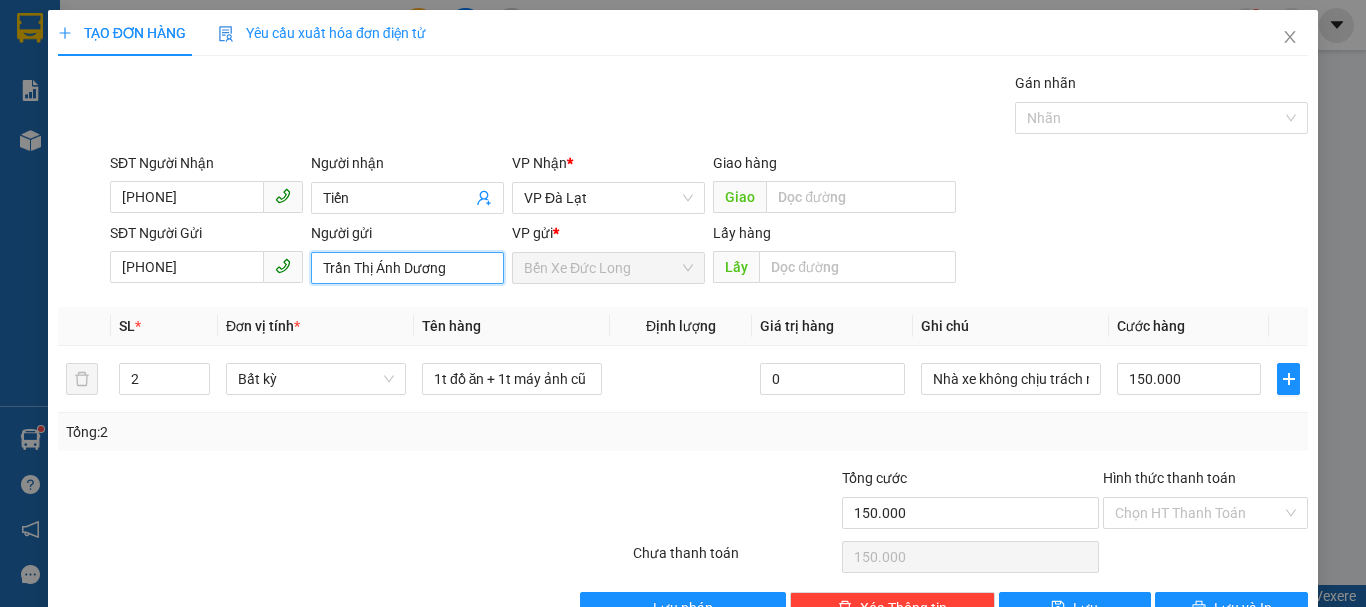 click on "Trần Thị Ánh Dương" at bounding box center [407, 268] 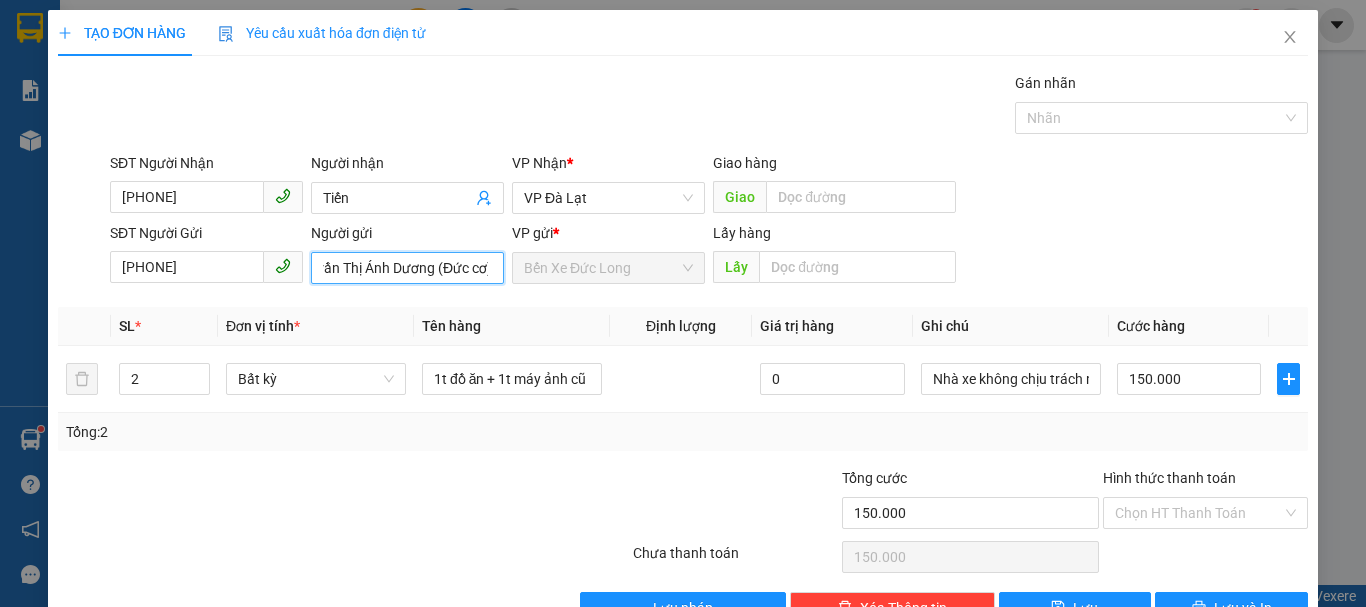 scroll, scrollTop: 0, scrollLeft: 16, axis: horizontal 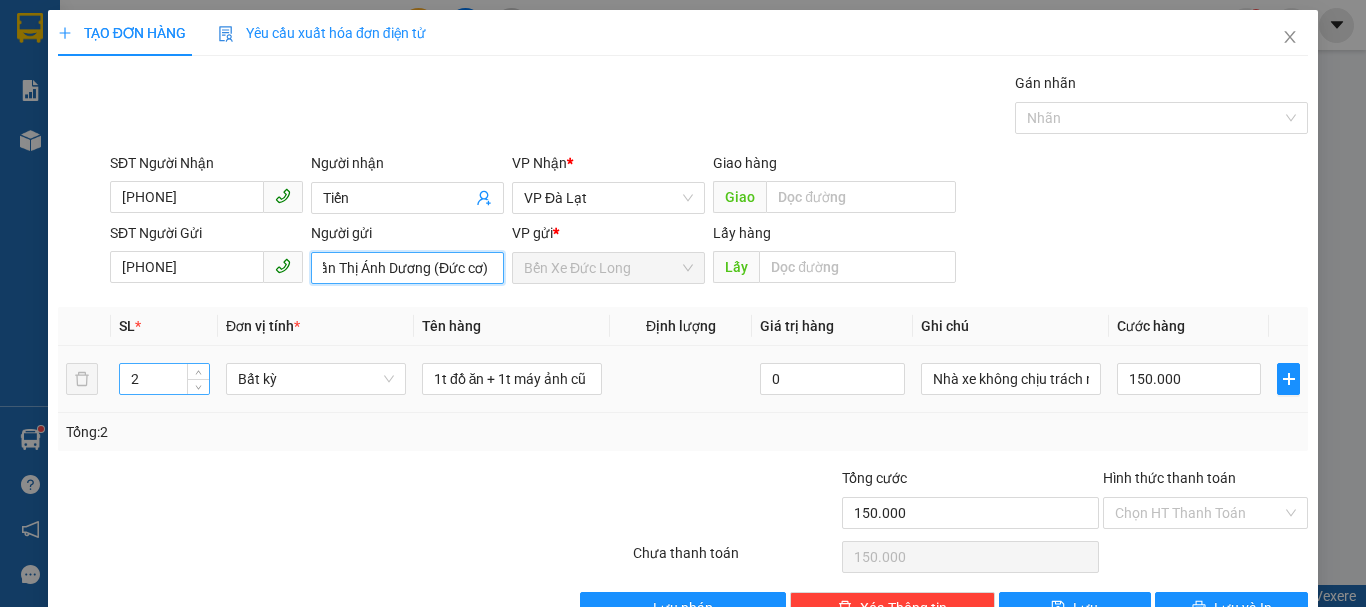 type on "Trần Thị Ánh Dương (Đức cơ)" 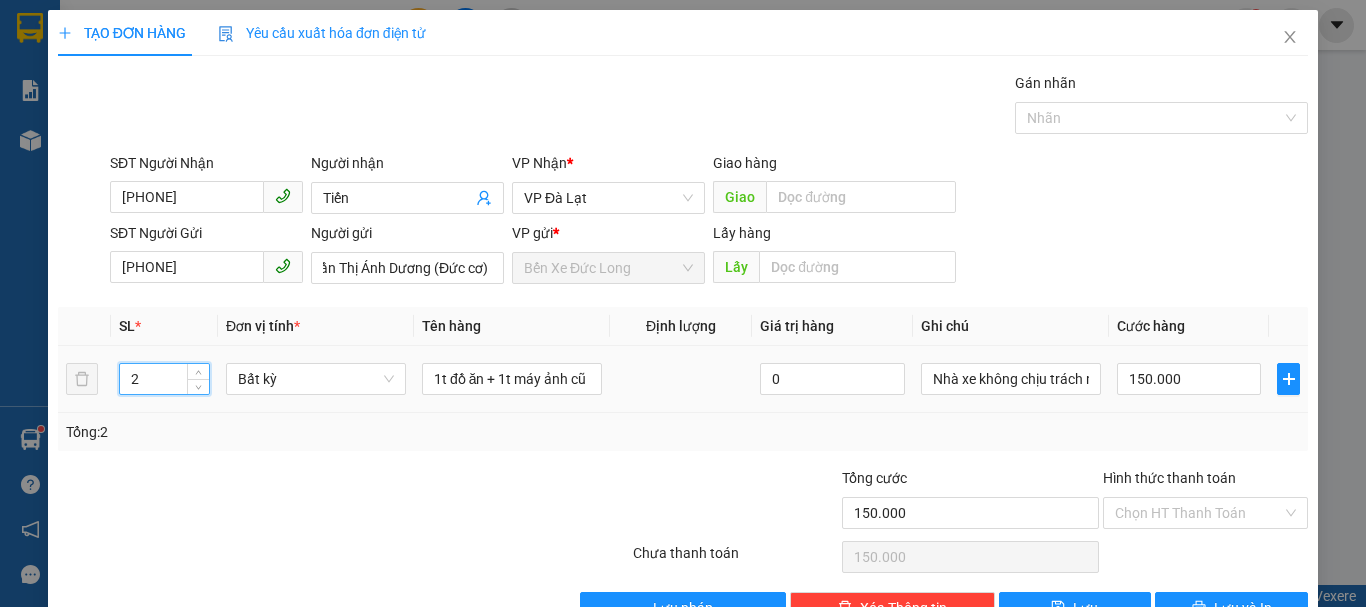 click on "2" at bounding box center (164, 379) 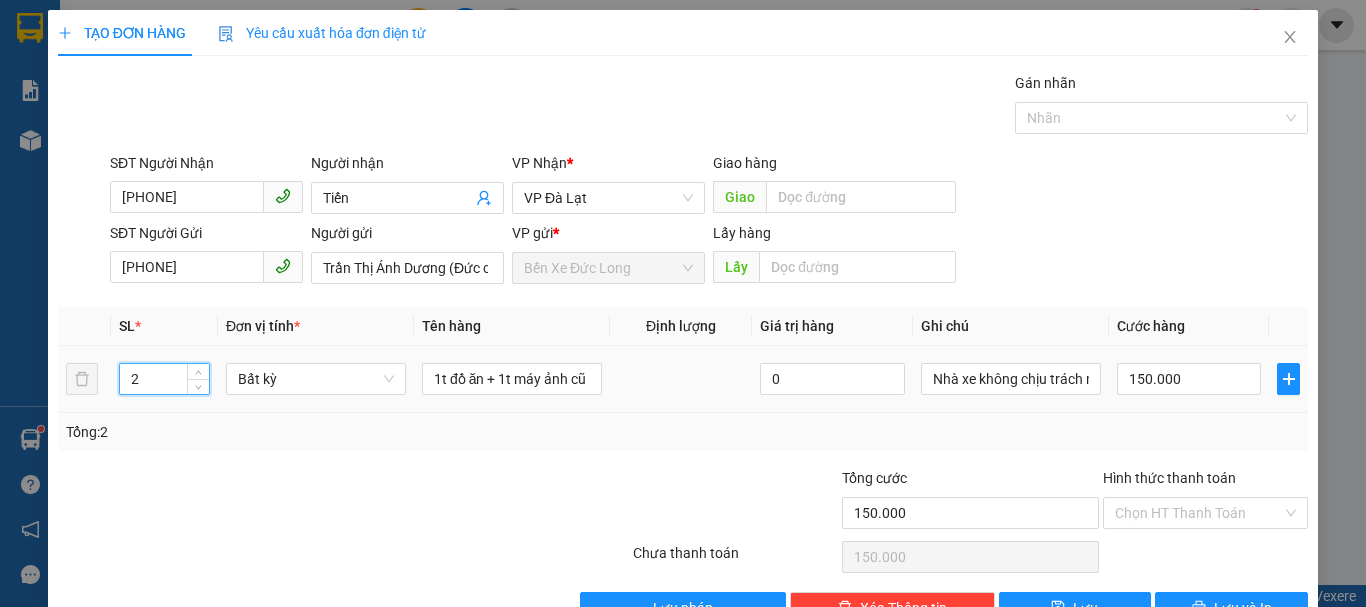 click on "2" at bounding box center [164, 379] 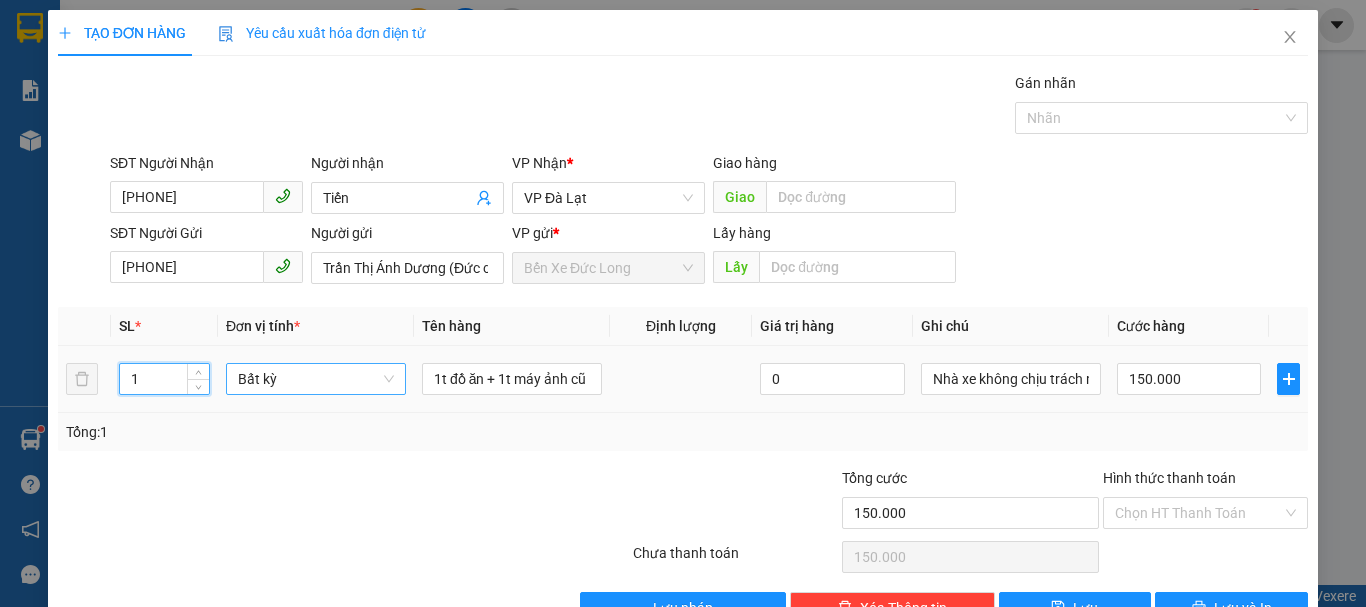 click on "Bất kỳ" at bounding box center (316, 379) 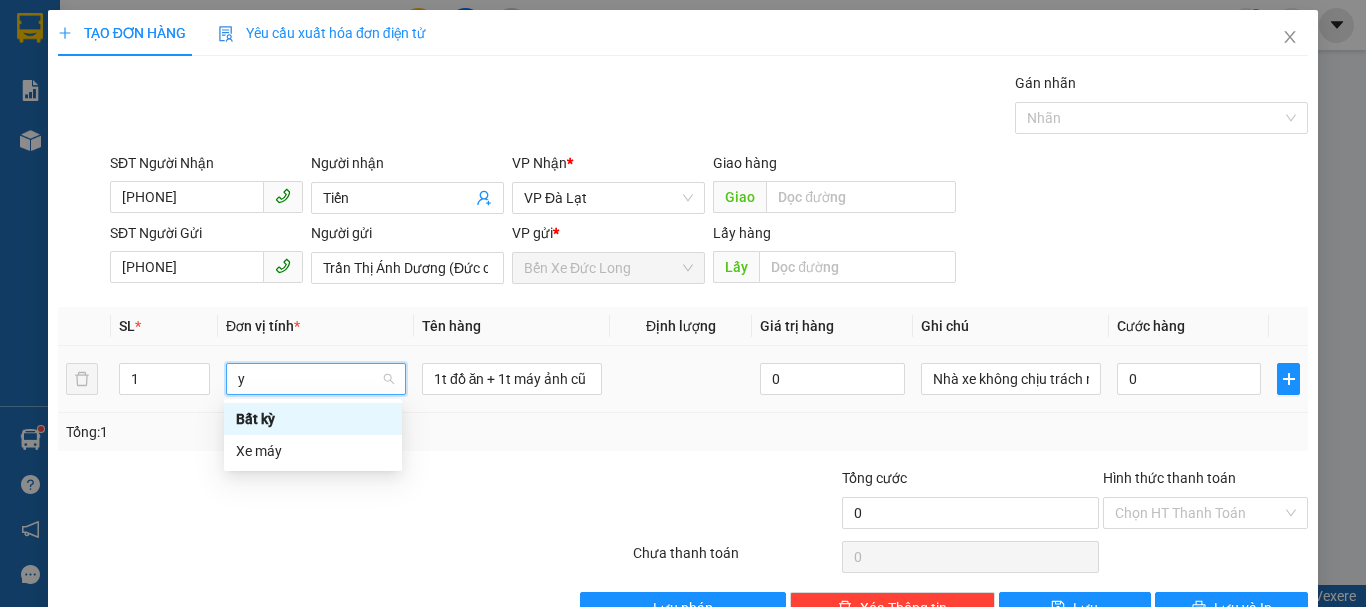 click on "y" at bounding box center [309, 379] 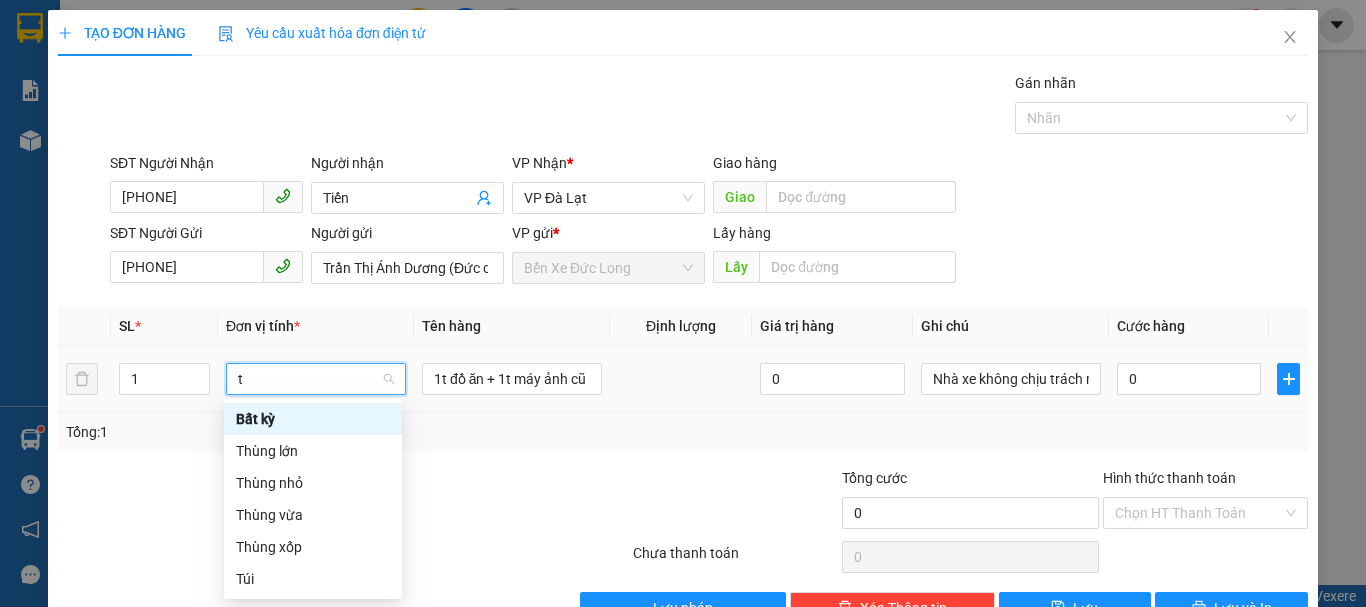 type on "th" 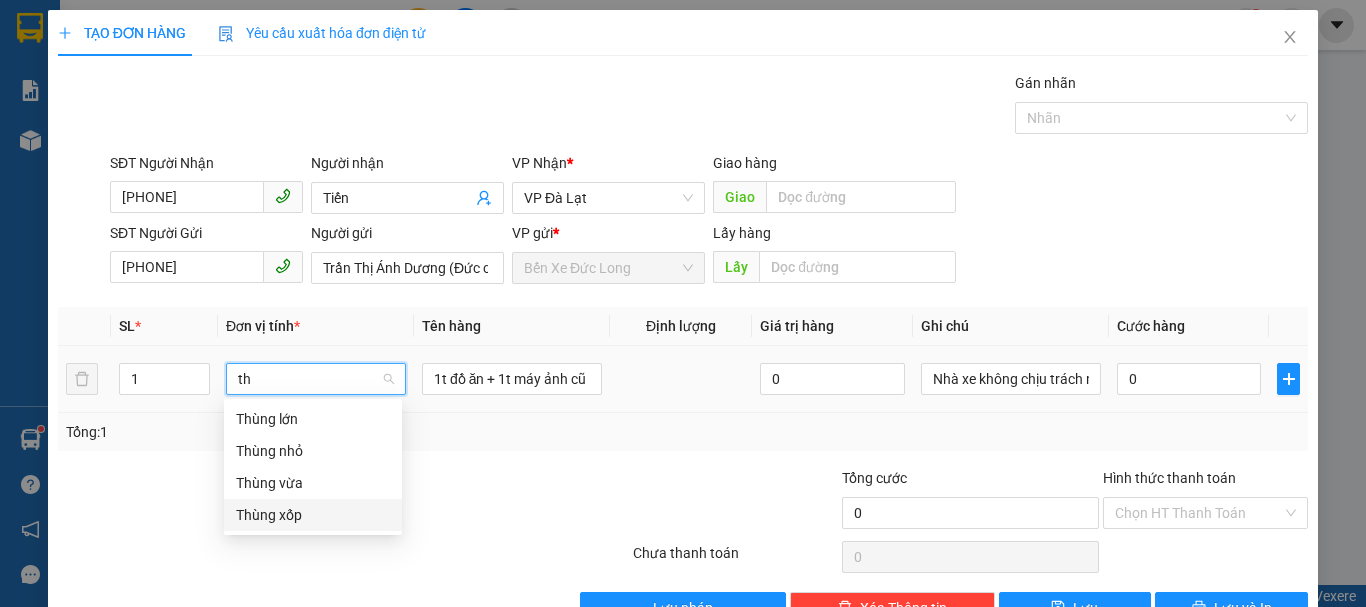 click on "Thùng xốp" at bounding box center [313, 515] 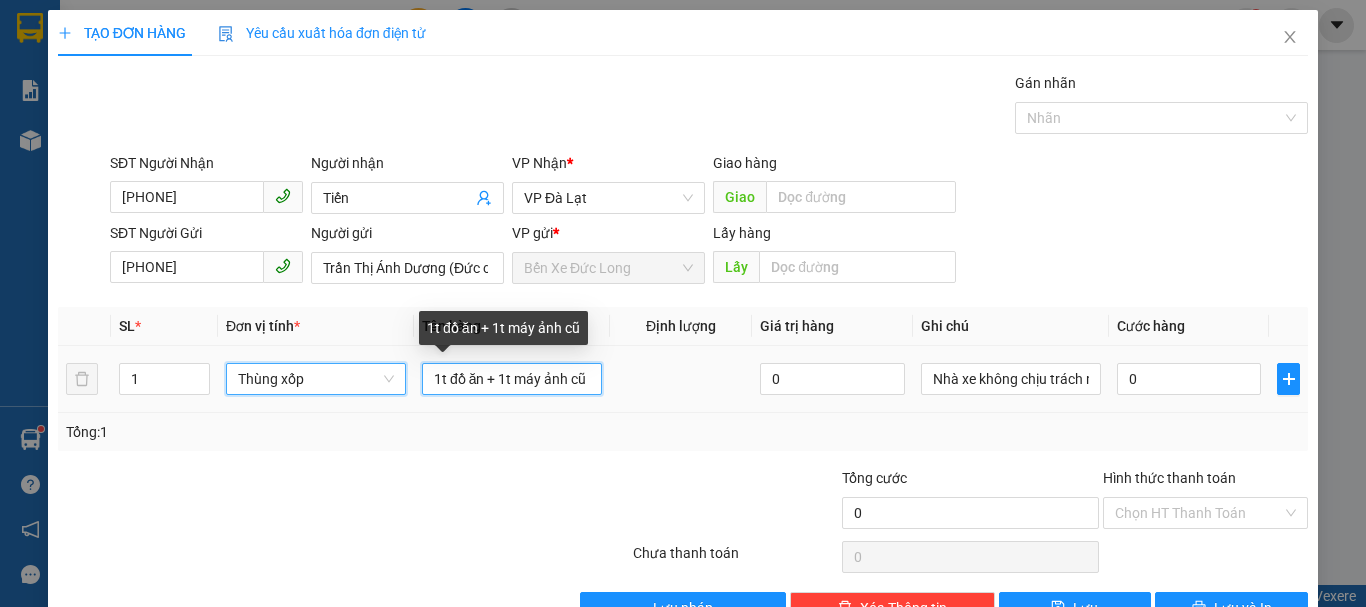 click on "1t đồ ăn + 1t máy ảnh cũ" at bounding box center [512, 379] 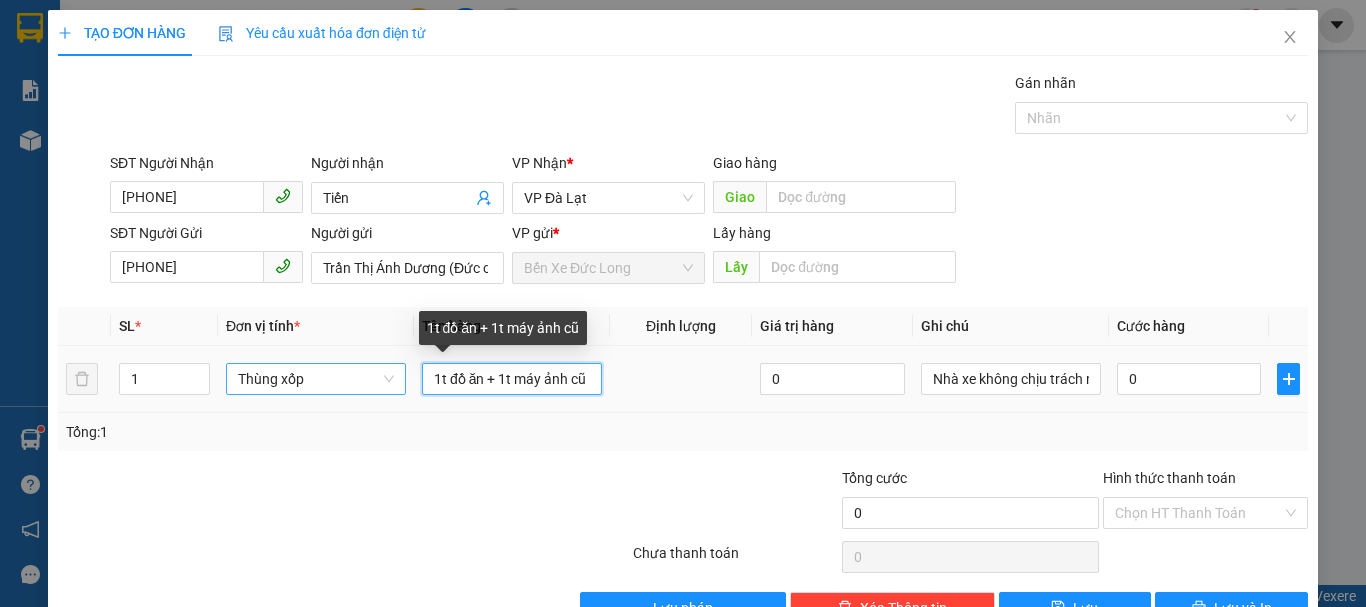 click on "1t đồ ăn + 1t máy ảnh cũ" at bounding box center (512, 379) 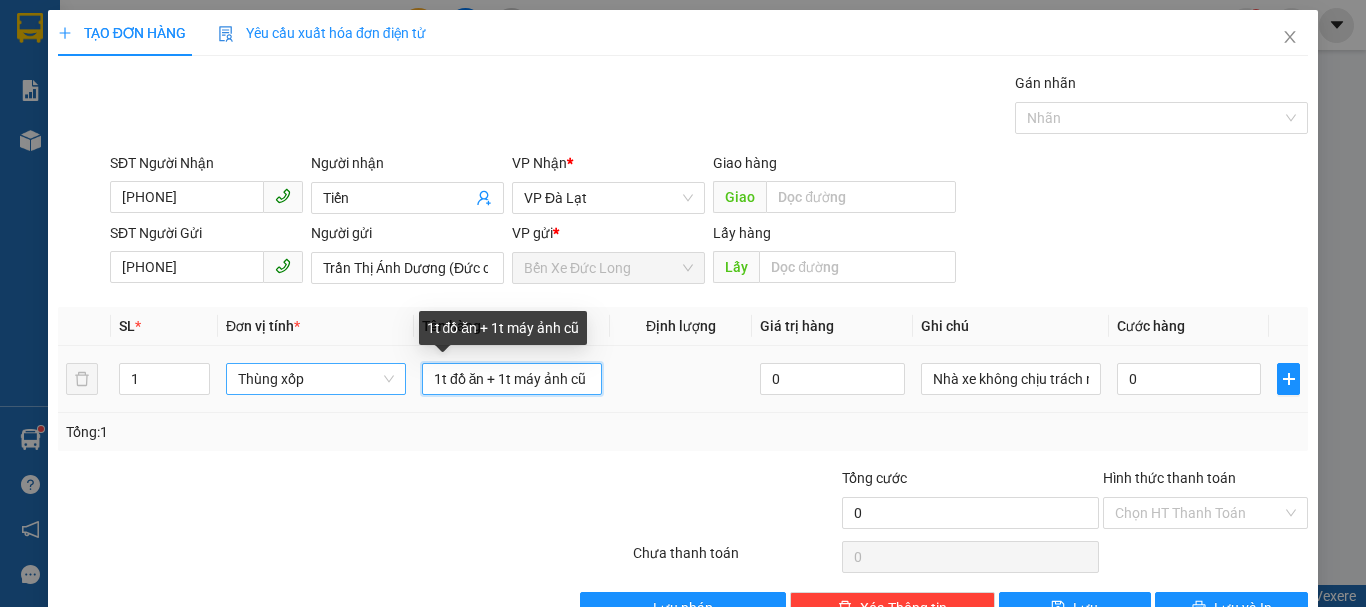 click on "1t đồ ăn + 1t máy ảnh cũ" at bounding box center [512, 379] 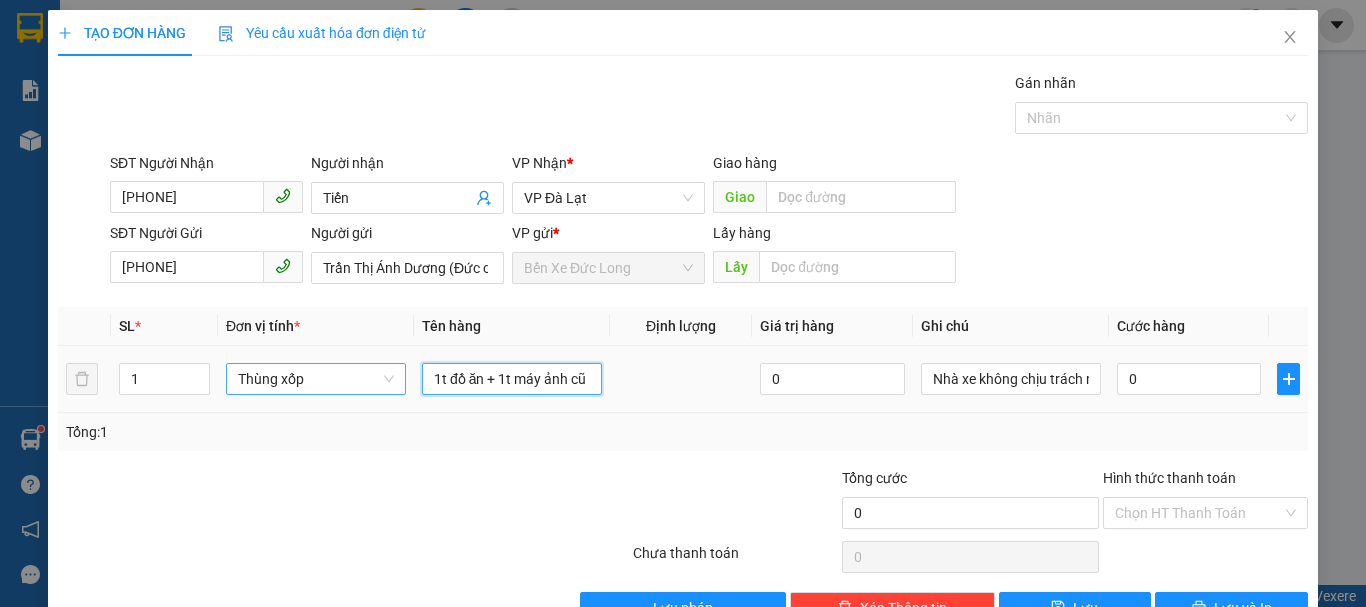 drag, startPoint x: 503, startPoint y: 379, endPoint x: 617, endPoint y: 383, distance: 114.07015 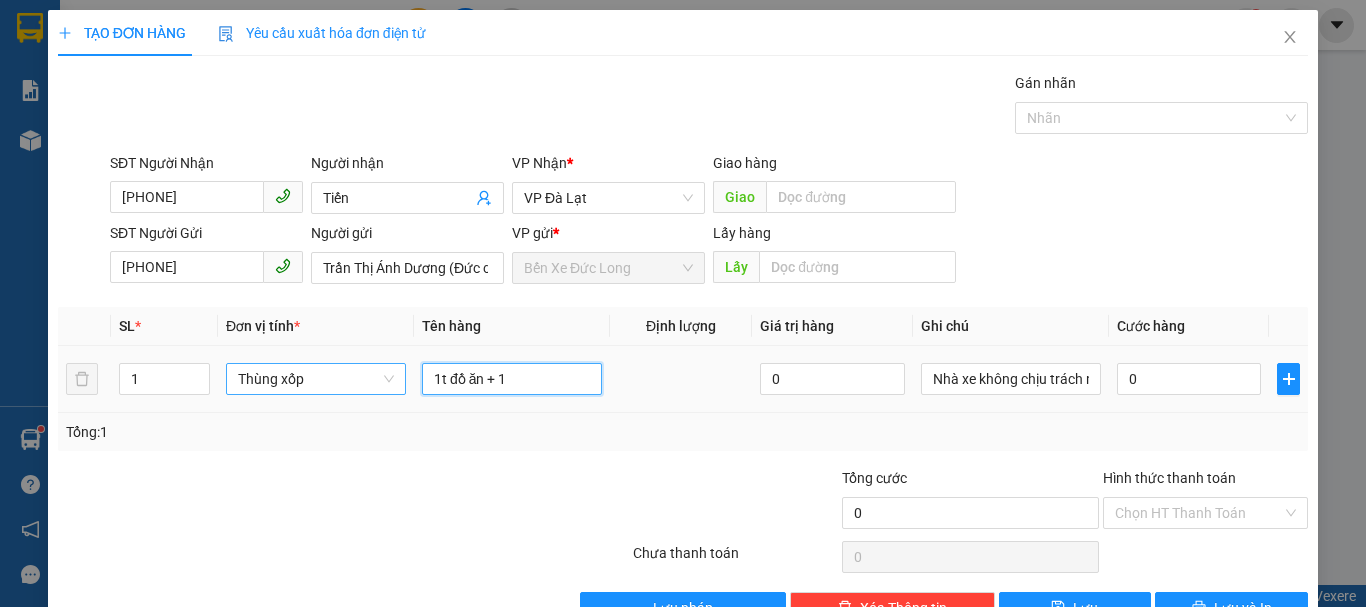 scroll, scrollTop: 0, scrollLeft: 0, axis: both 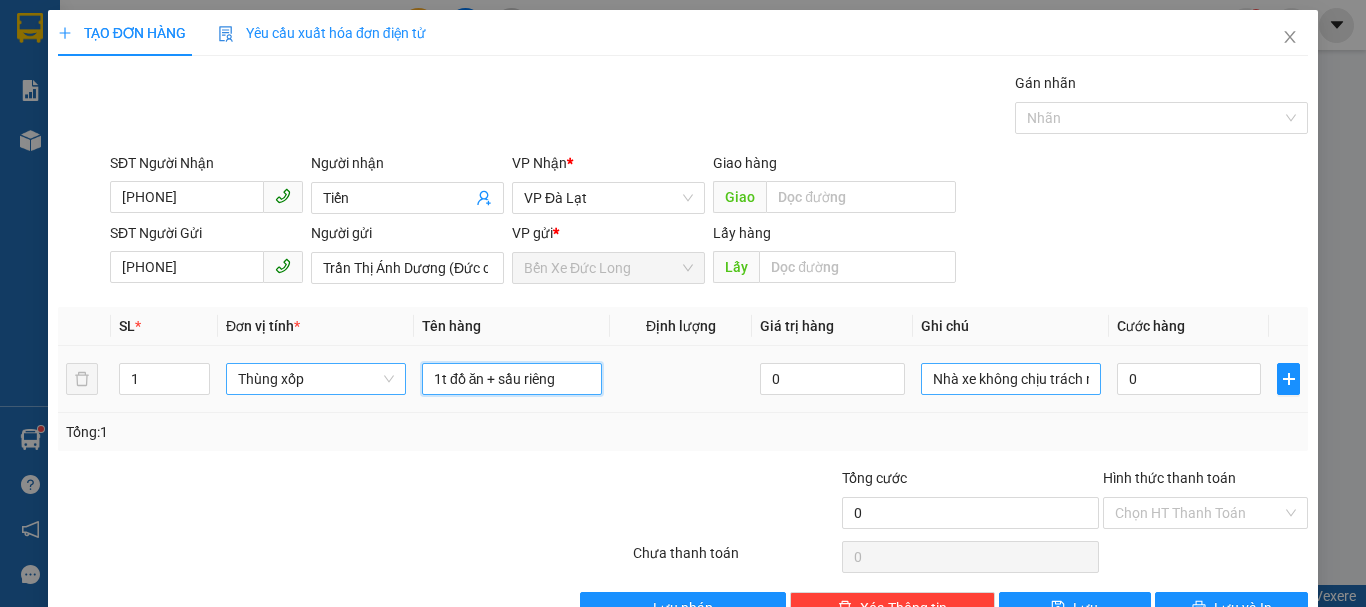 type on "1t đồ ăn + sầu riêng" 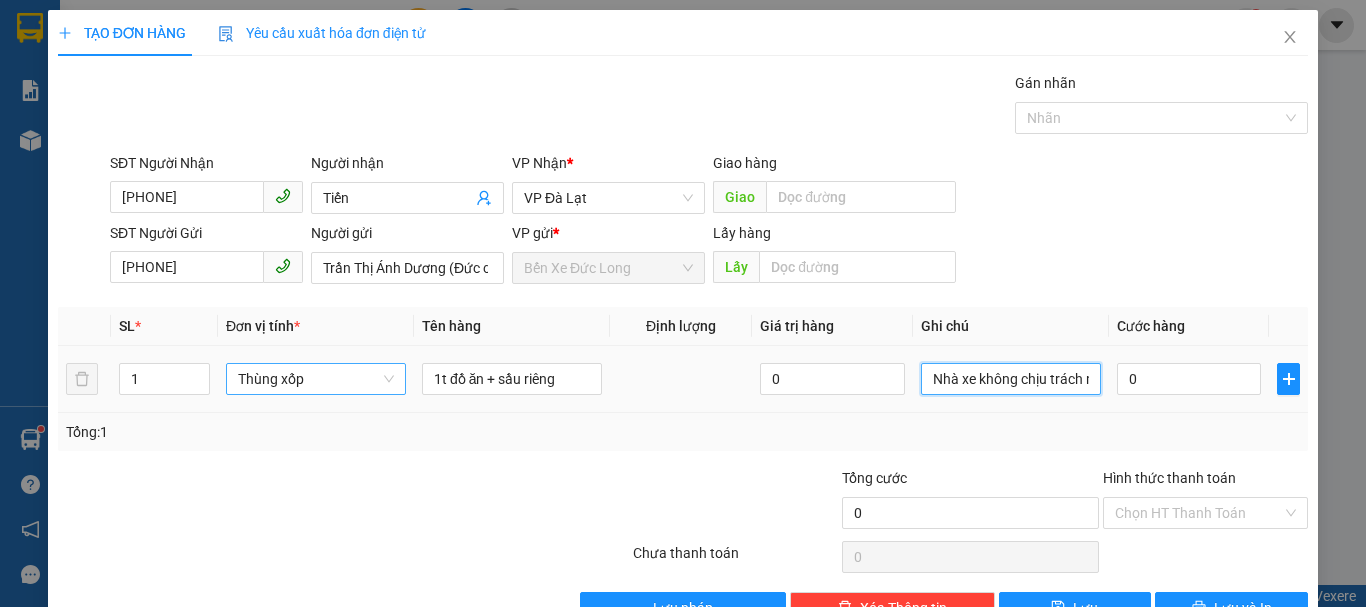 click on "Nhà xe không chịu trách nhiệm về hàng bên trong - NHẸ TAY" at bounding box center [1011, 379] 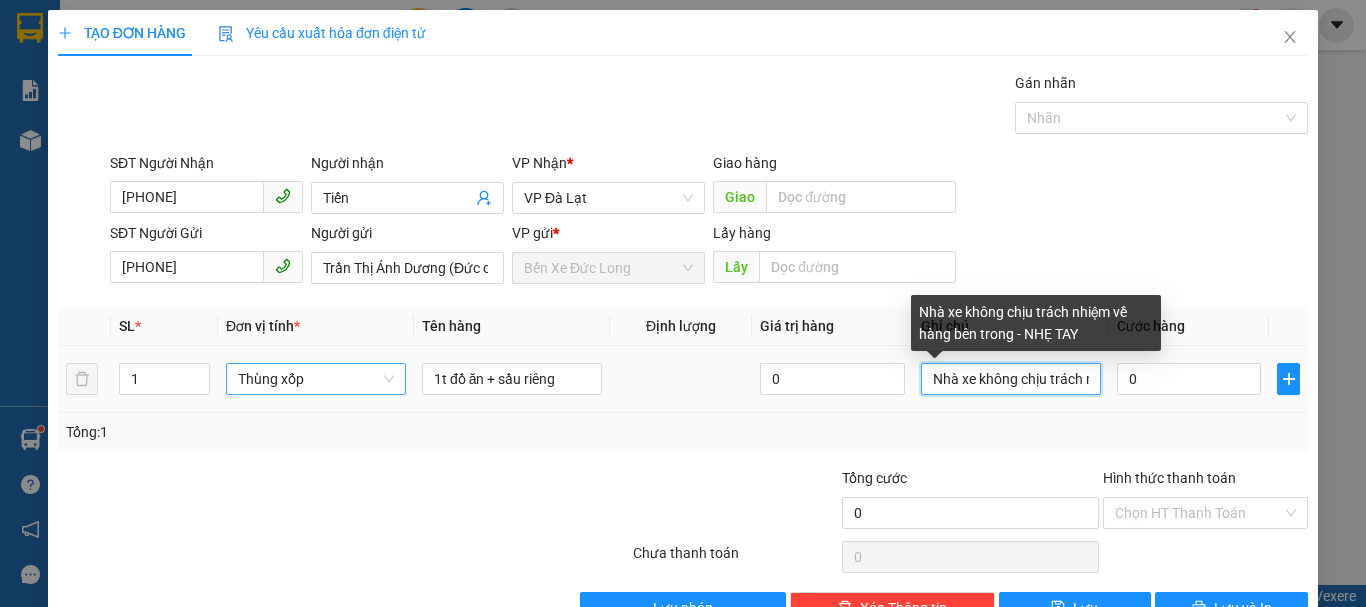 click on "Nhà xe không chịu trách nhiệm về hàng bên trong - NHẸ TAY" at bounding box center (1011, 379) 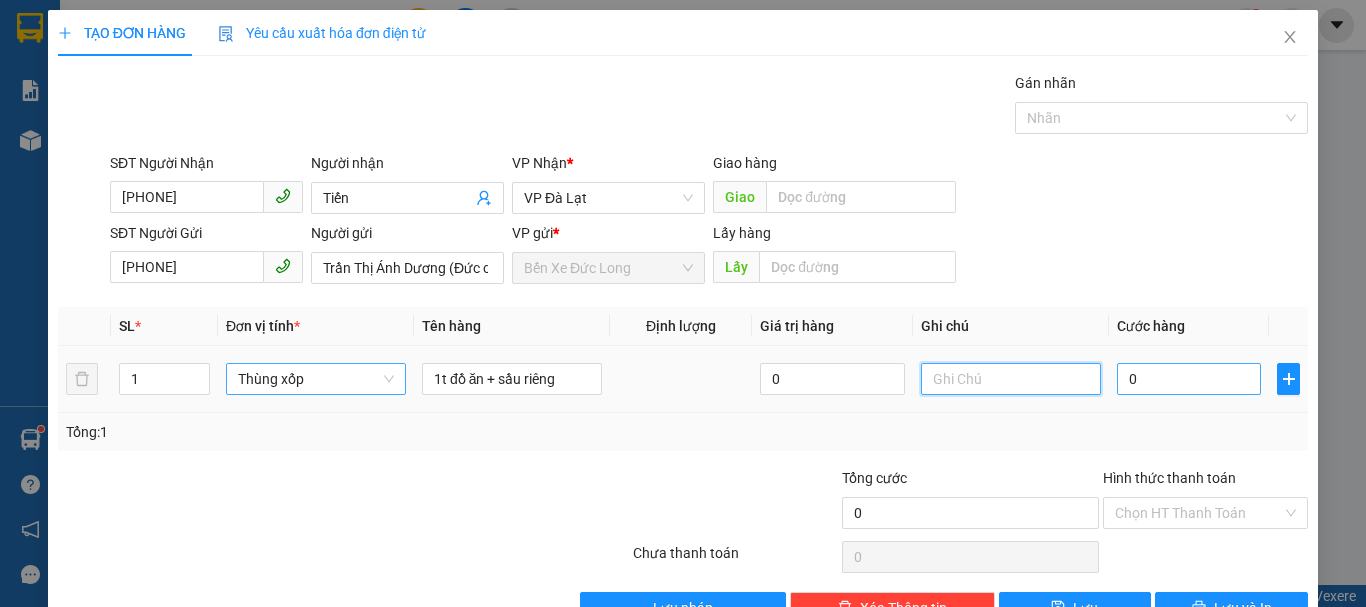 type 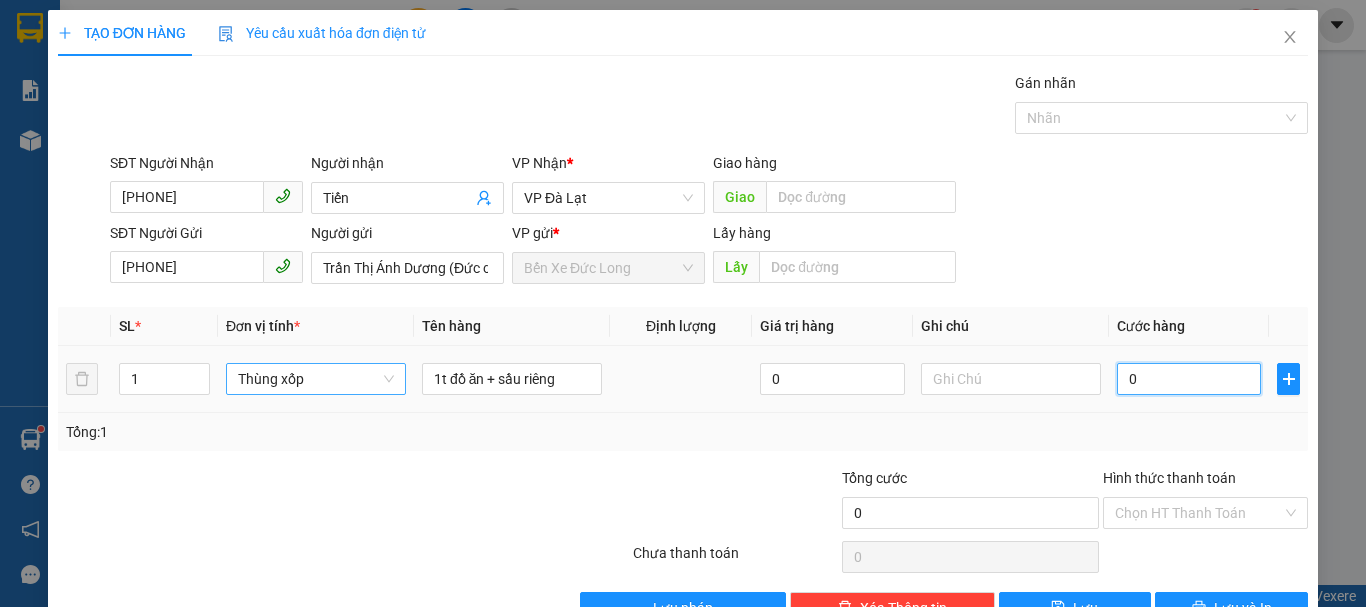 click on "0" at bounding box center (1189, 379) 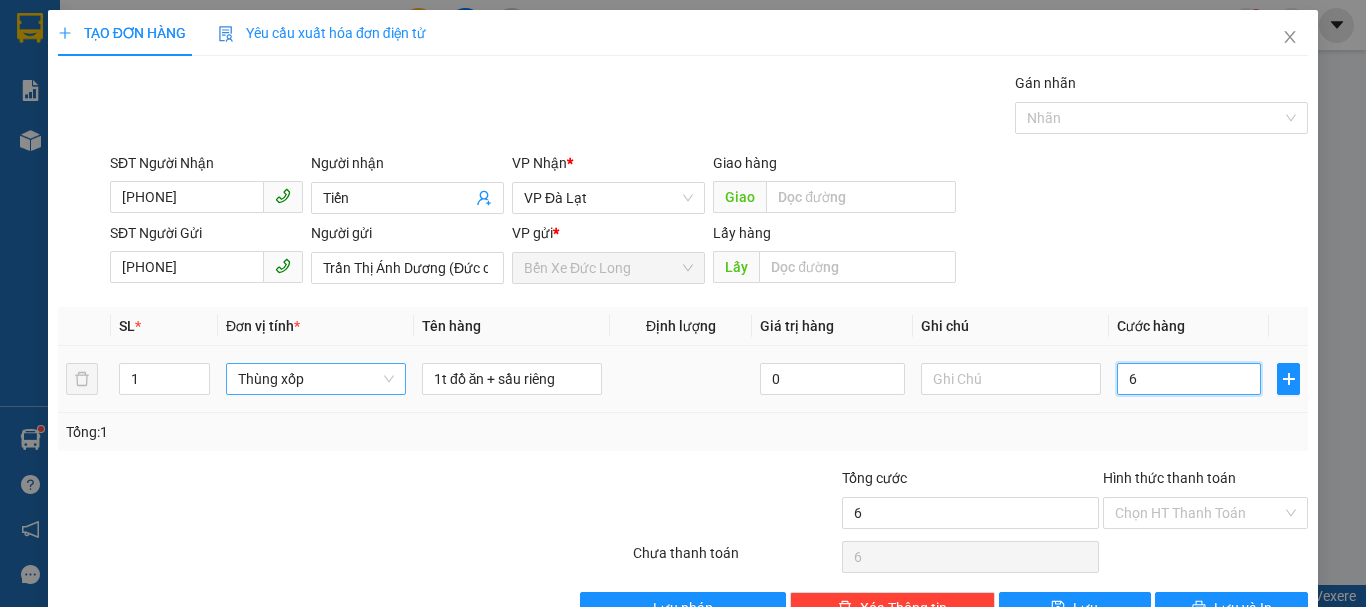 type on "60" 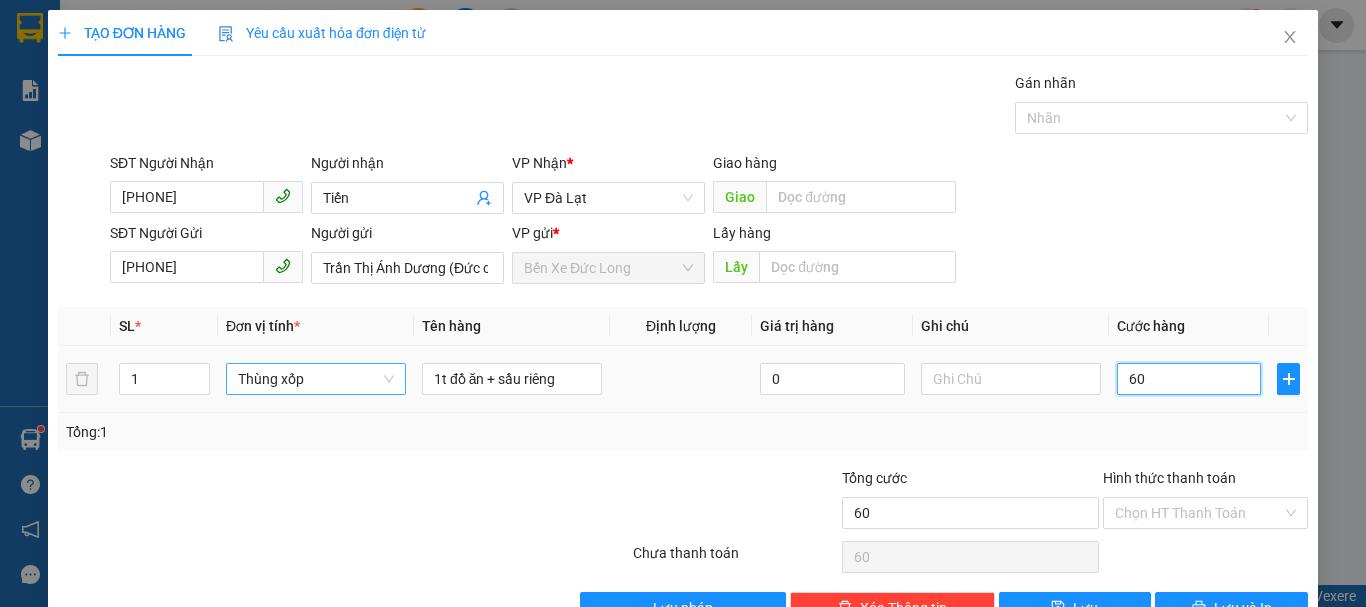 type on "600" 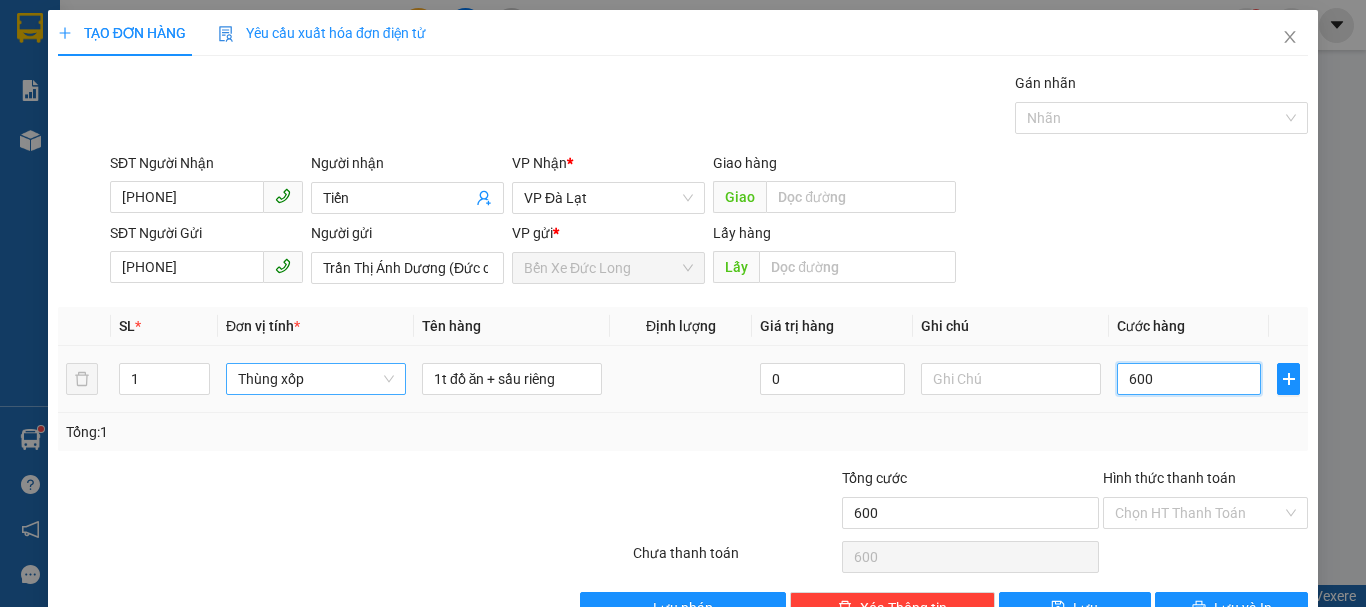 type on "6.000" 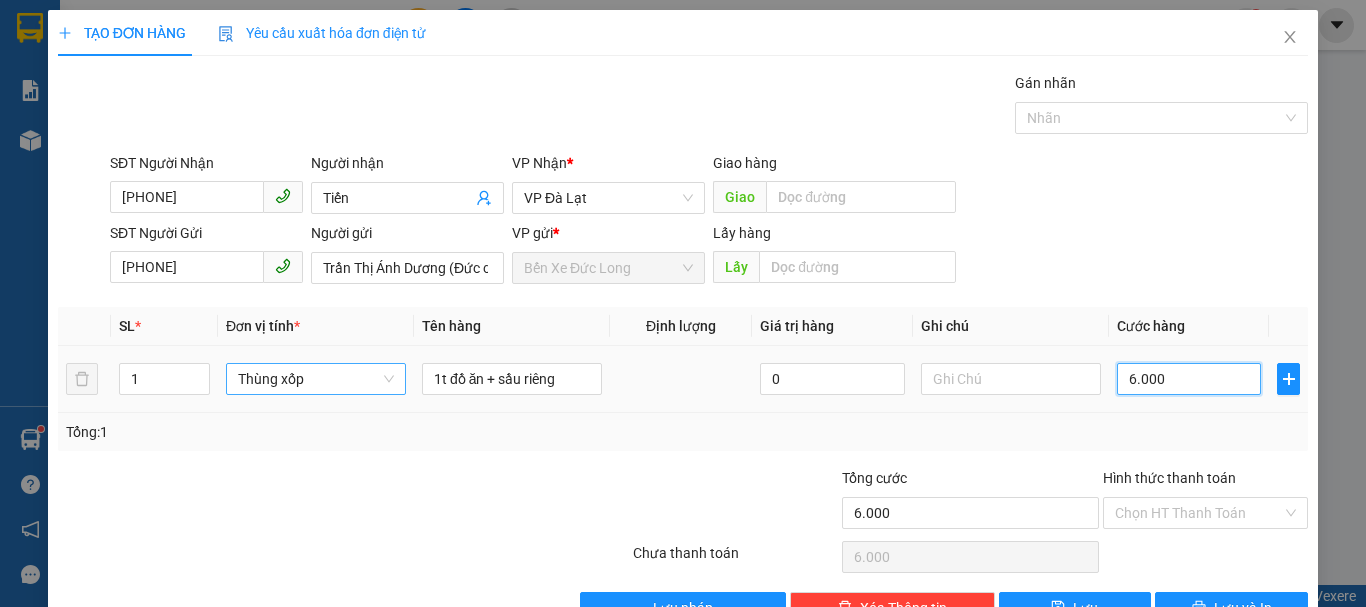 type on "60.000" 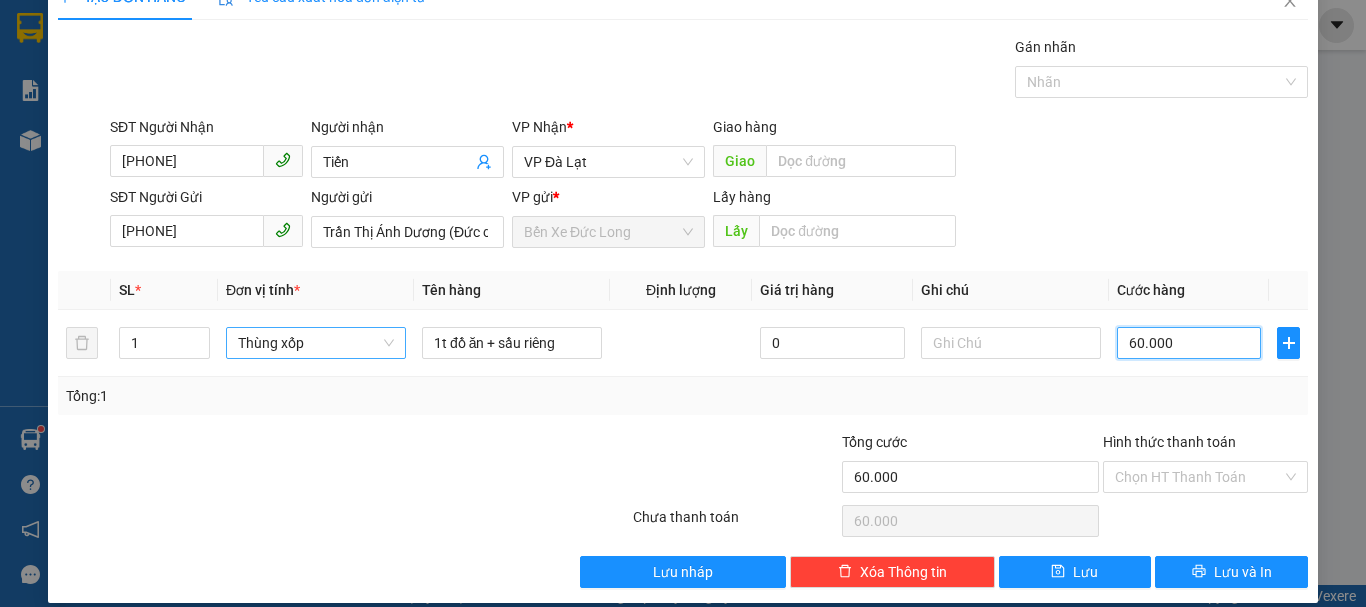 scroll, scrollTop: 56, scrollLeft: 0, axis: vertical 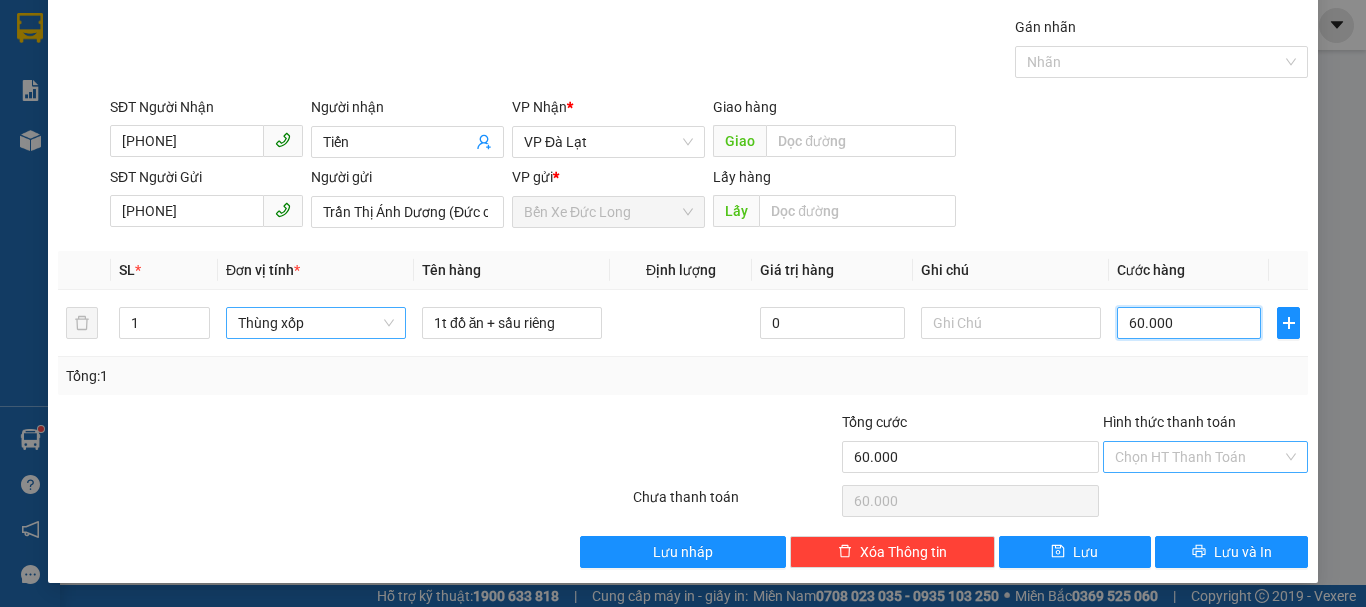 type on "60.000" 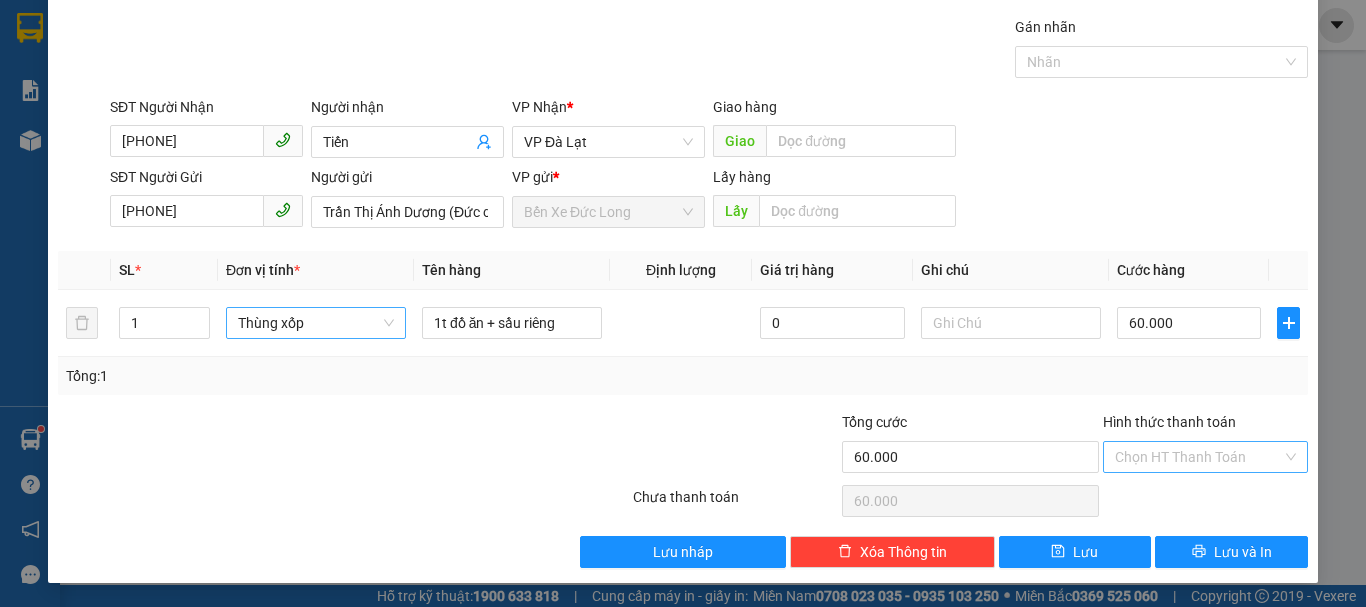 click on "Hình thức thanh toán" at bounding box center [1198, 457] 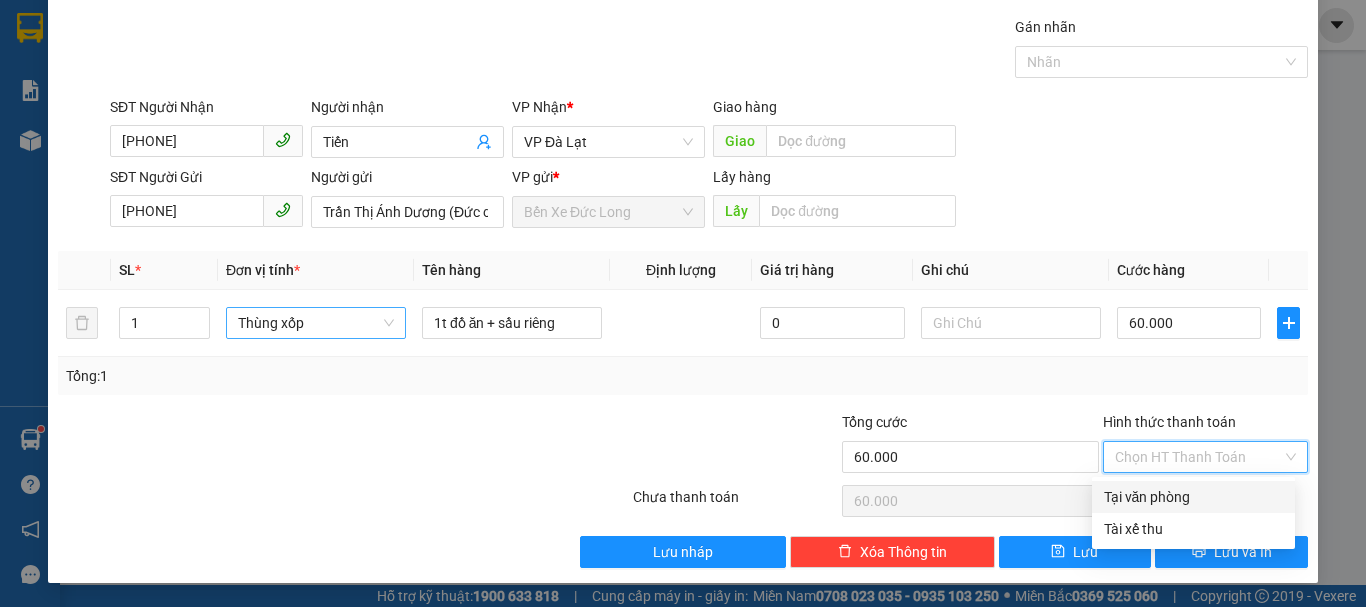 click on "Tại văn phòng" at bounding box center [1193, 497] 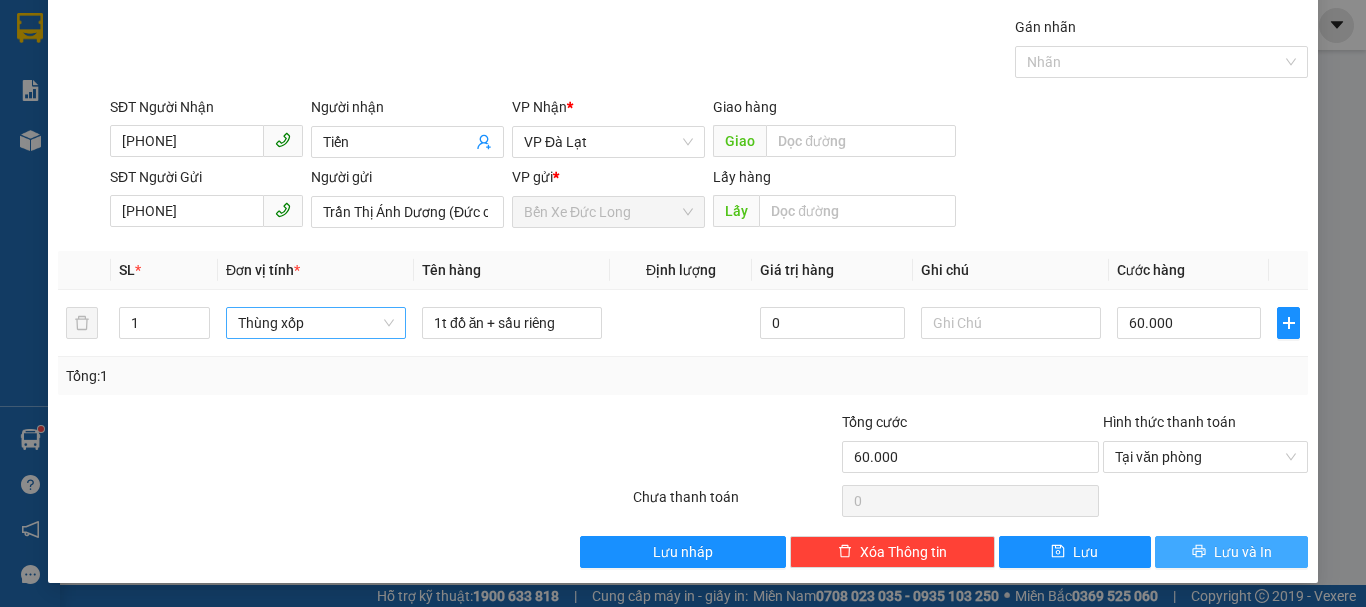 click on "Lưu và In" at bounding box center [1243, 552] 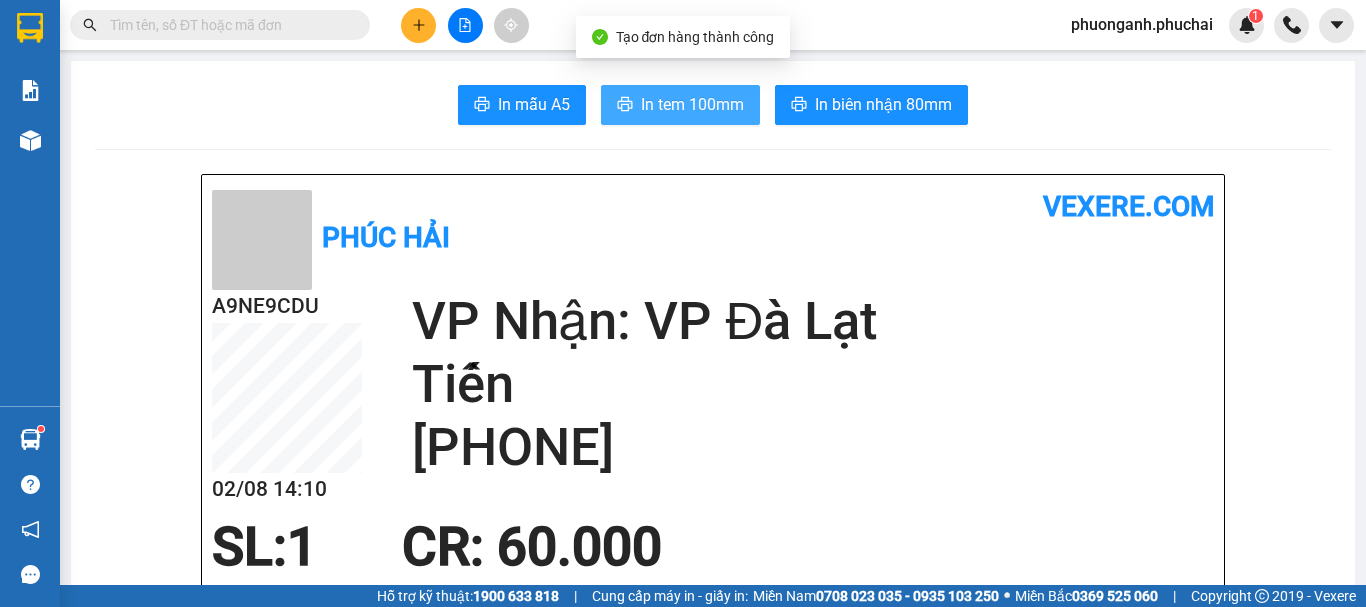 click on "In tem 100mm" at bounding box center [680, 105] 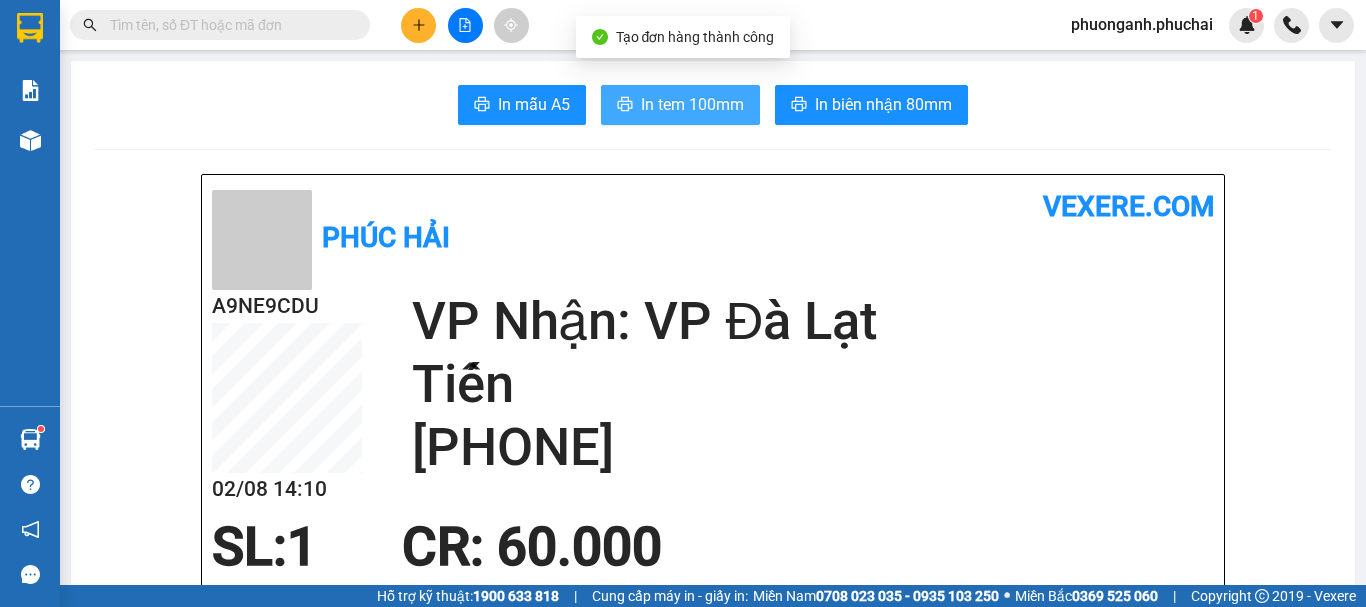 scroll, scrollTop: 0, scrollLeft: 0, axis: both 